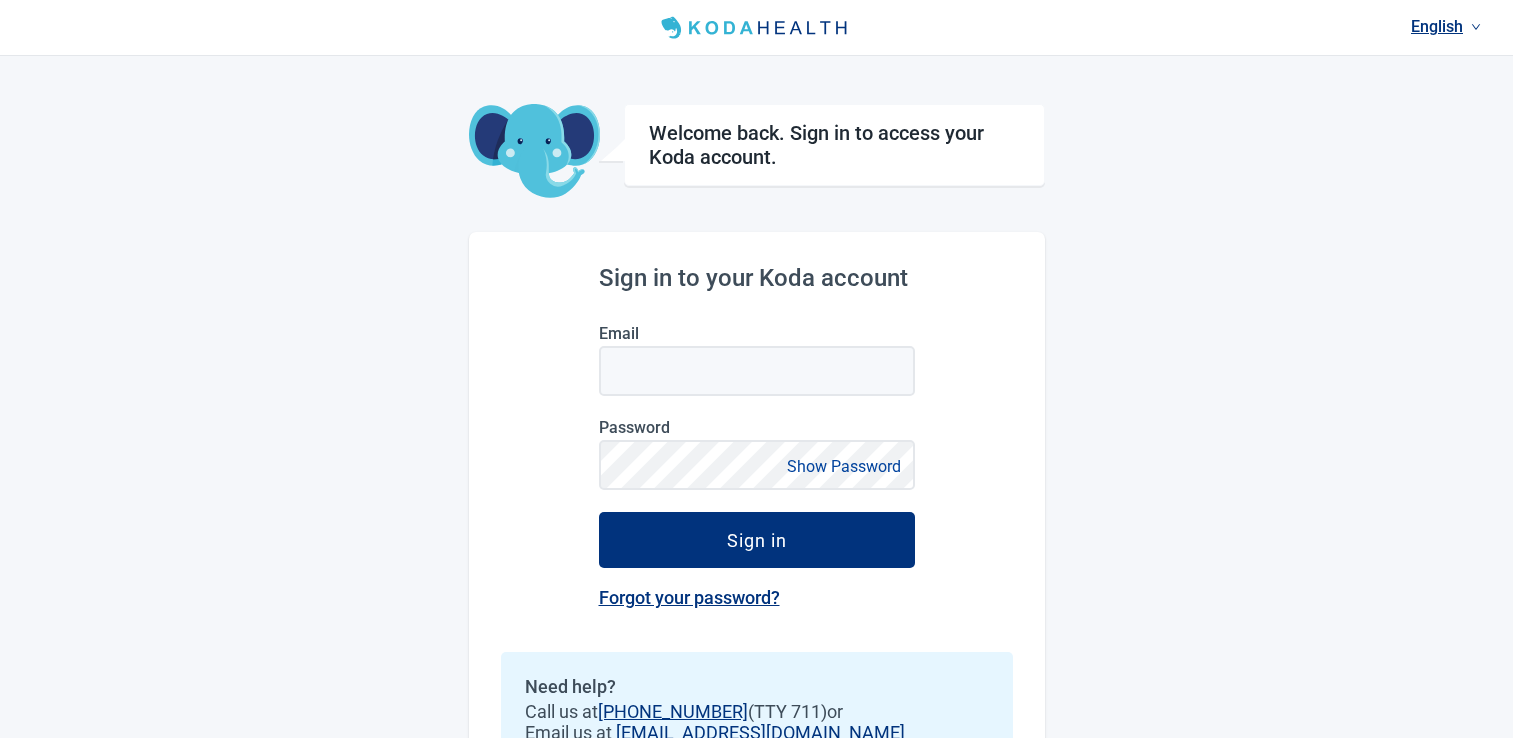 scroll, scrollTop: 0, scrollLeft: 0, axis: both 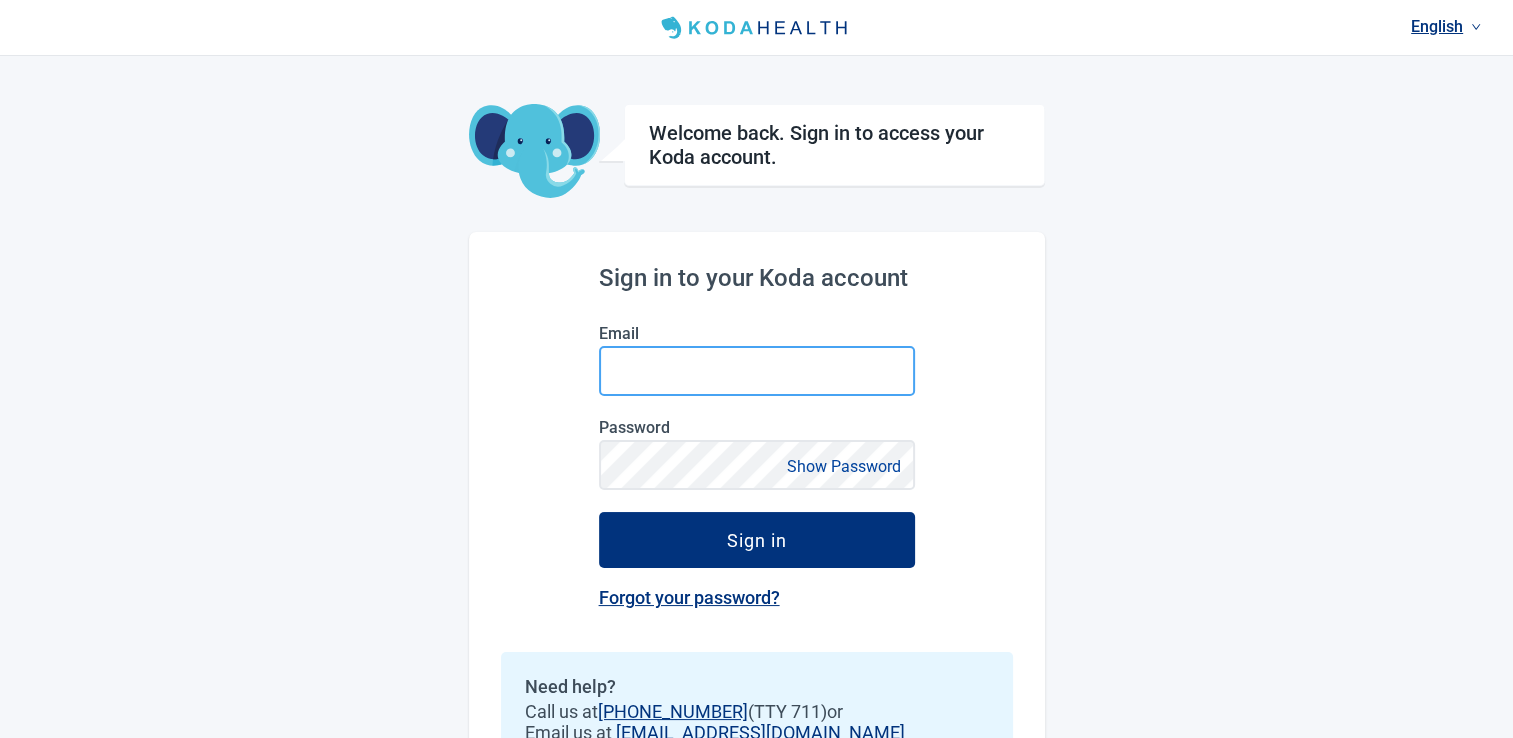 type on "[EMAIL_ADDRESS][DOMAIN_NAME]" 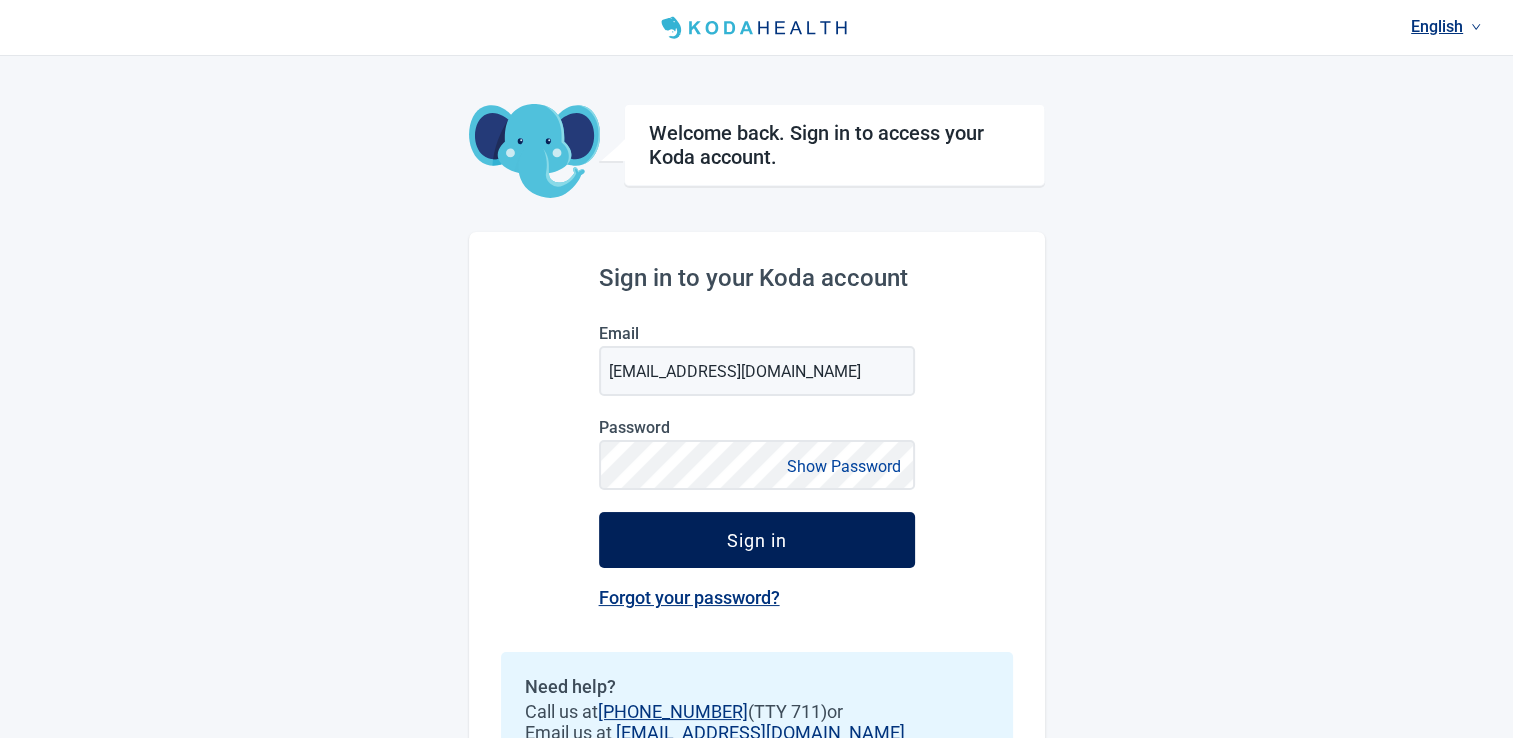 click on "Sign in" at bounding box center (757, 540) 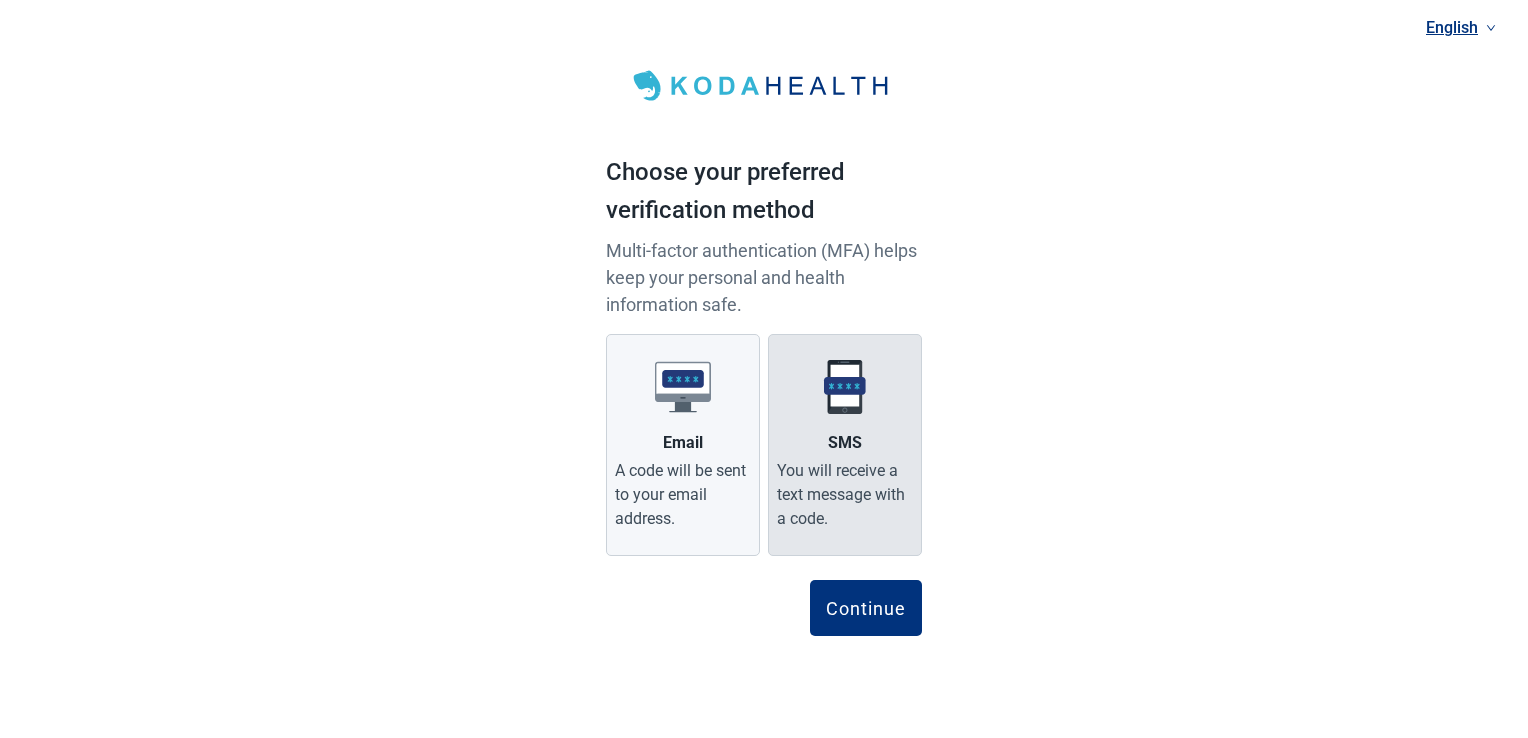 click on "SMS You will receive a text message with a code." at bounding box center (845, 445) 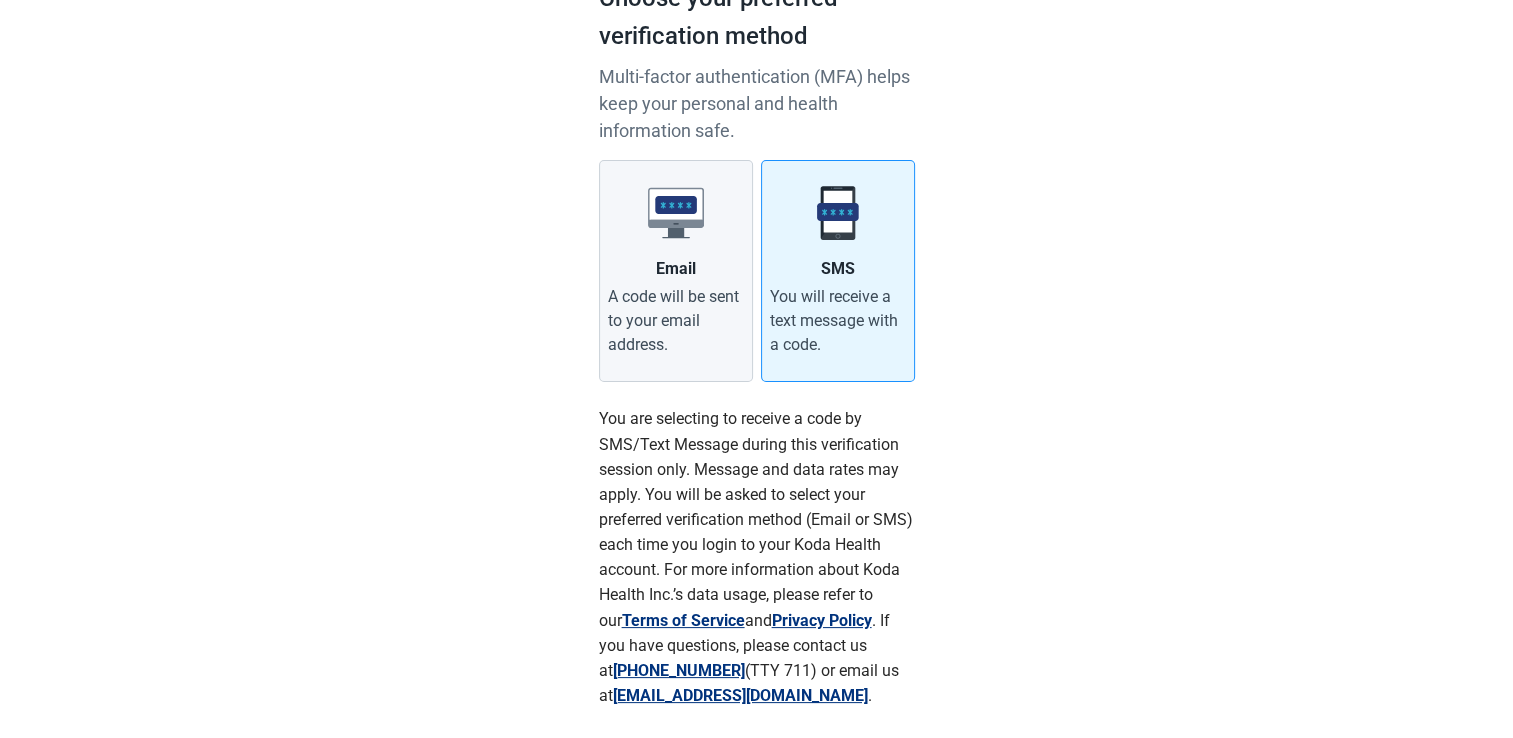 scroll, scrollTop: 300, scrollLeft: 0, axis: vertical 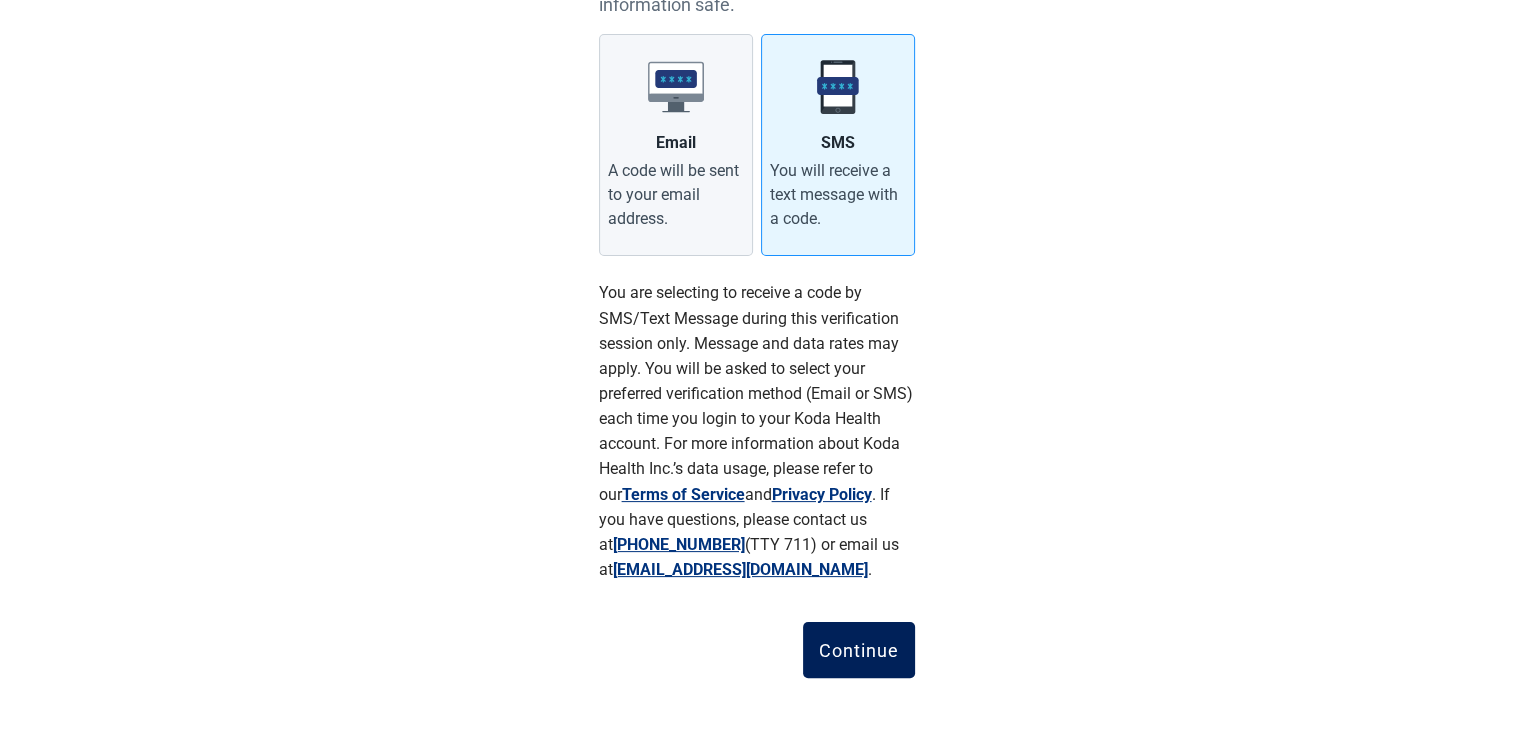click on "Continue" at bounding box center [859, 650] 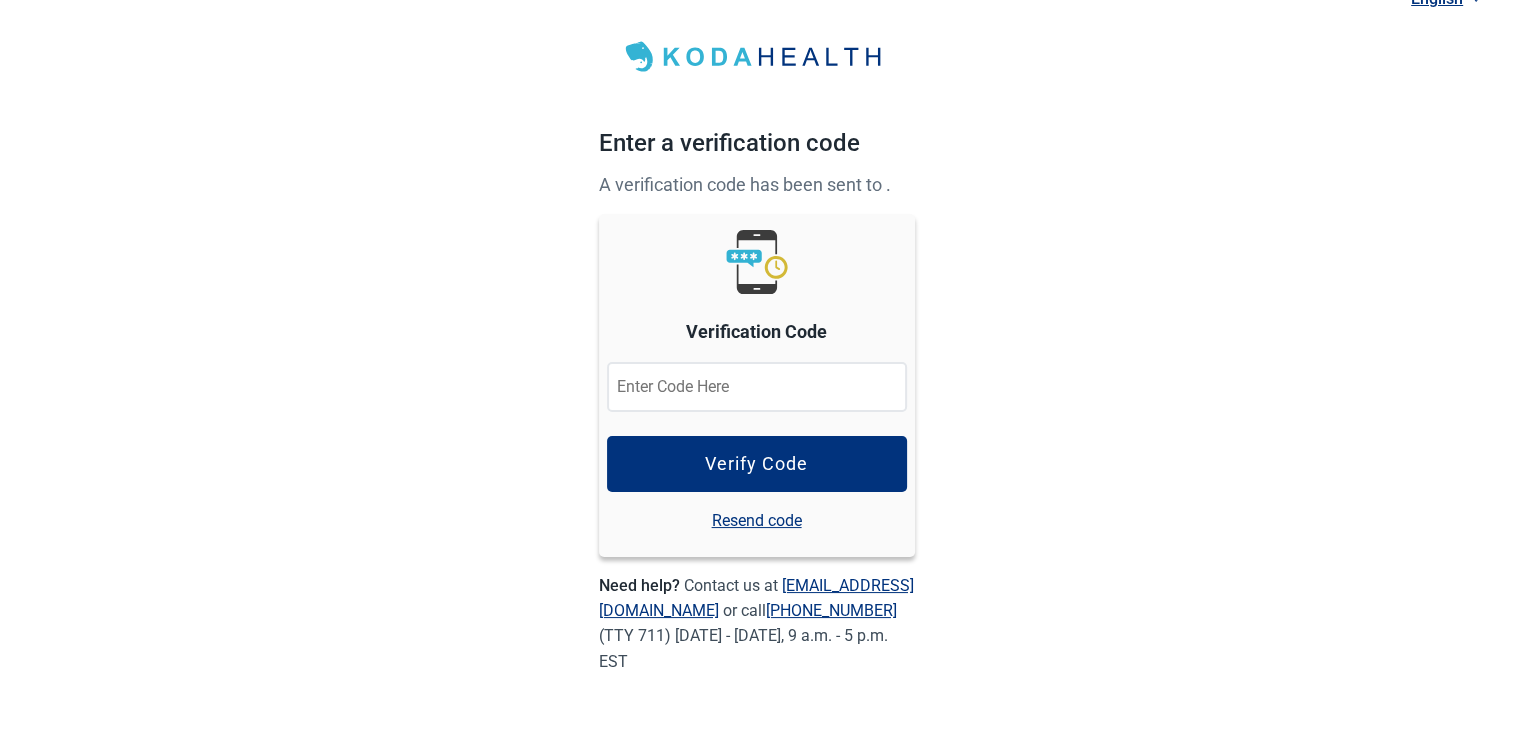 scroll, scrollTop: 28, scrollLeft: 0, axis: vertical 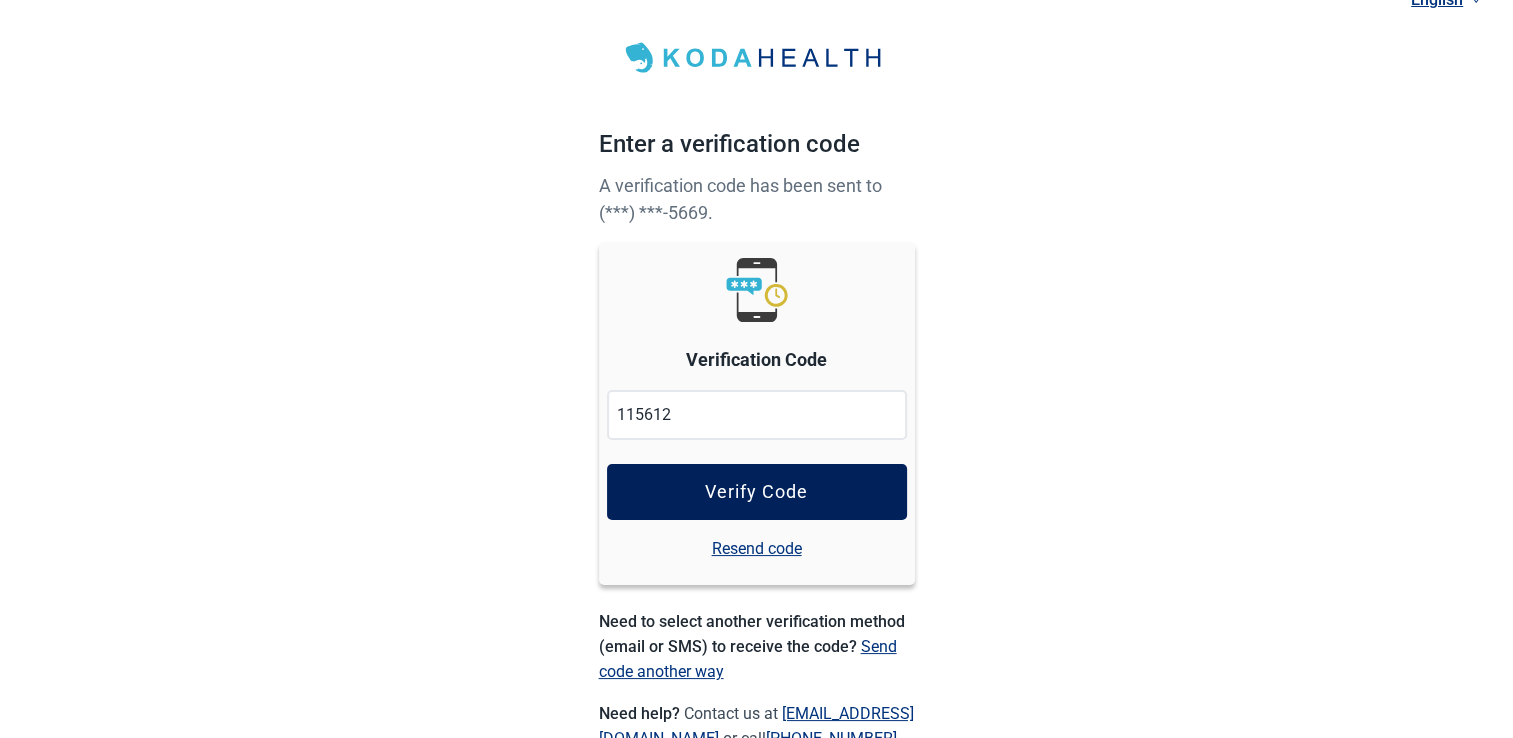 click on "Verify Code" at bounding box center (756, 492) 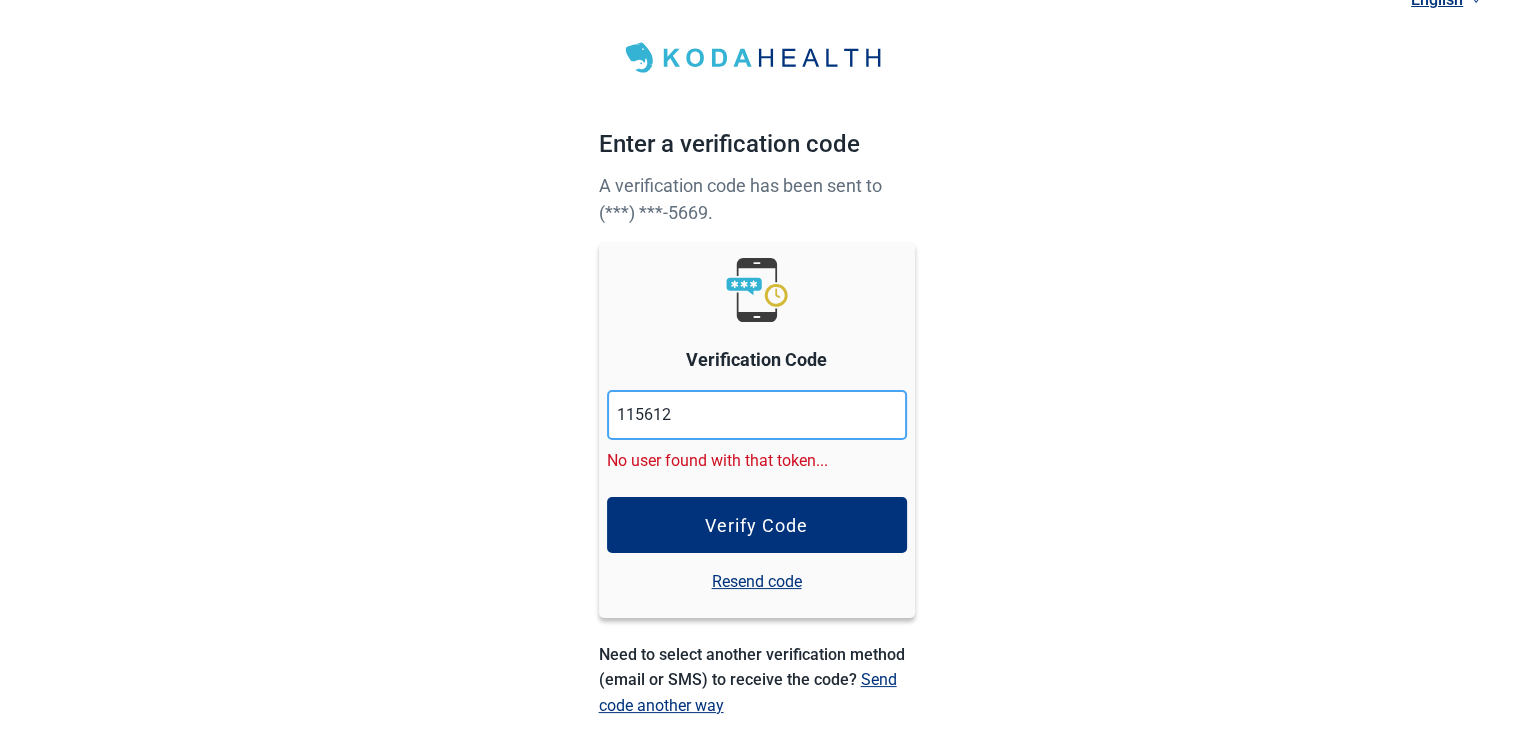 click on "115612" at bounding box center (757, 415) 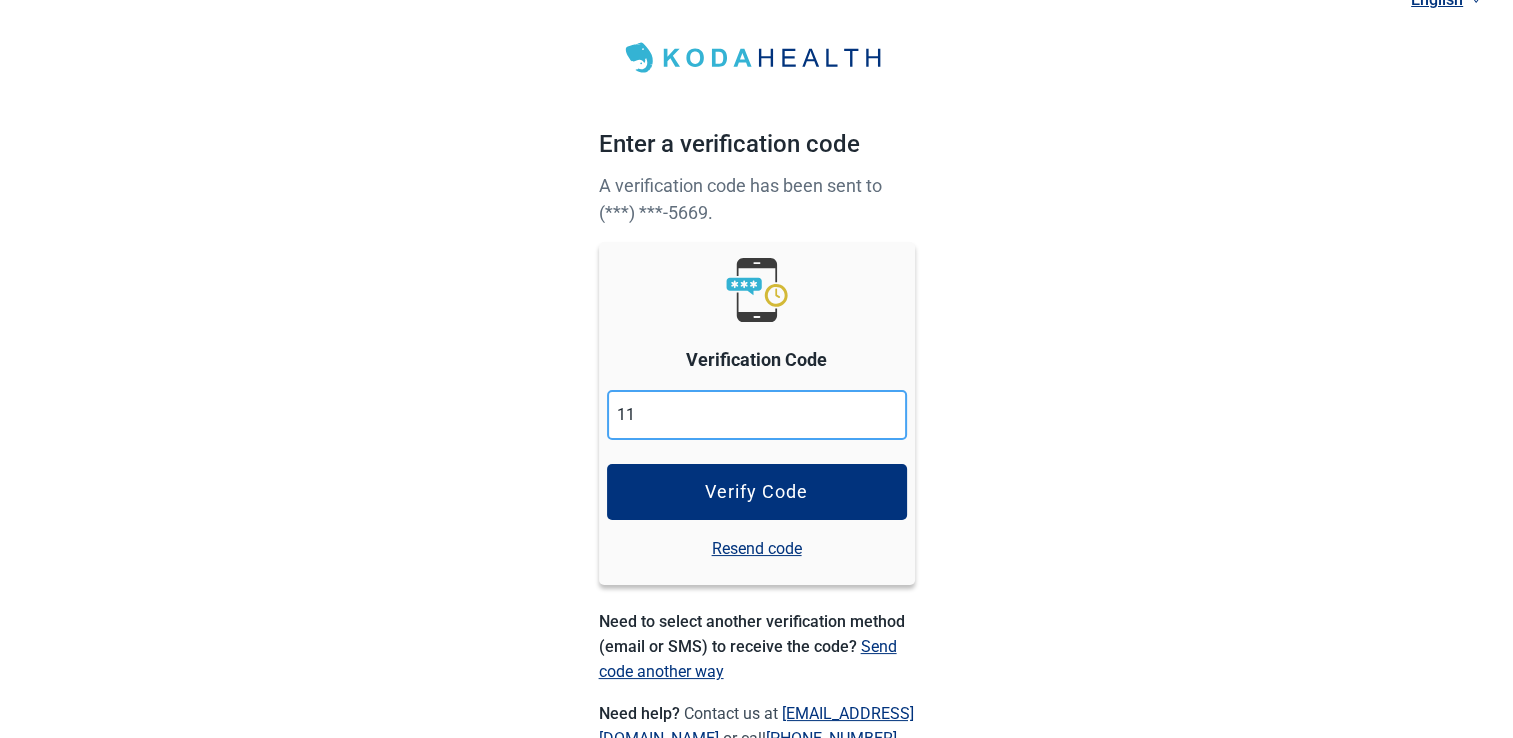 type on "1" 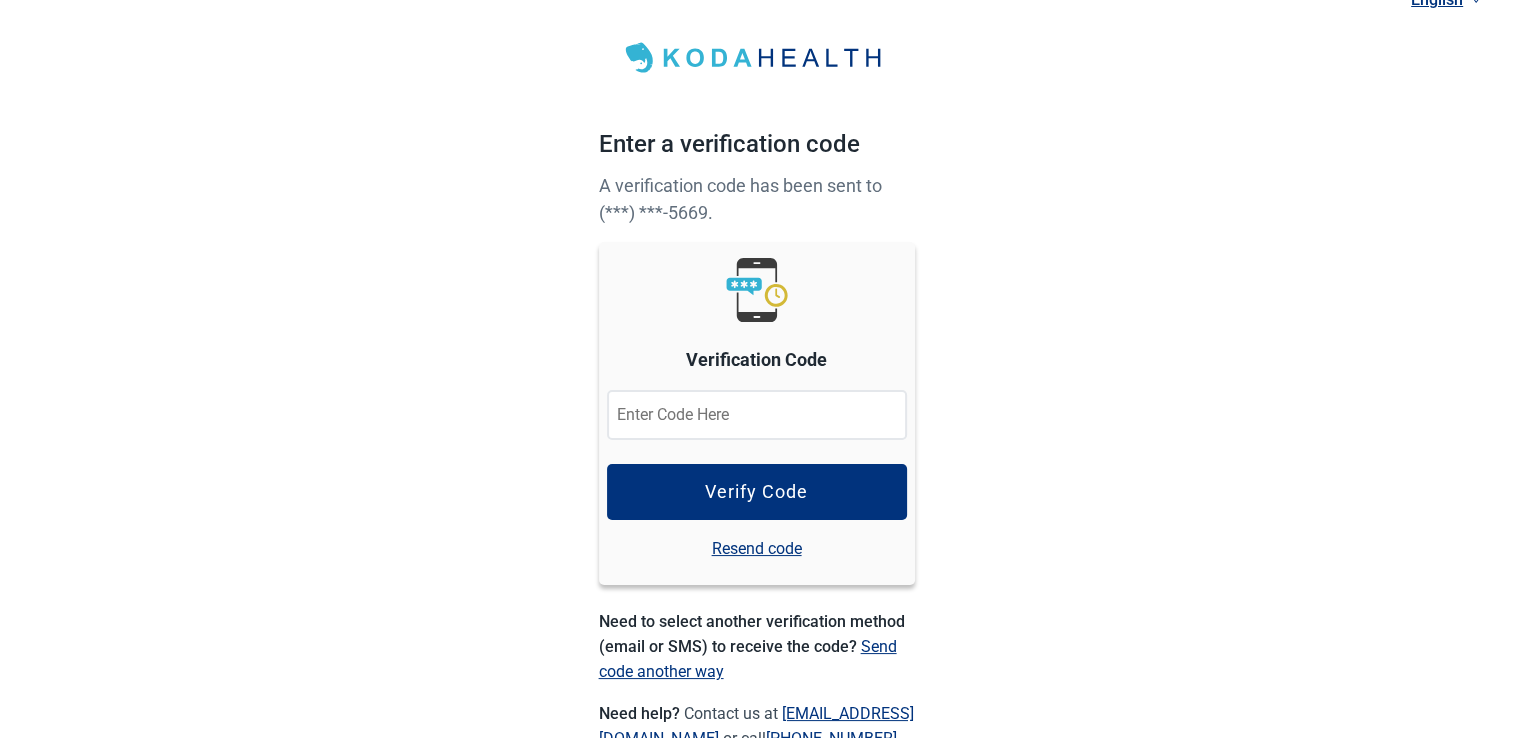click on "Resend code" at bounding box center (757, 548) 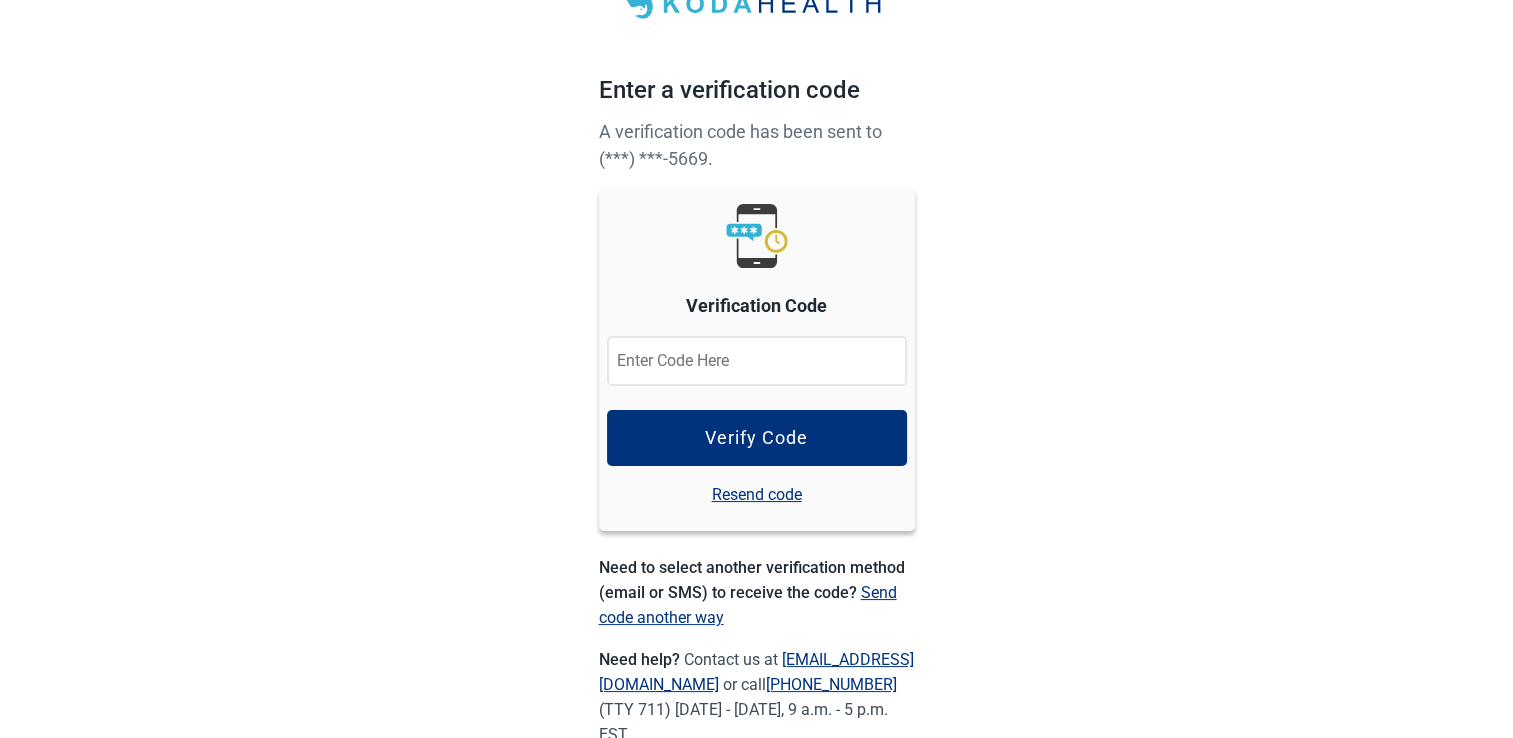 scroll, scrollTop: 0, scrollLeft: 0, axis: both 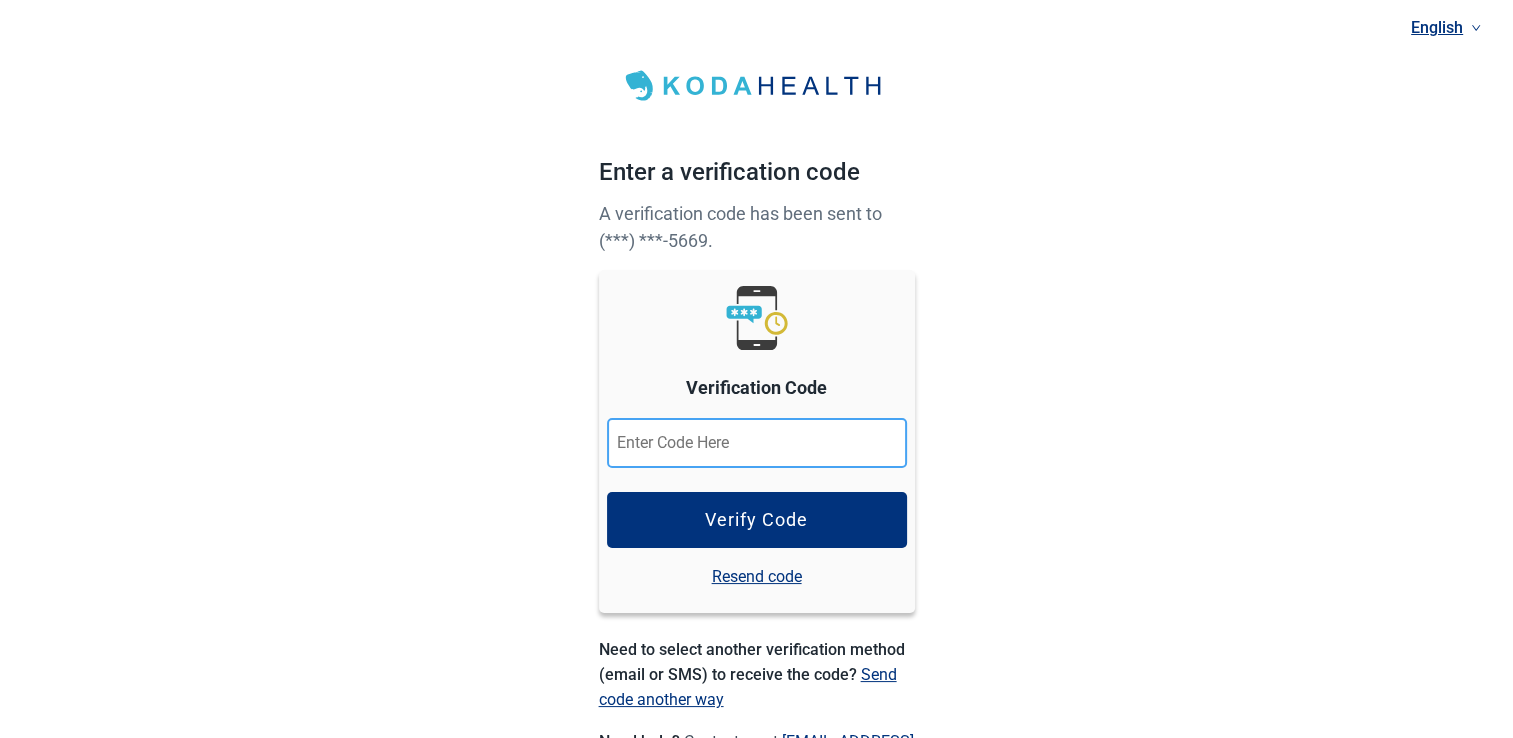 click at bounding box center [757, 443] 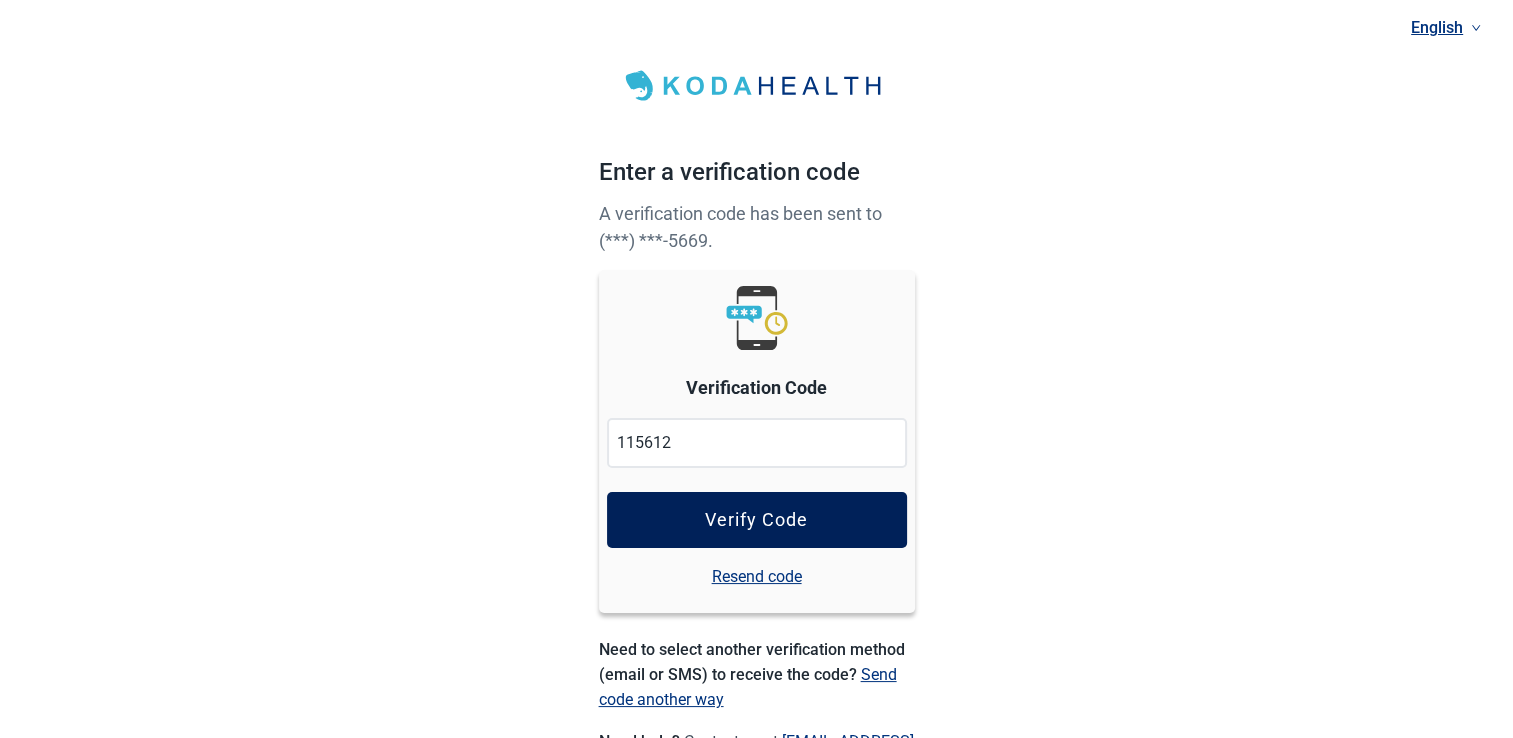 click on "Verify Code" at bounding box center (757, 520) 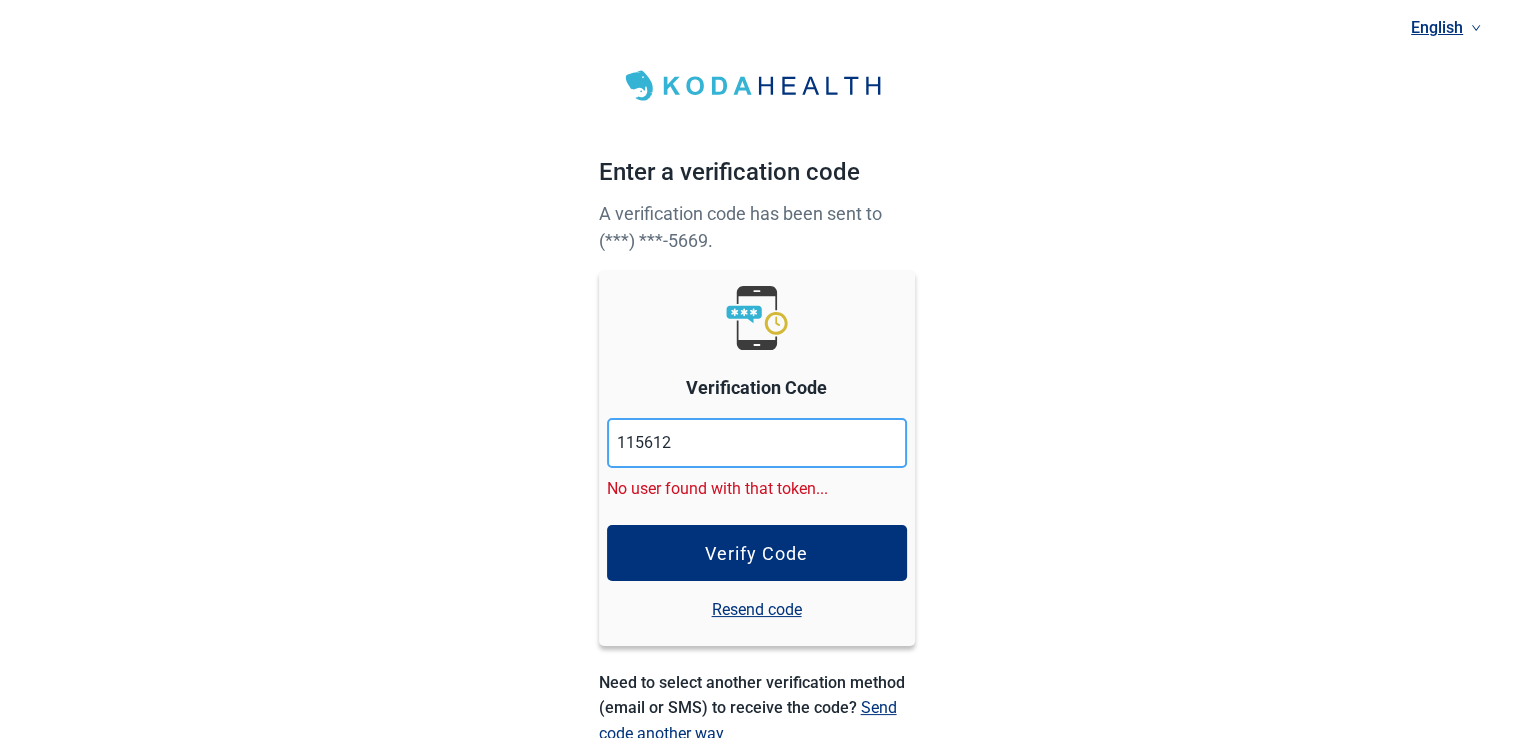 drag, startPoint x: 679, startPoint y: 441, endPoint x: 691, endPoint y: 438, distance: 12.369317 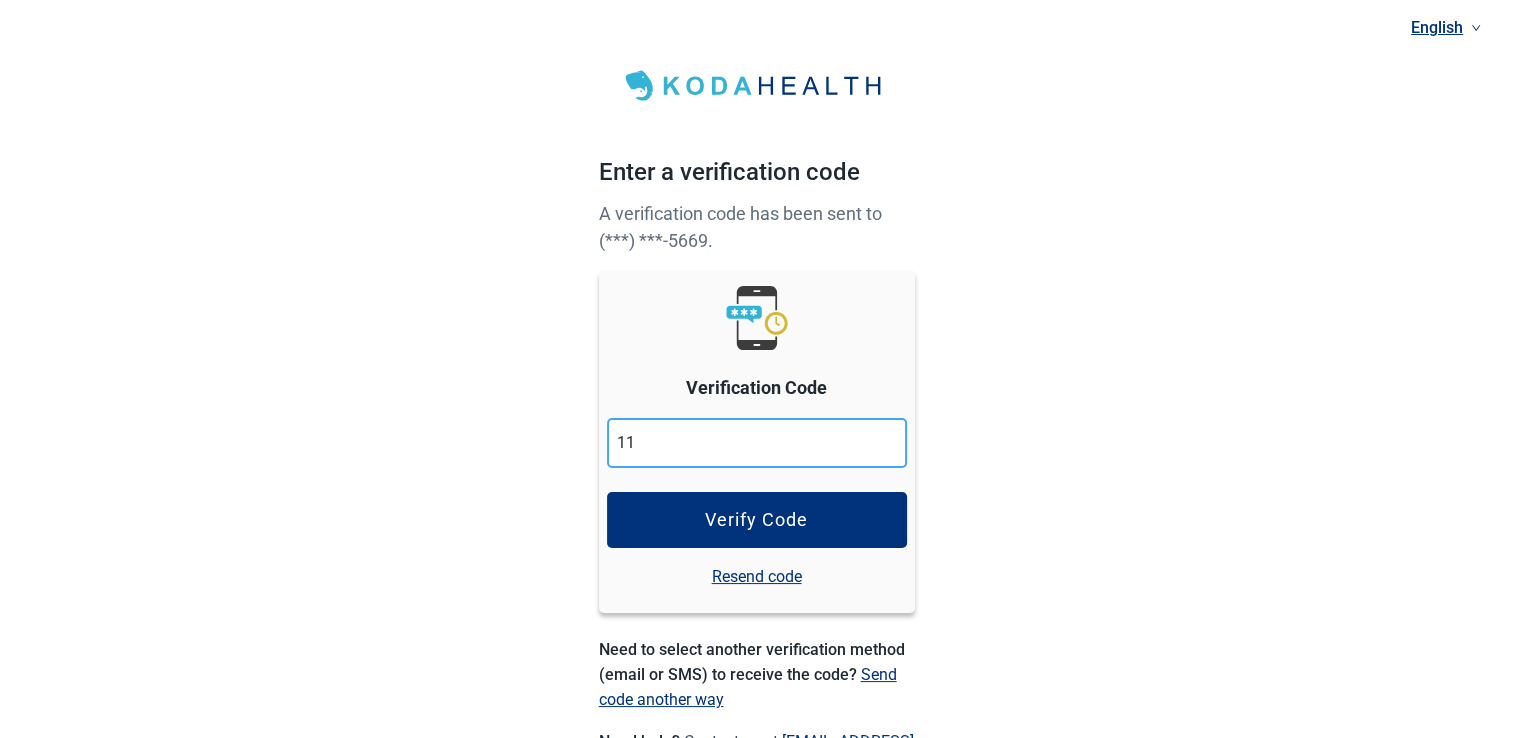 type on "1" 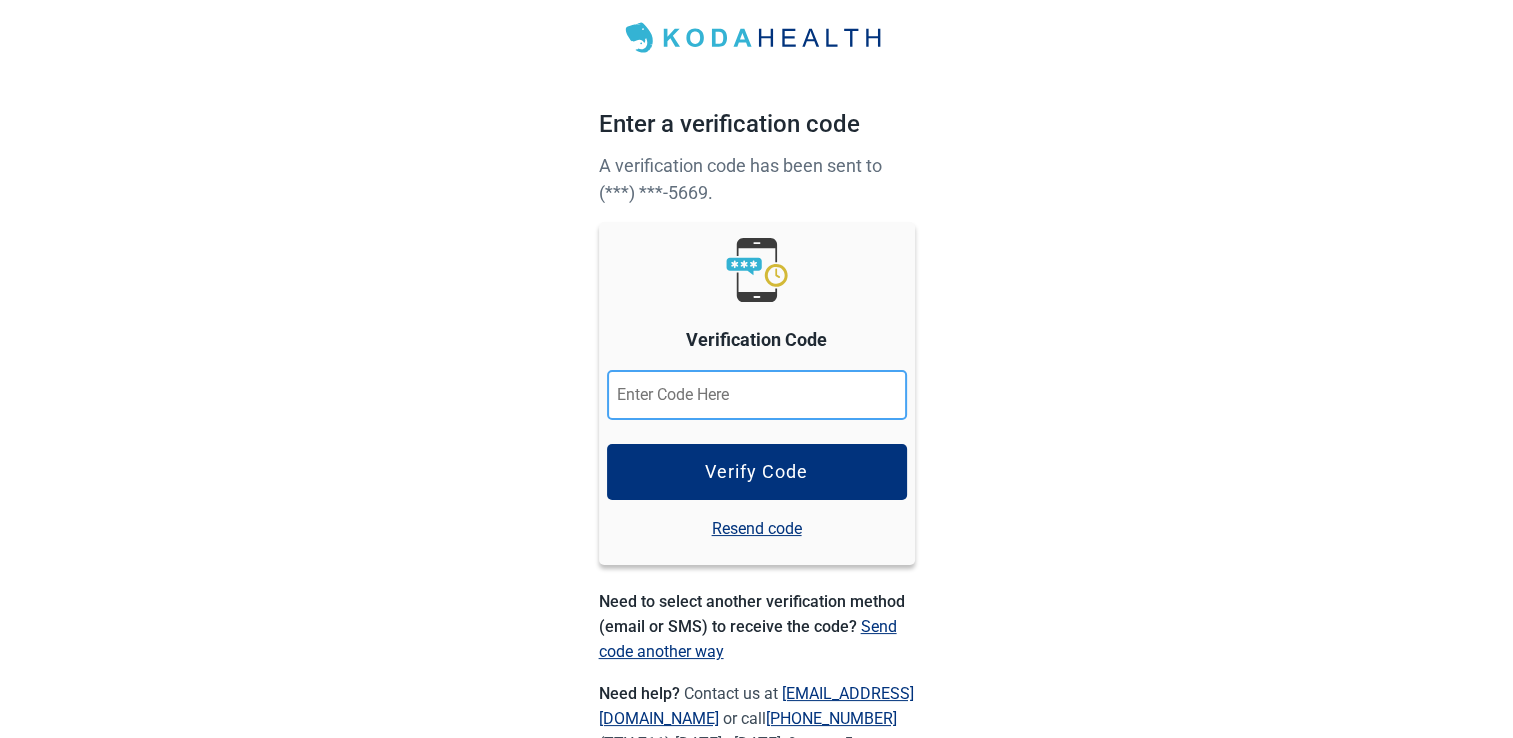 scroll, scrollTop: 0, scrollLeft: 0, axis: both 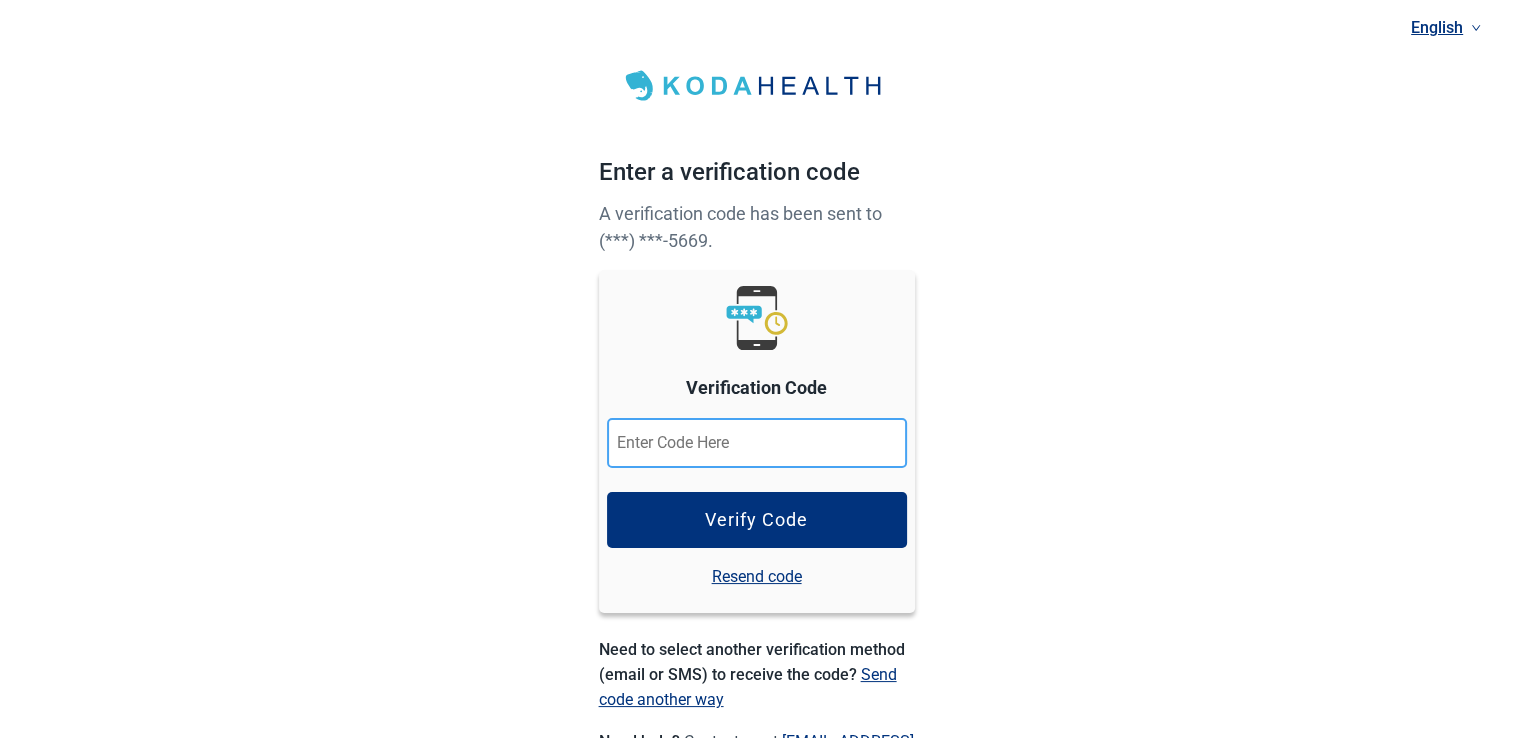 type 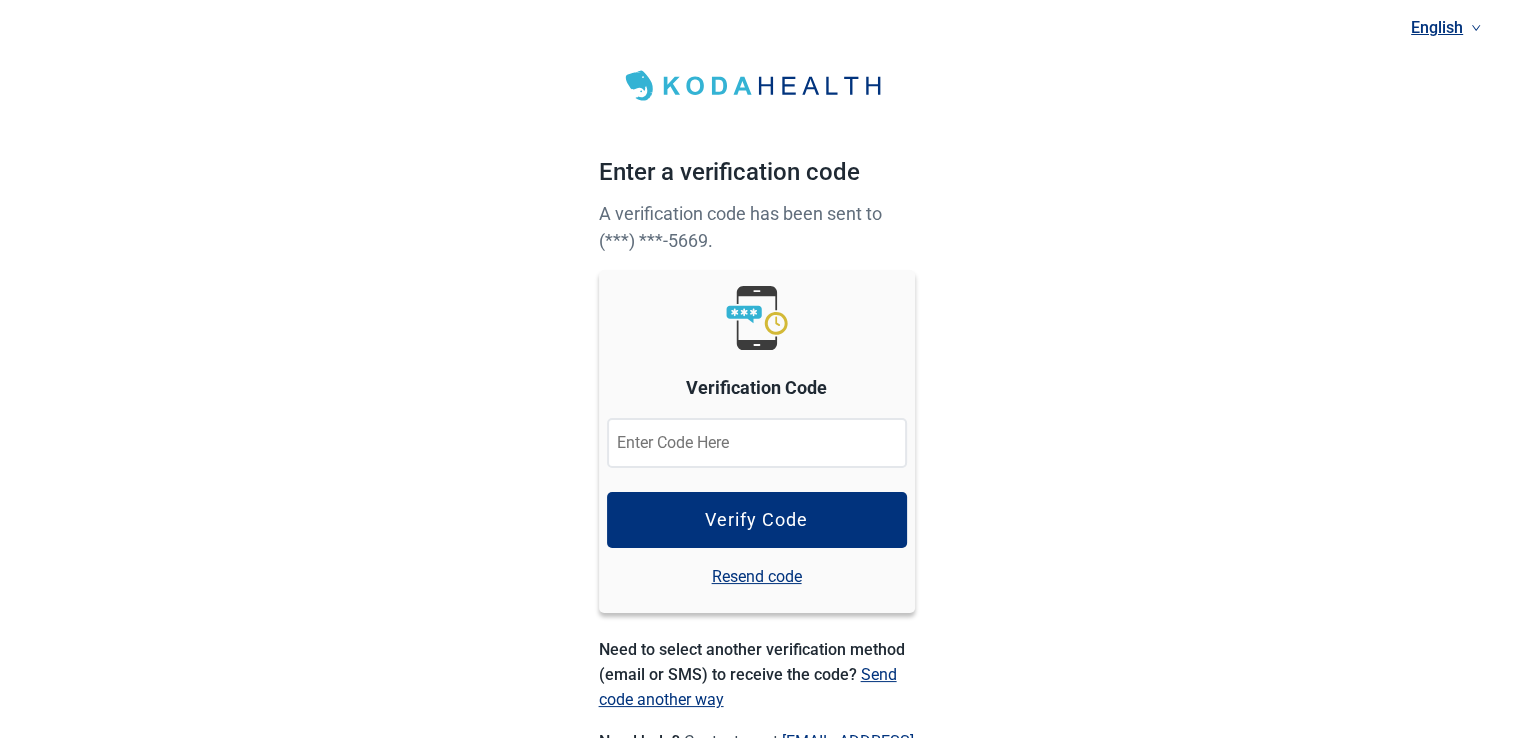 click on "Resend code" at bounding box center [757, 576] 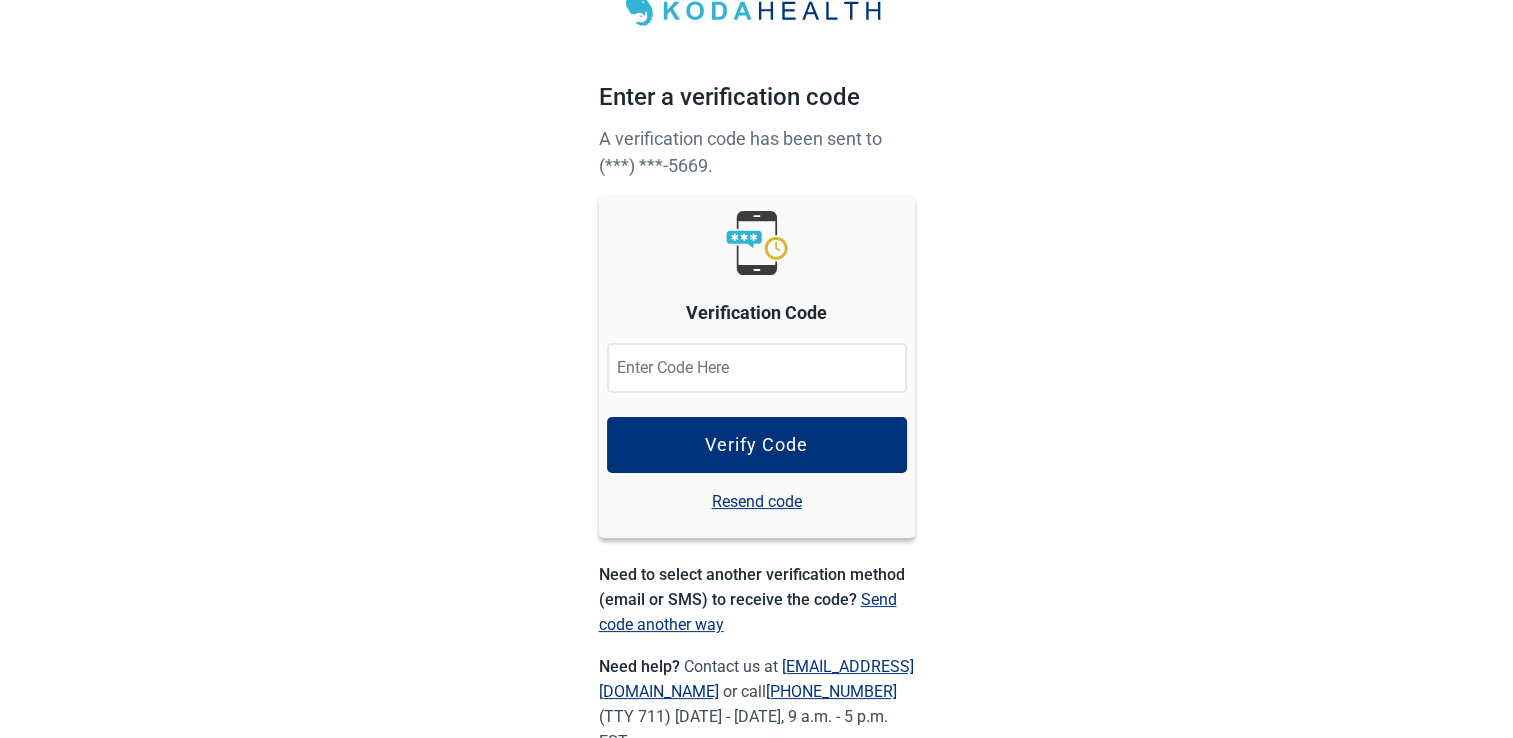 scroll, scrollTop: 154, scrollLeft: 0, axis: vertical 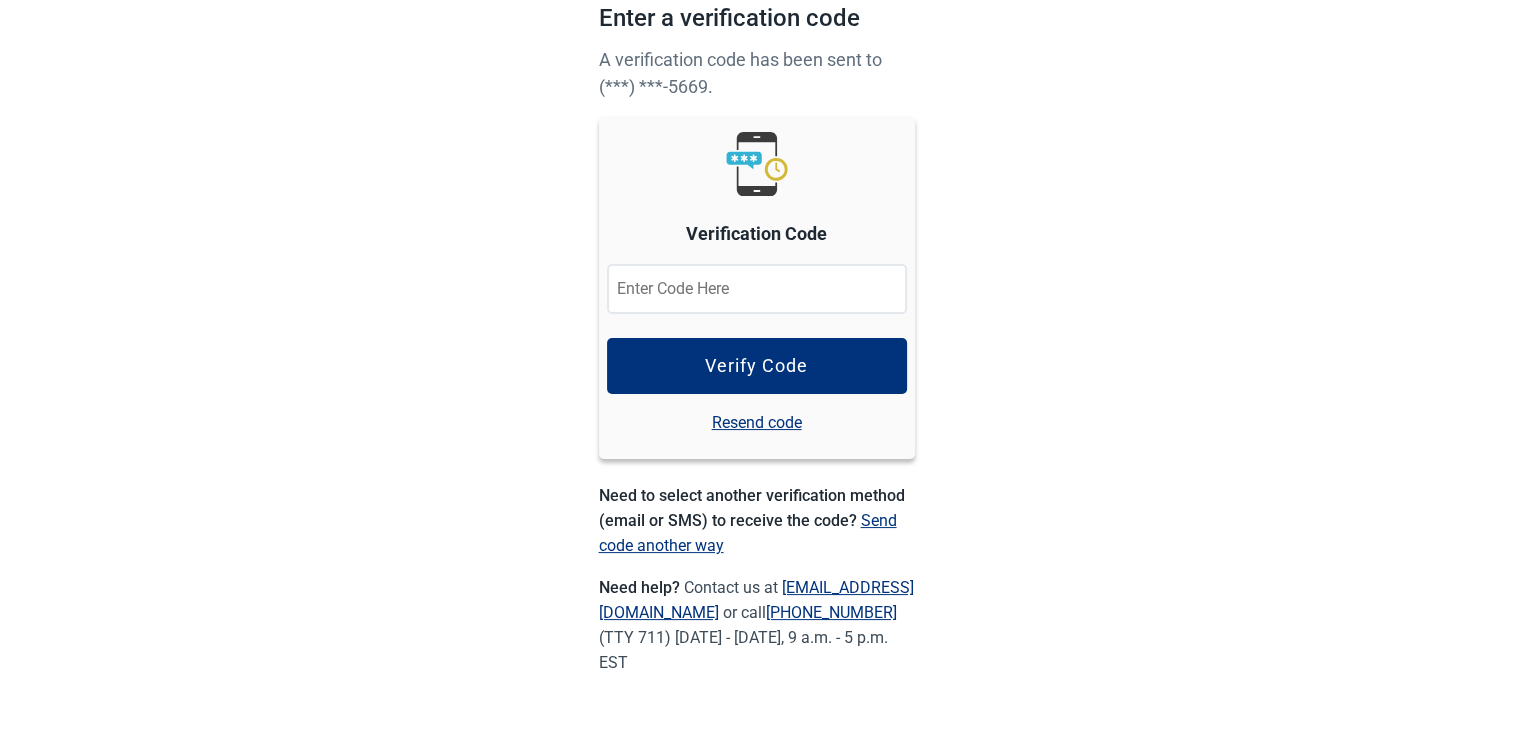 click on "Send code another way" at bounding box center (748, 533) 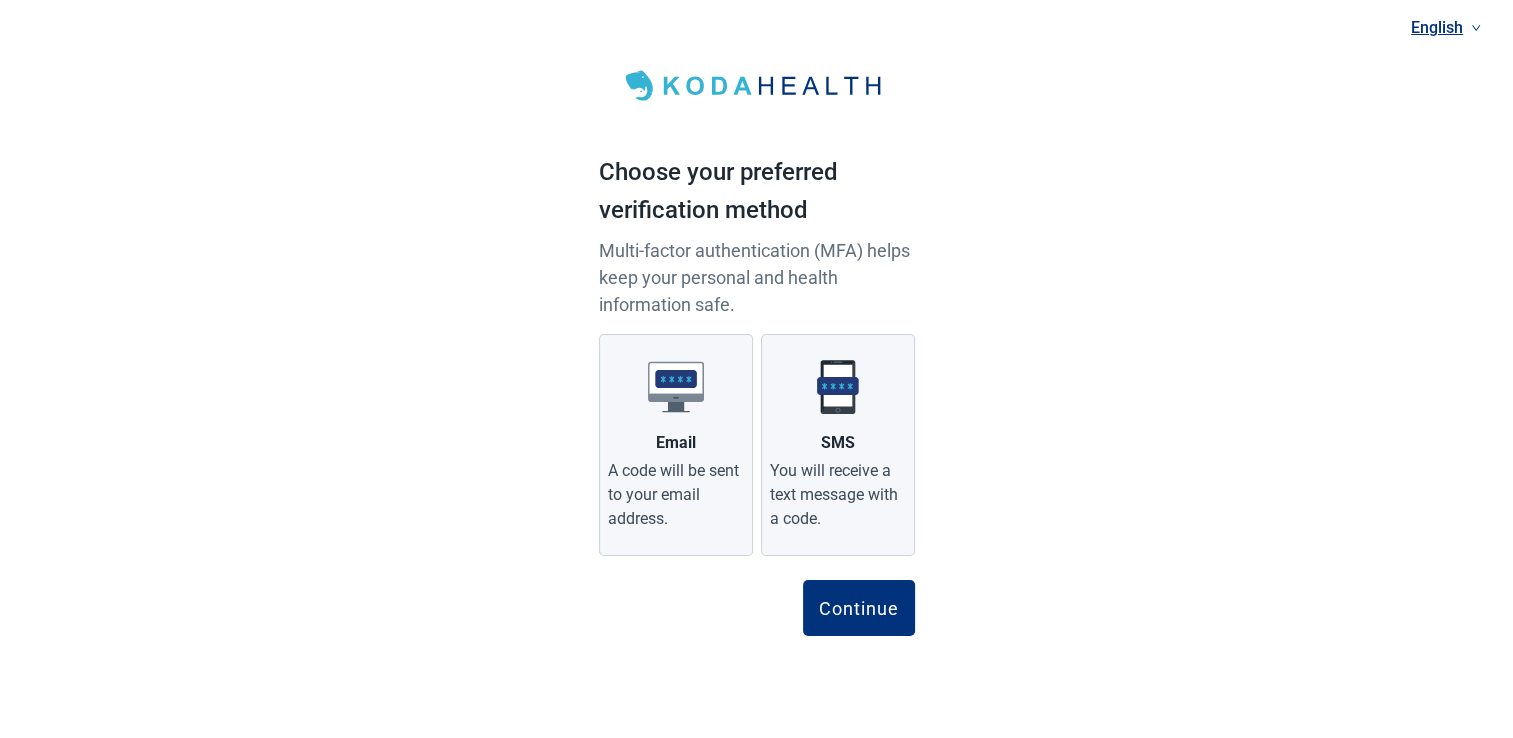 scroll, scrollTop: 0, scrollLeft: 0, axis: both 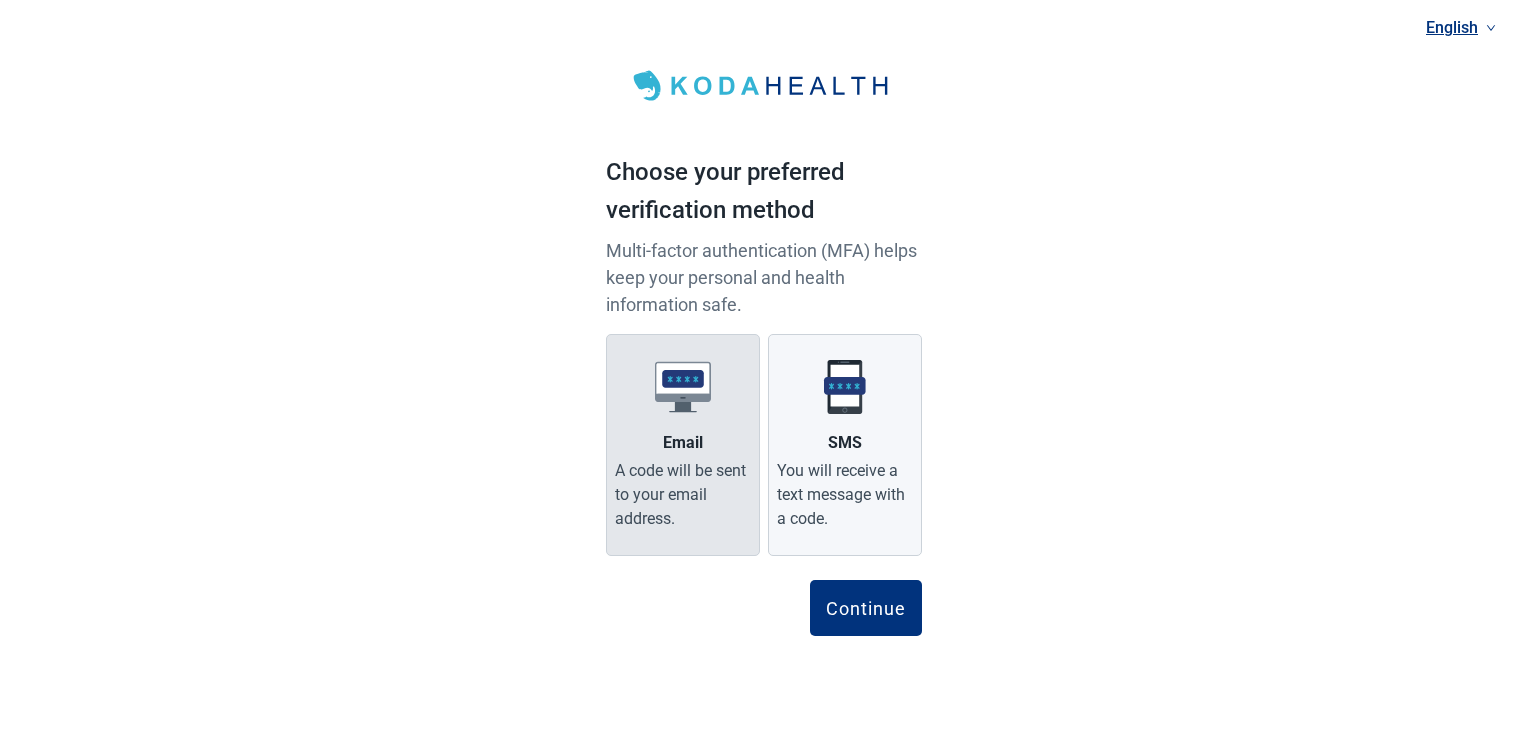 click on "Email A code will be sent to your email address." at bounding box center [683, 445] 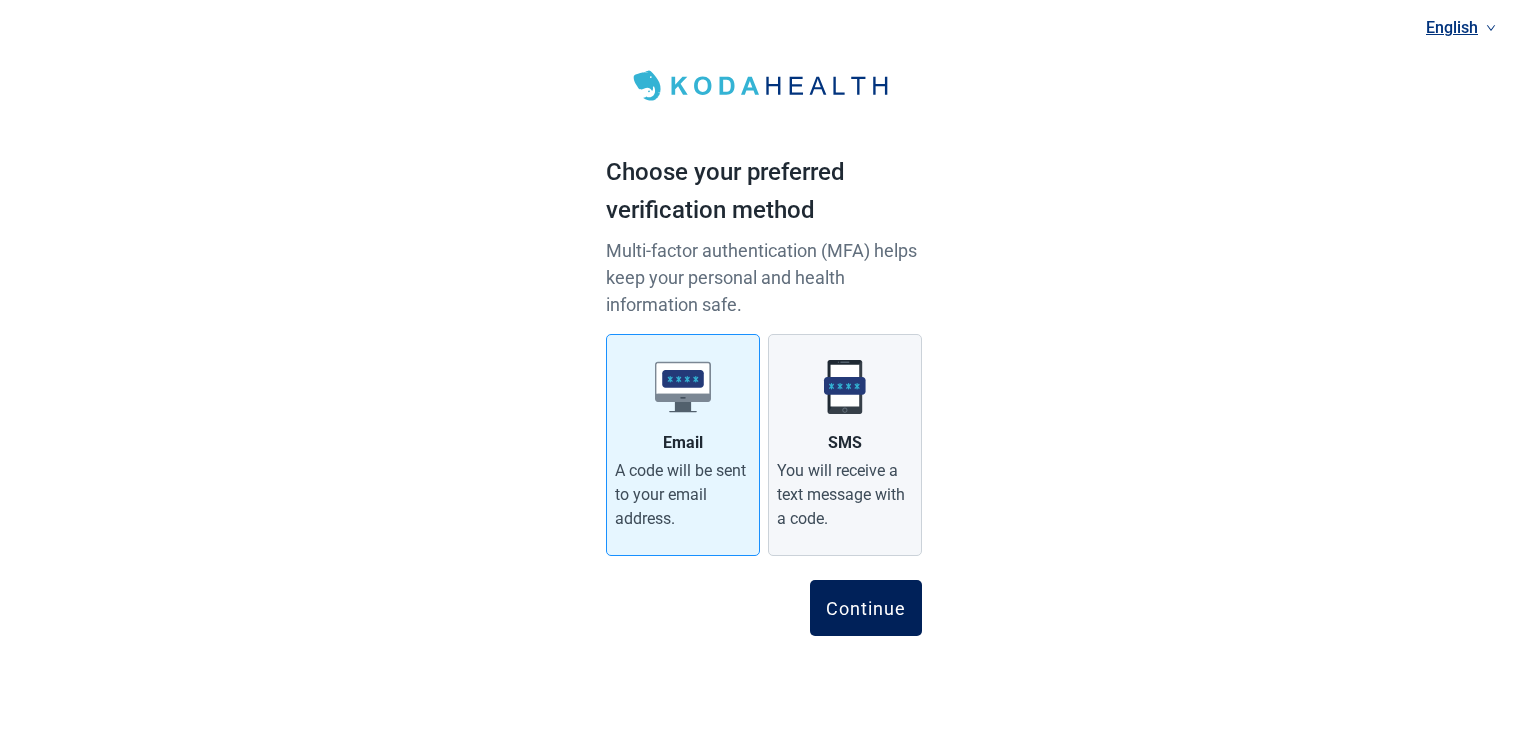 click on "Continue" at bounding box center [866, 608] 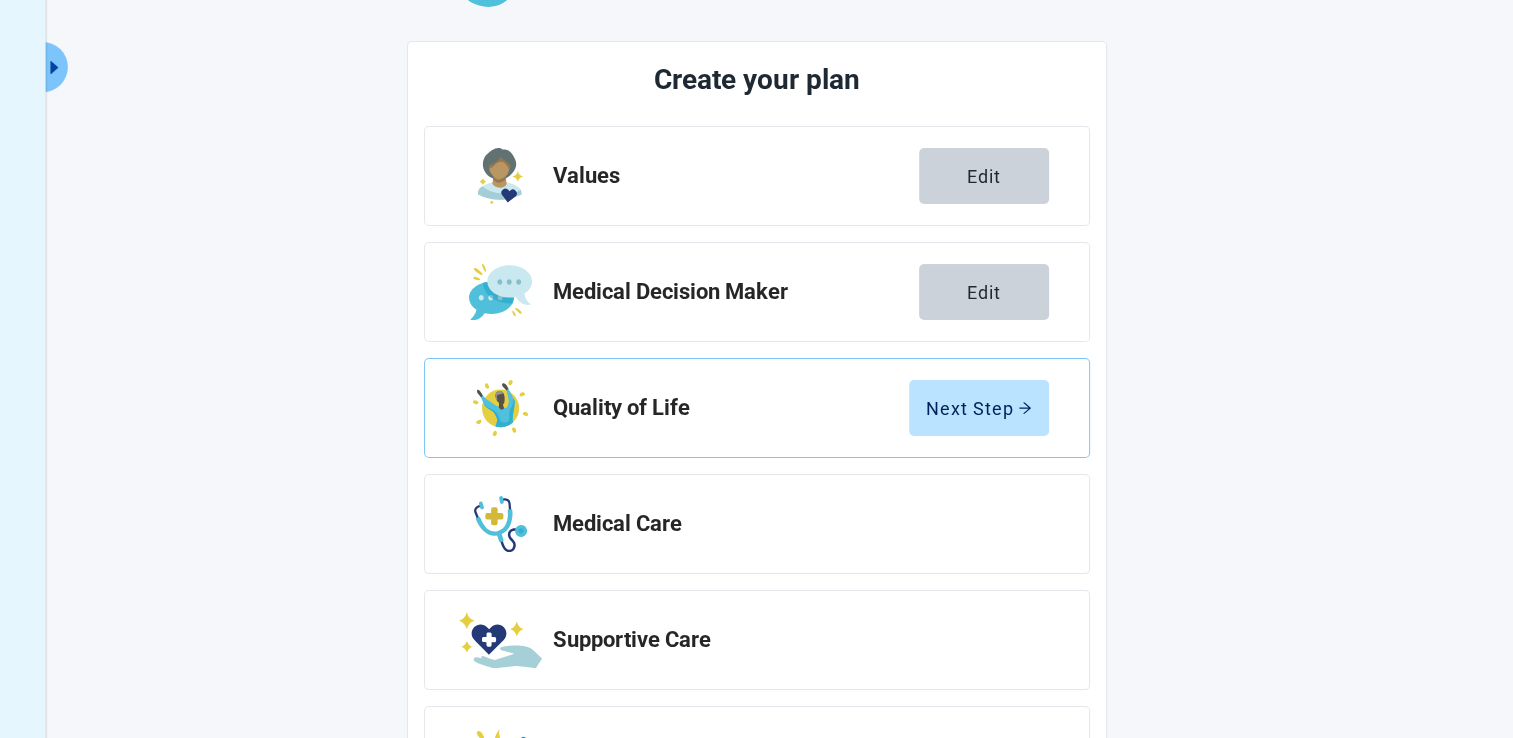 scroll, scrollTop: 124, scrollLeft: 0, axis: vertical 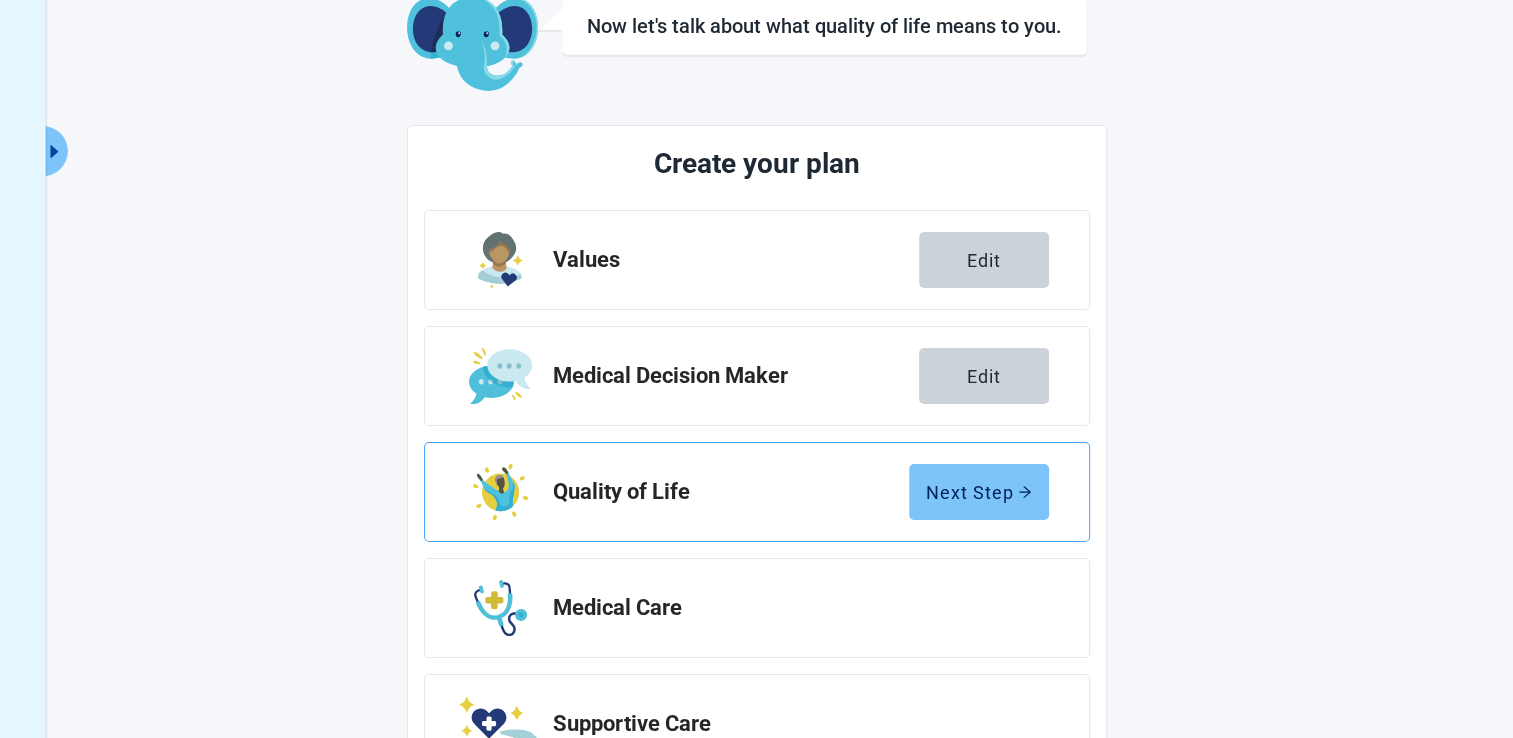 click on "Next Step" at bounding box center (979, 492) 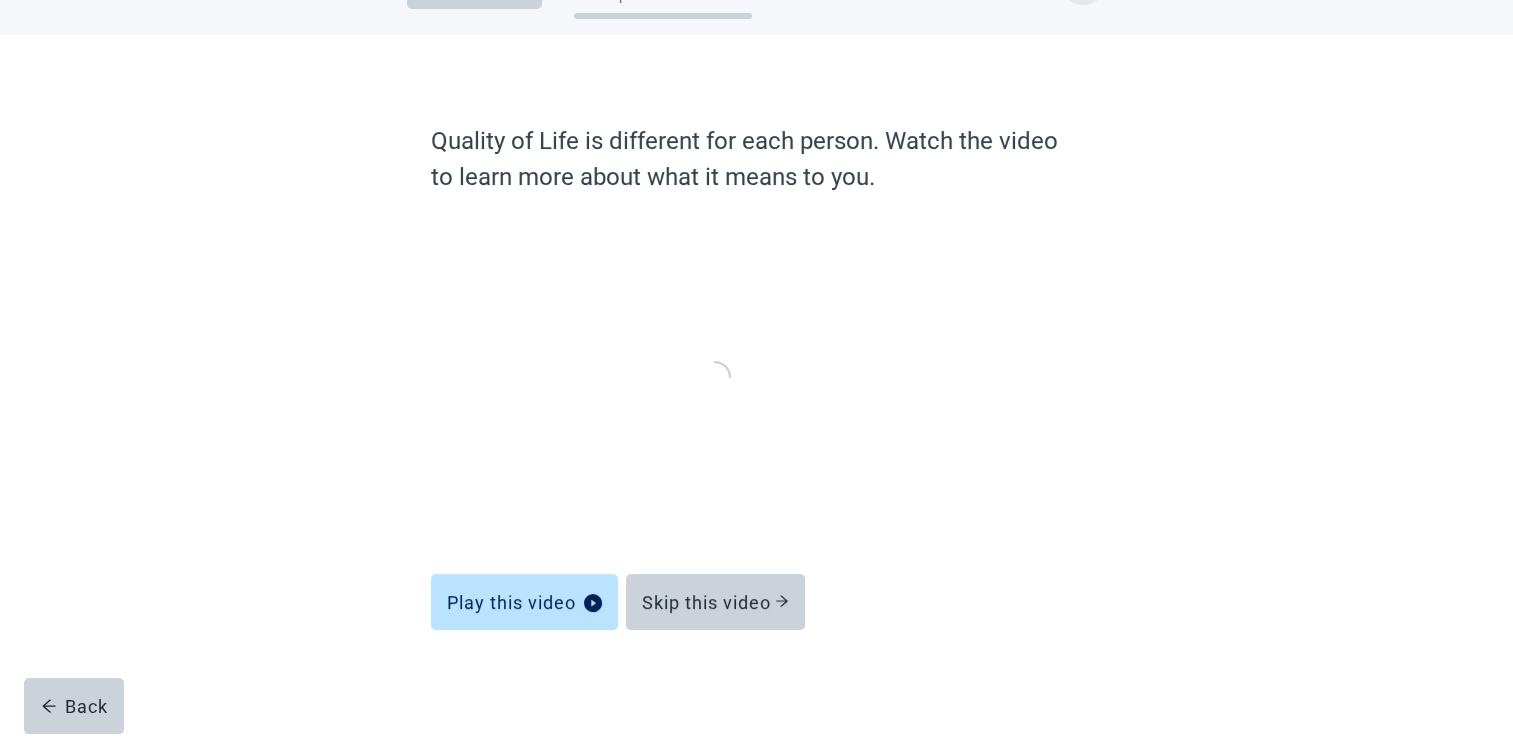 scroll, scrollTop: 68, scrollLeft: 0, axis: vertical 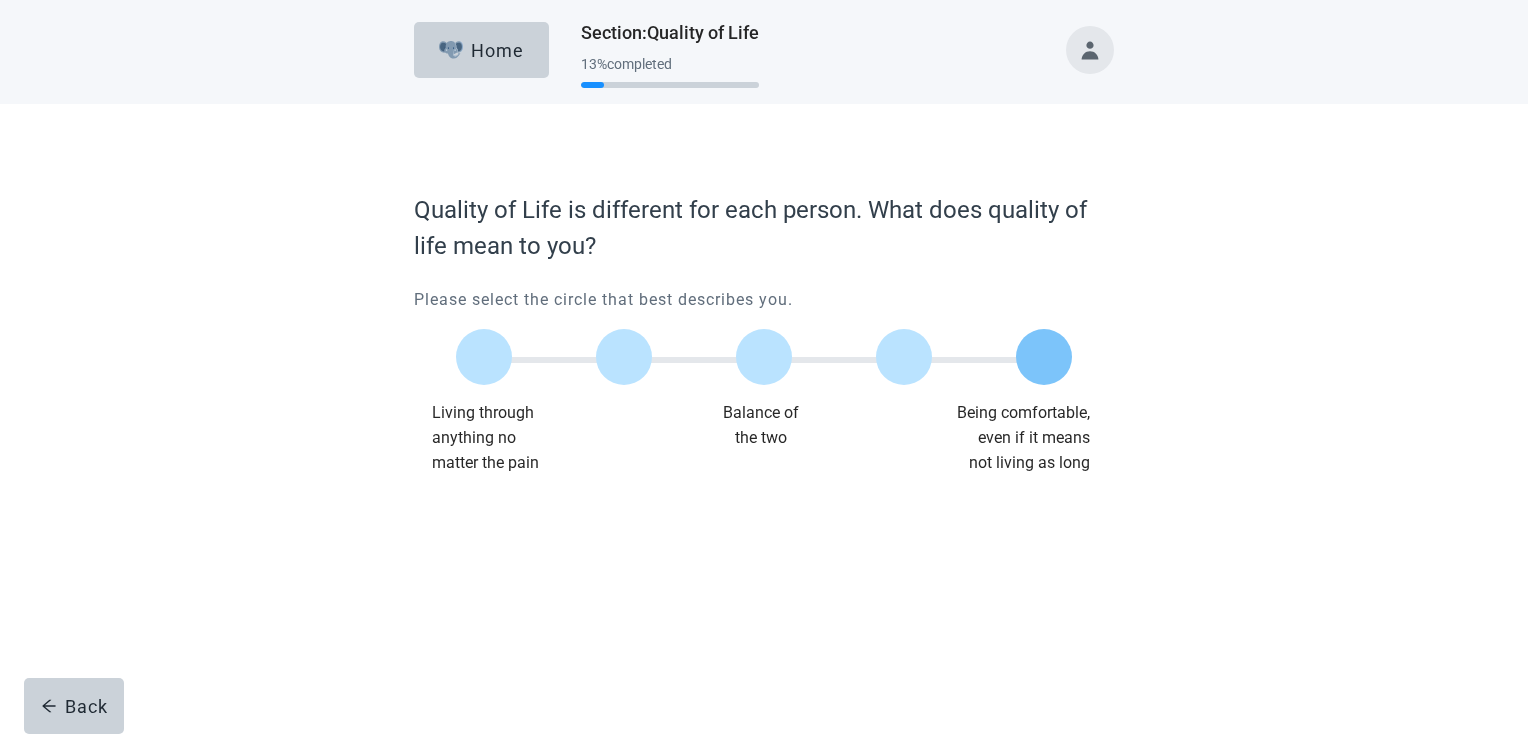 click at bounding box center [1044, 357] 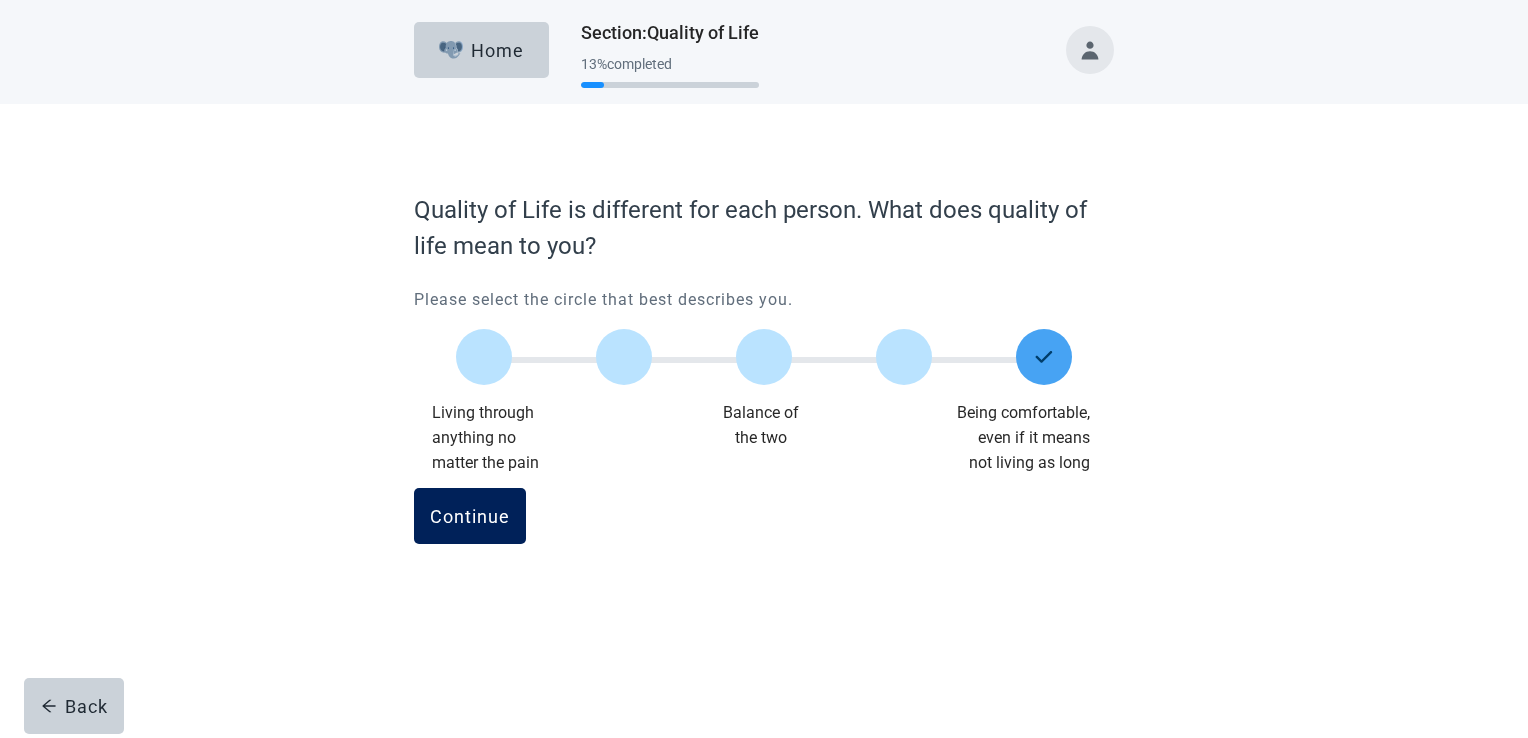 click on "Continue" at bounding box center (470, 516) 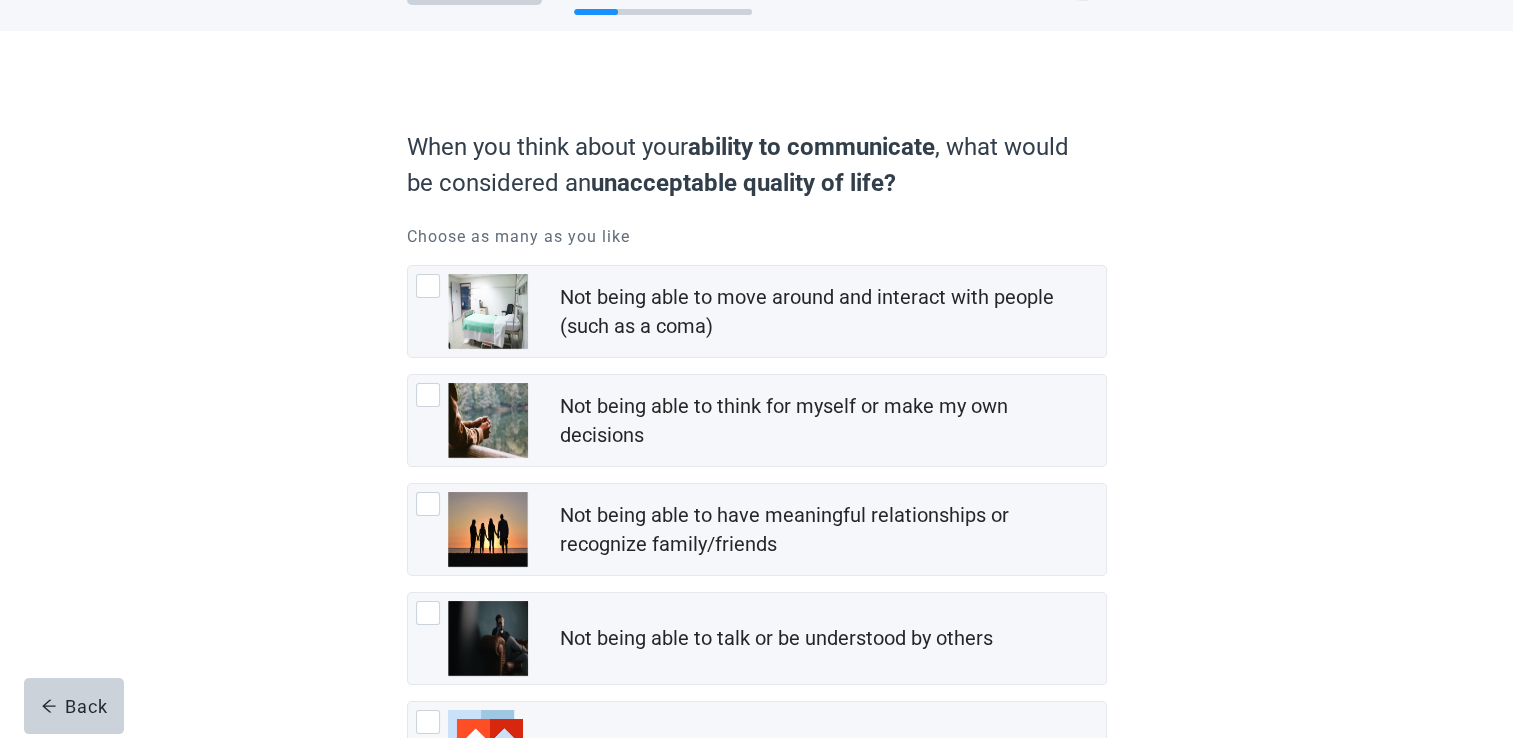 scroll, scrollTop: 100, scrollLeft: 0, axis: vertical 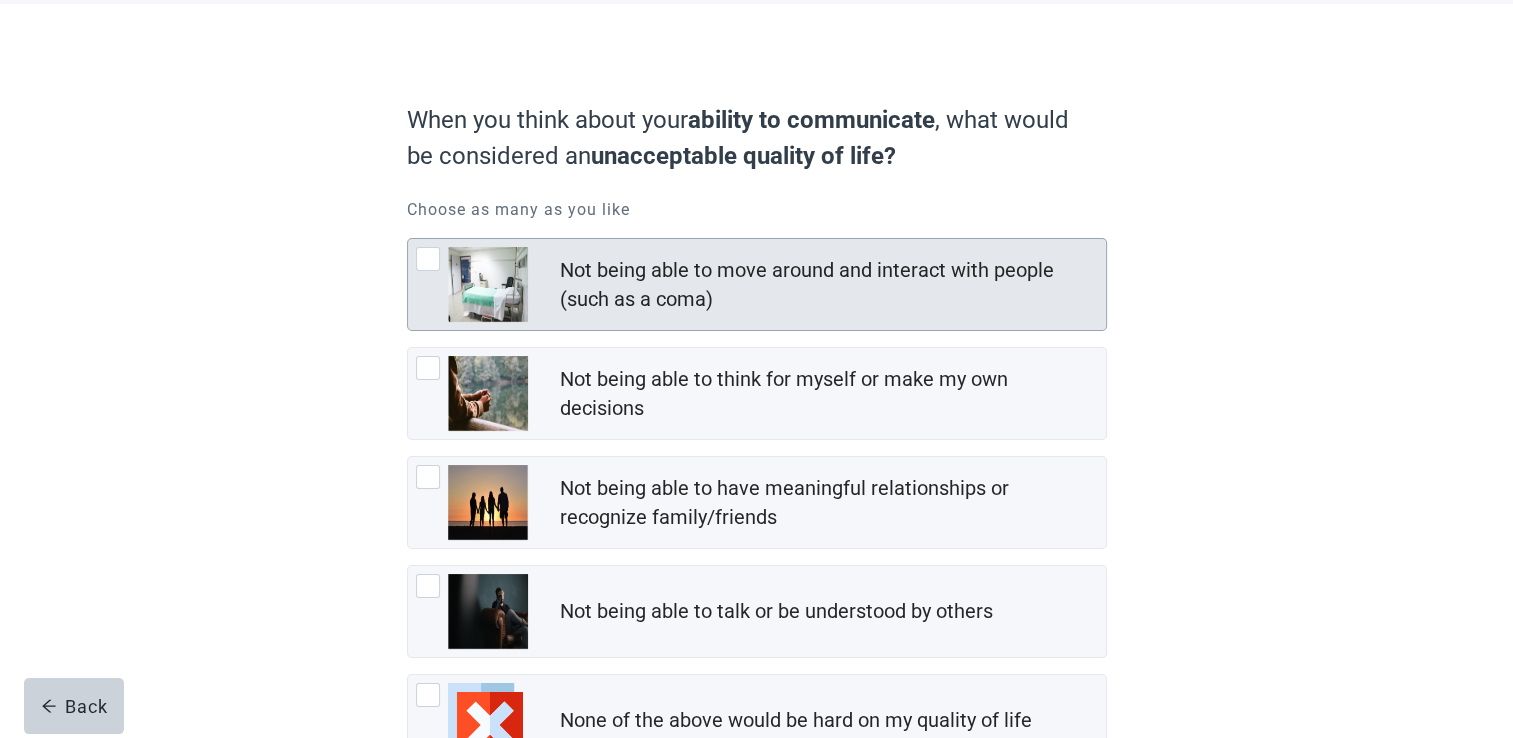 click at bounding box center [428, 259] 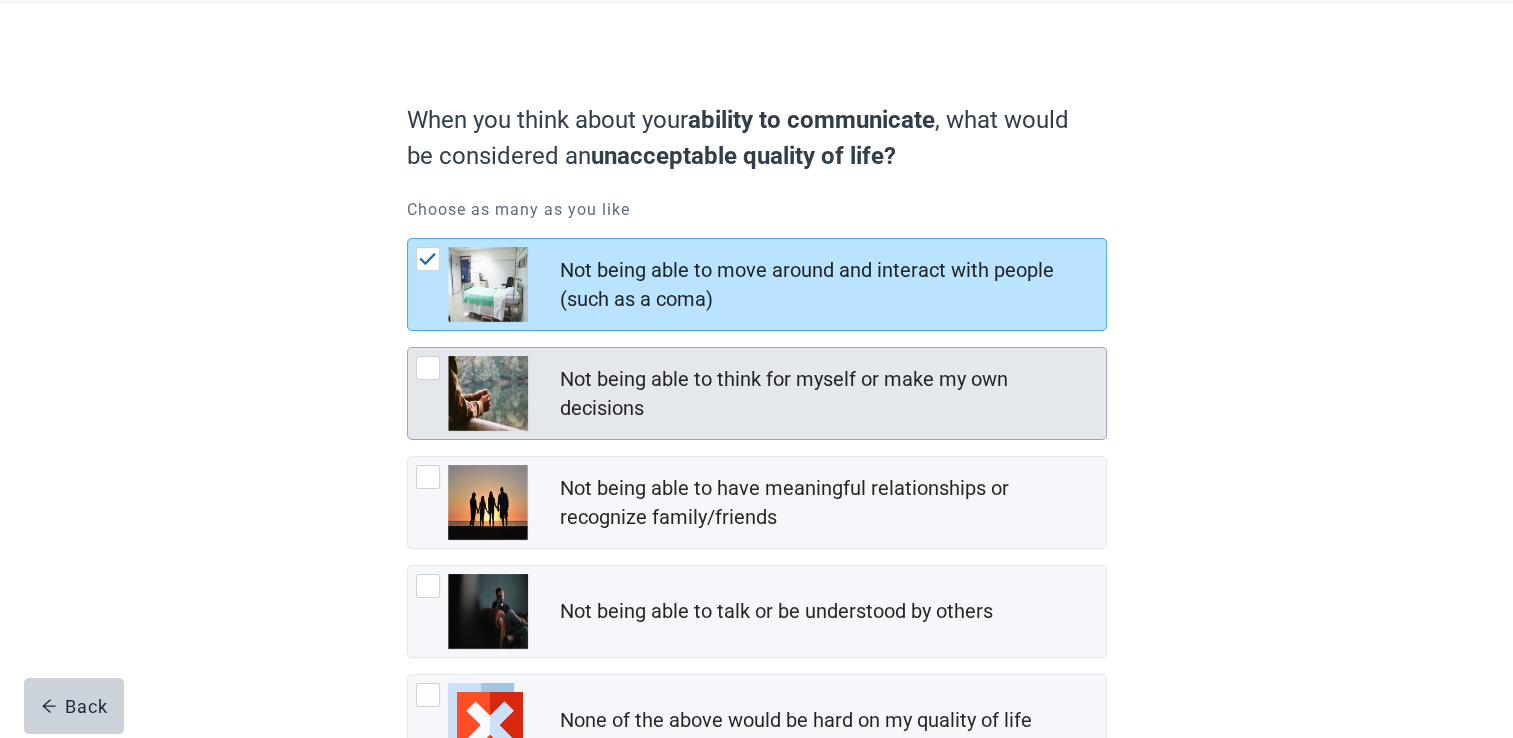 click at bounding box center [428, 368] 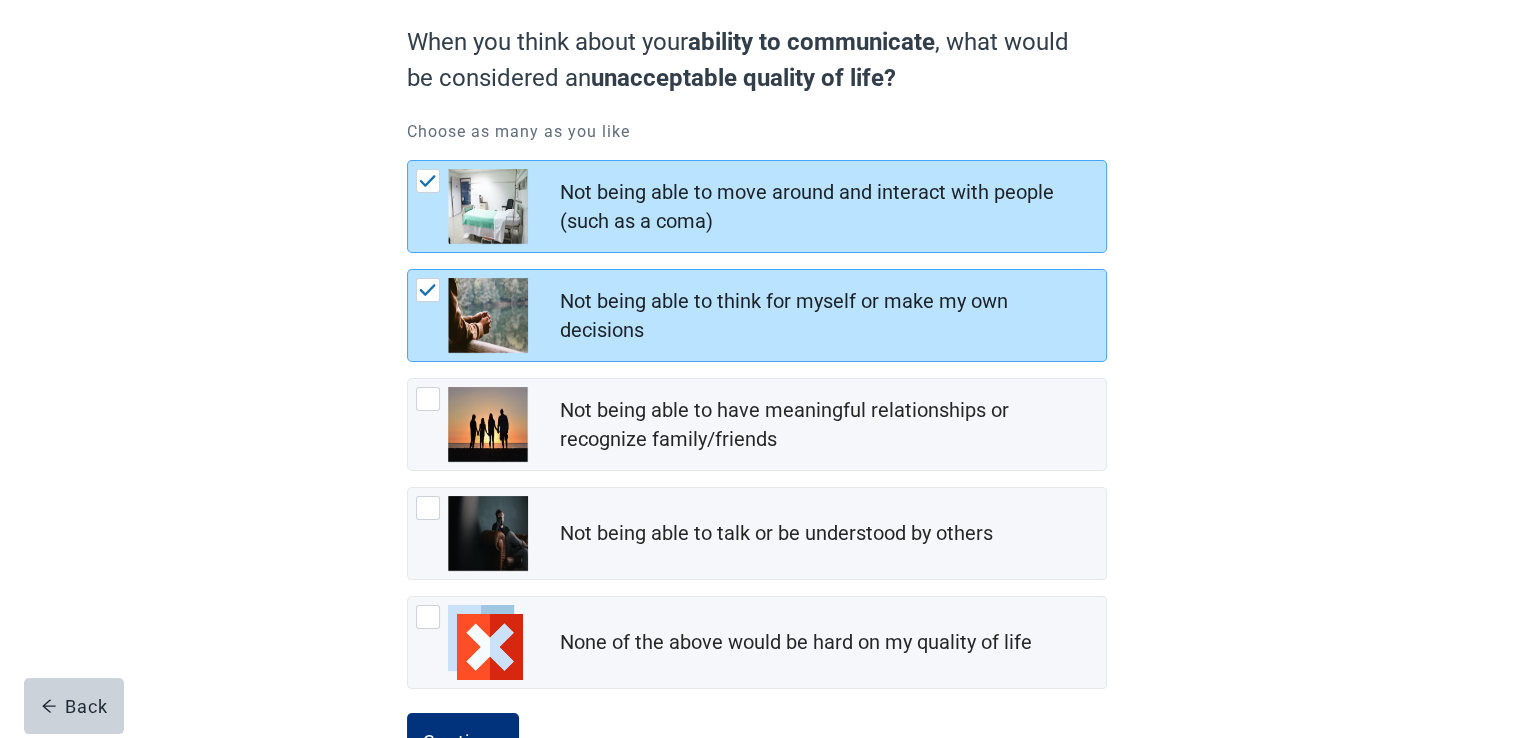 scroll, scrollTop: 200, scrollLeft: 0, axis: vertical 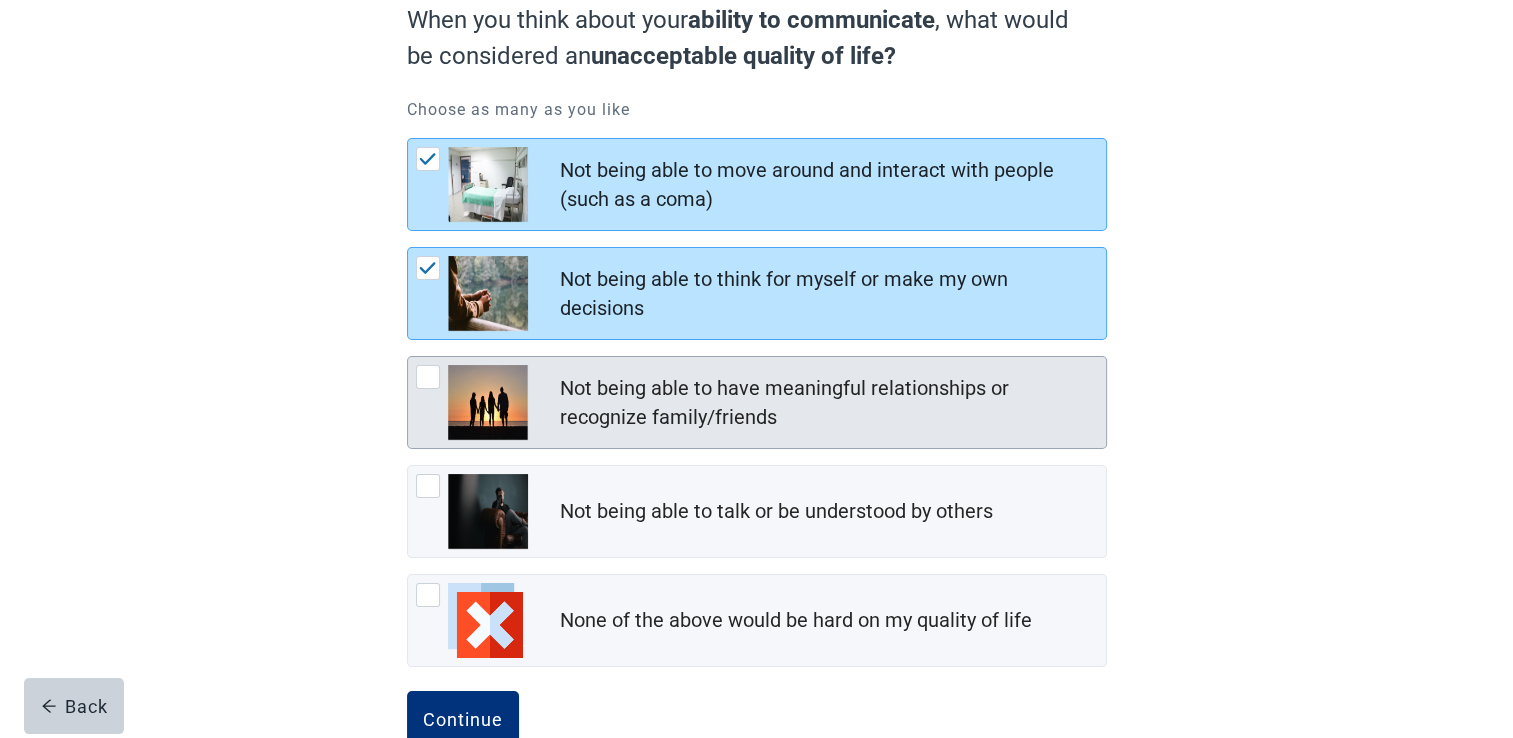 click at bounding box center (428, 377) 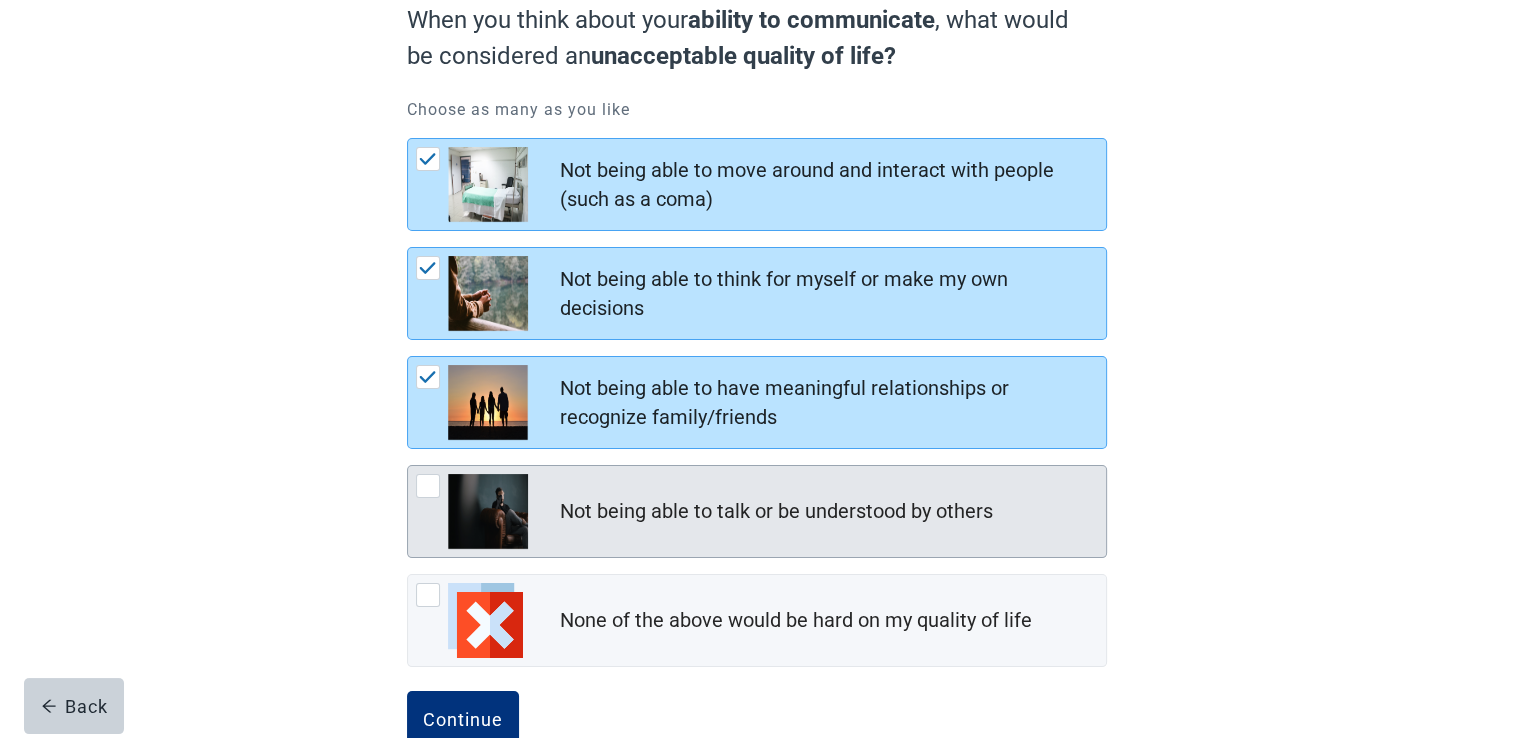 click at bounding box center [428, 486] 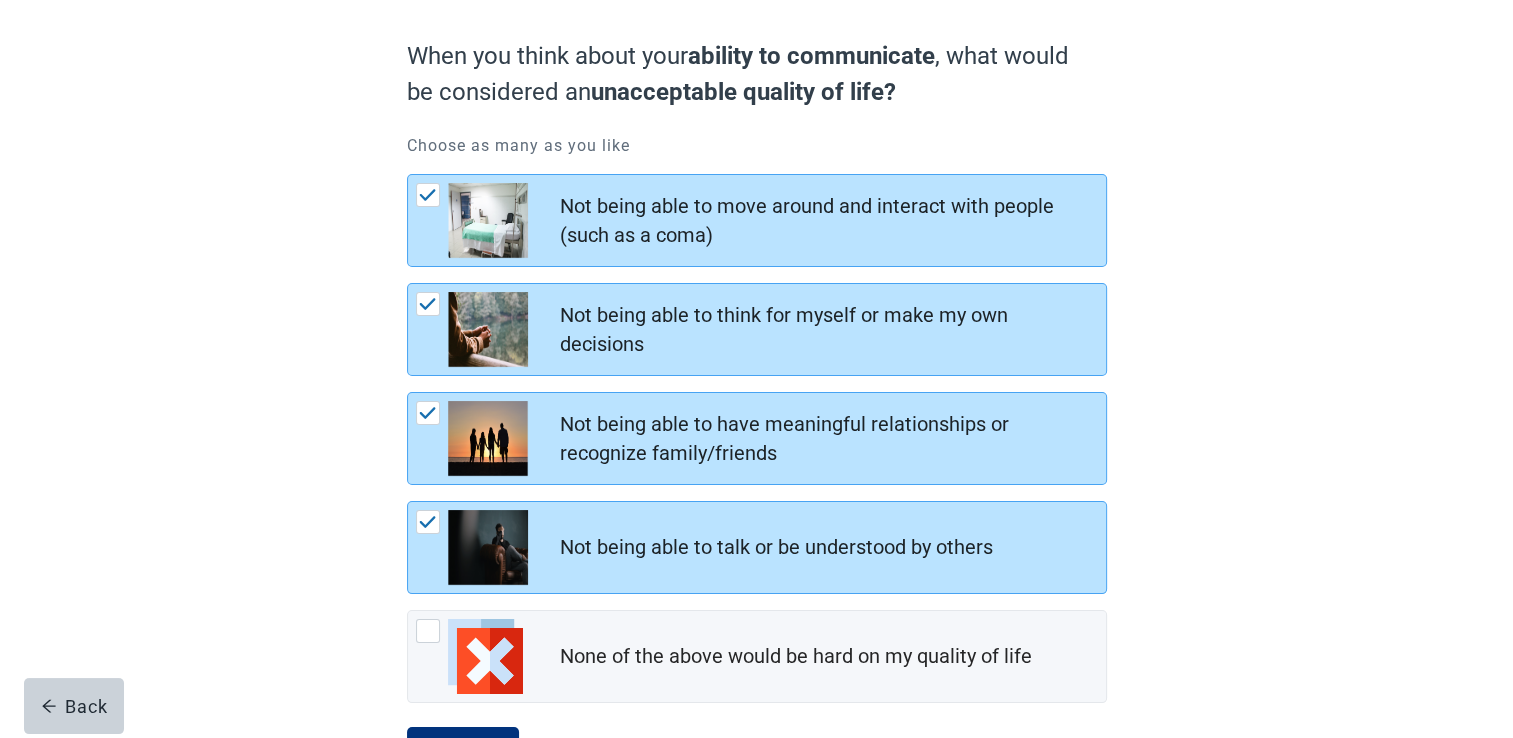 scroll, scrollTop: 200, scrollLeft: 0, axis: vertical 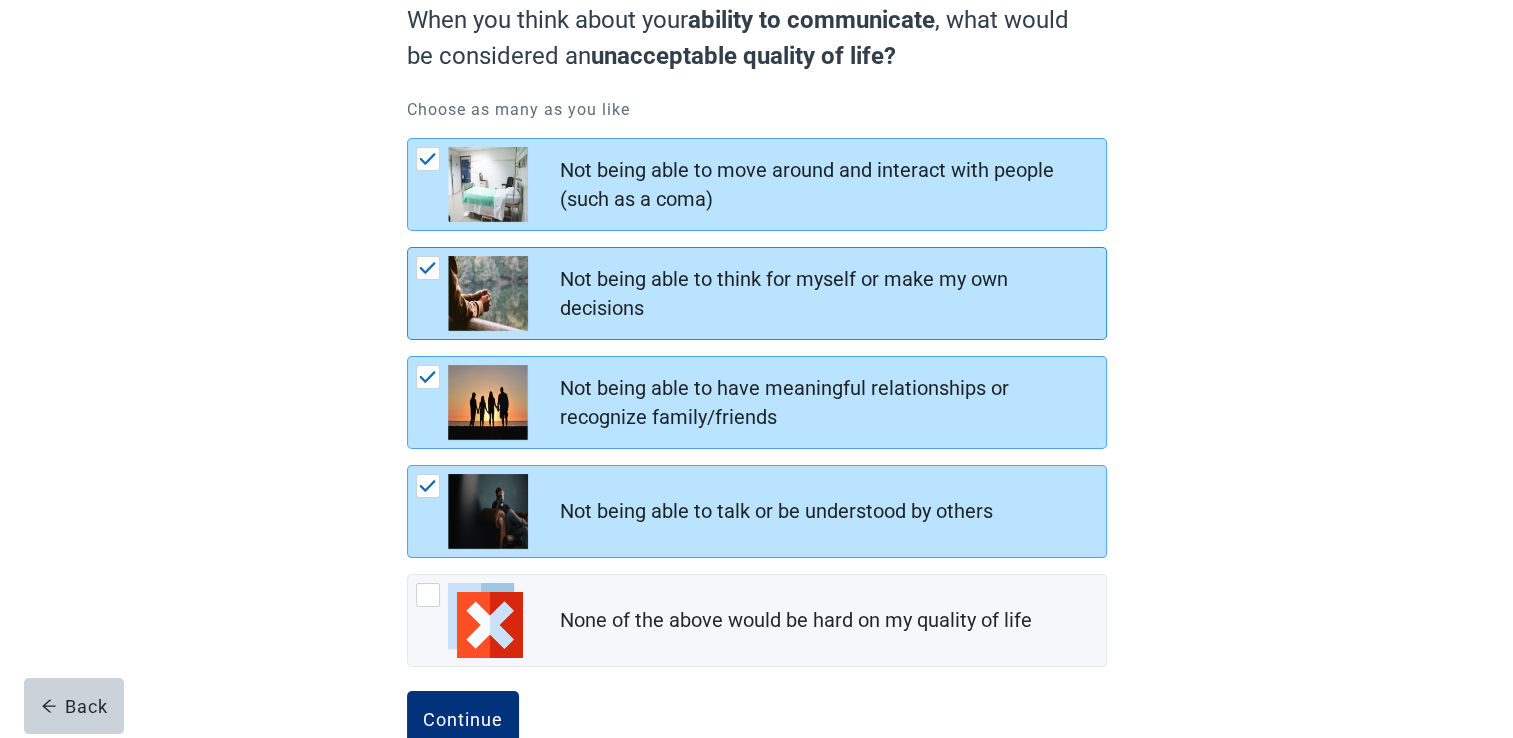 click at bounding box center (428, 268) 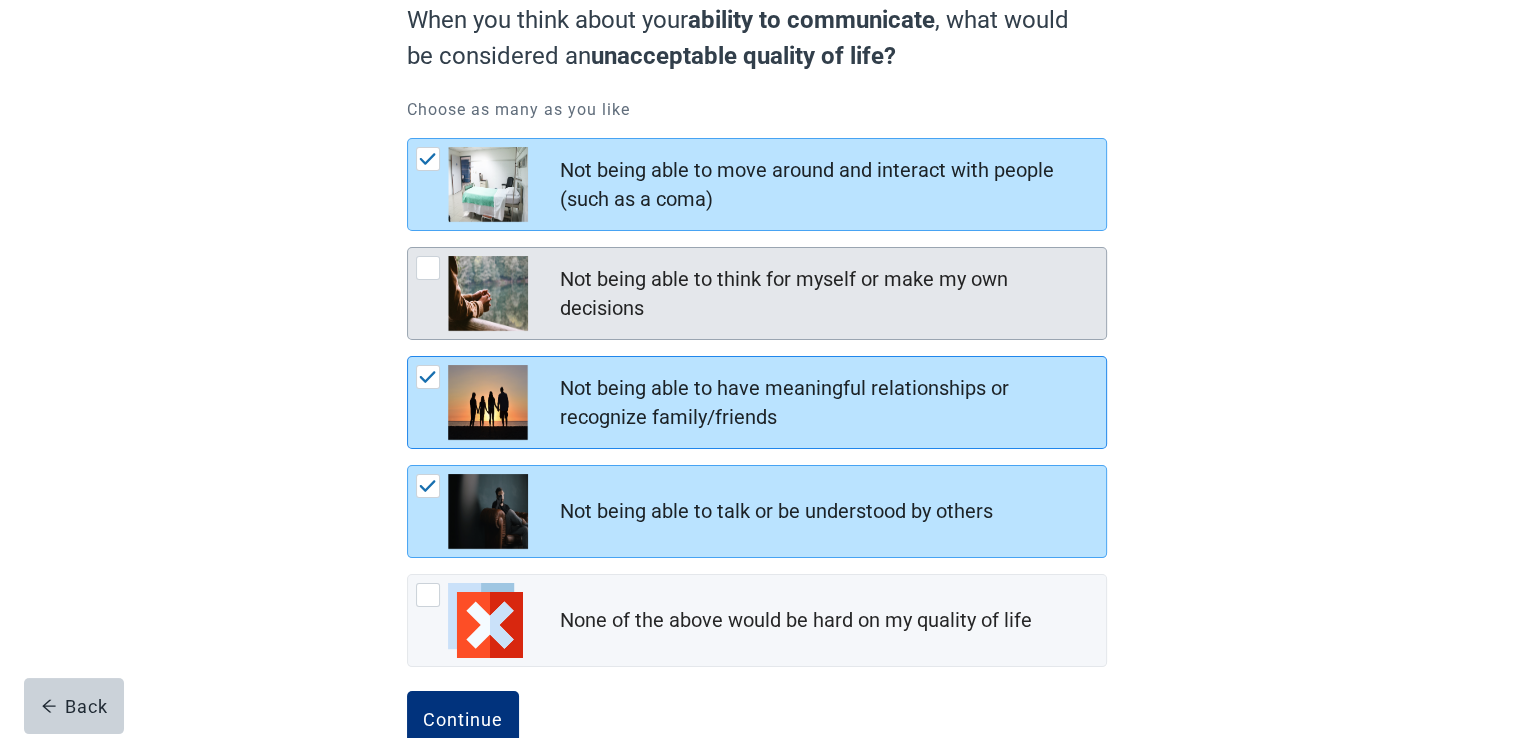 click at bounding box center (428, 377) 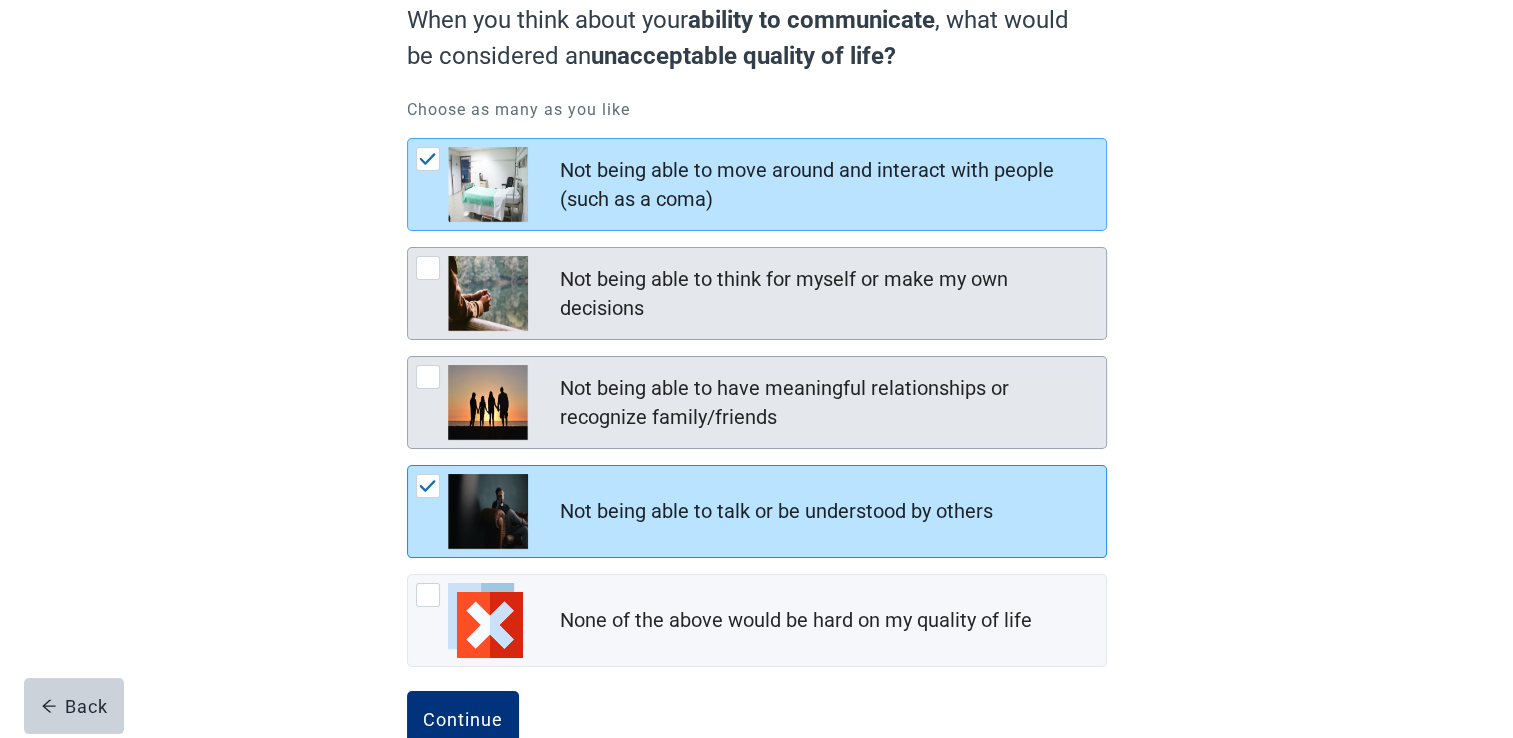click at bounding box center (428, 486) 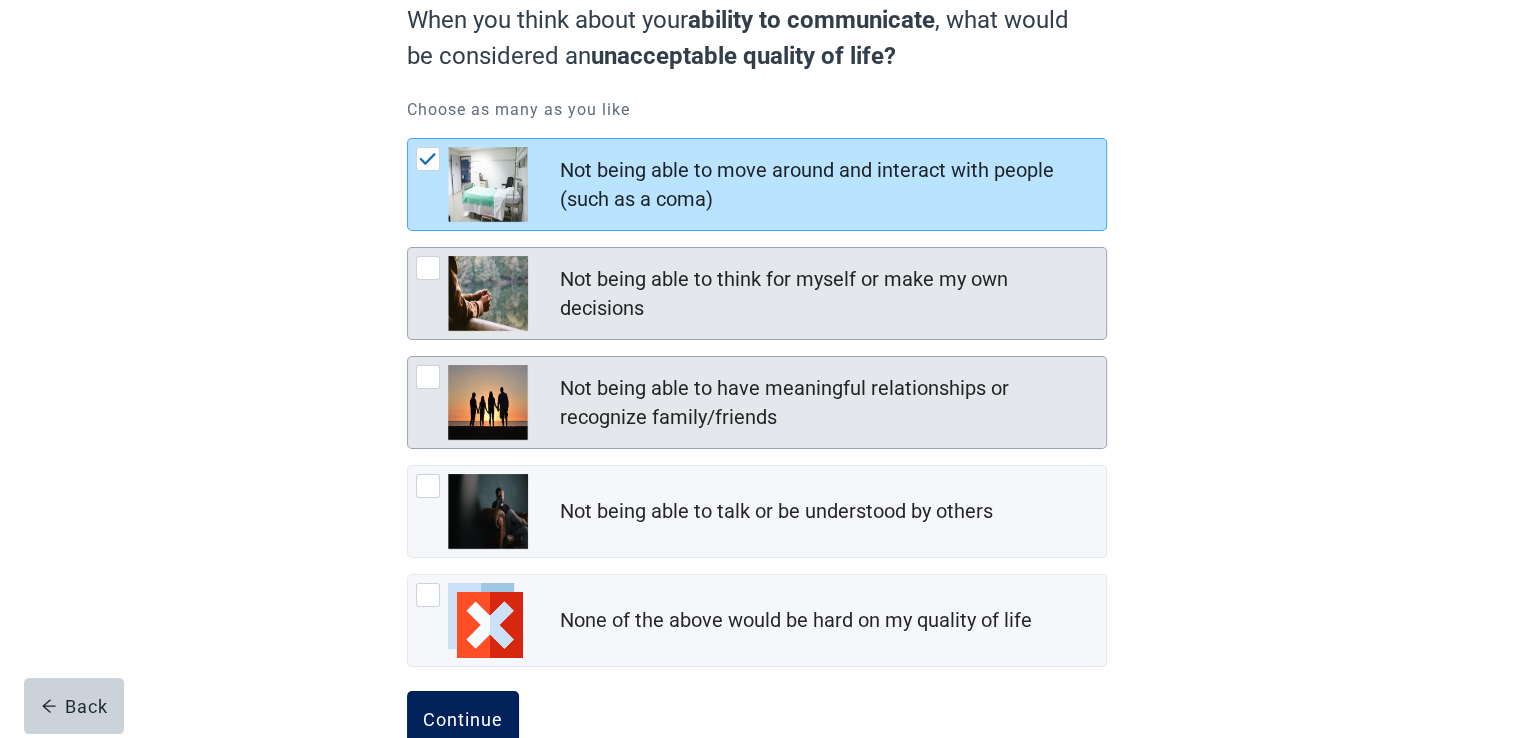 click on "Continue" at bounding box center [463, 719] 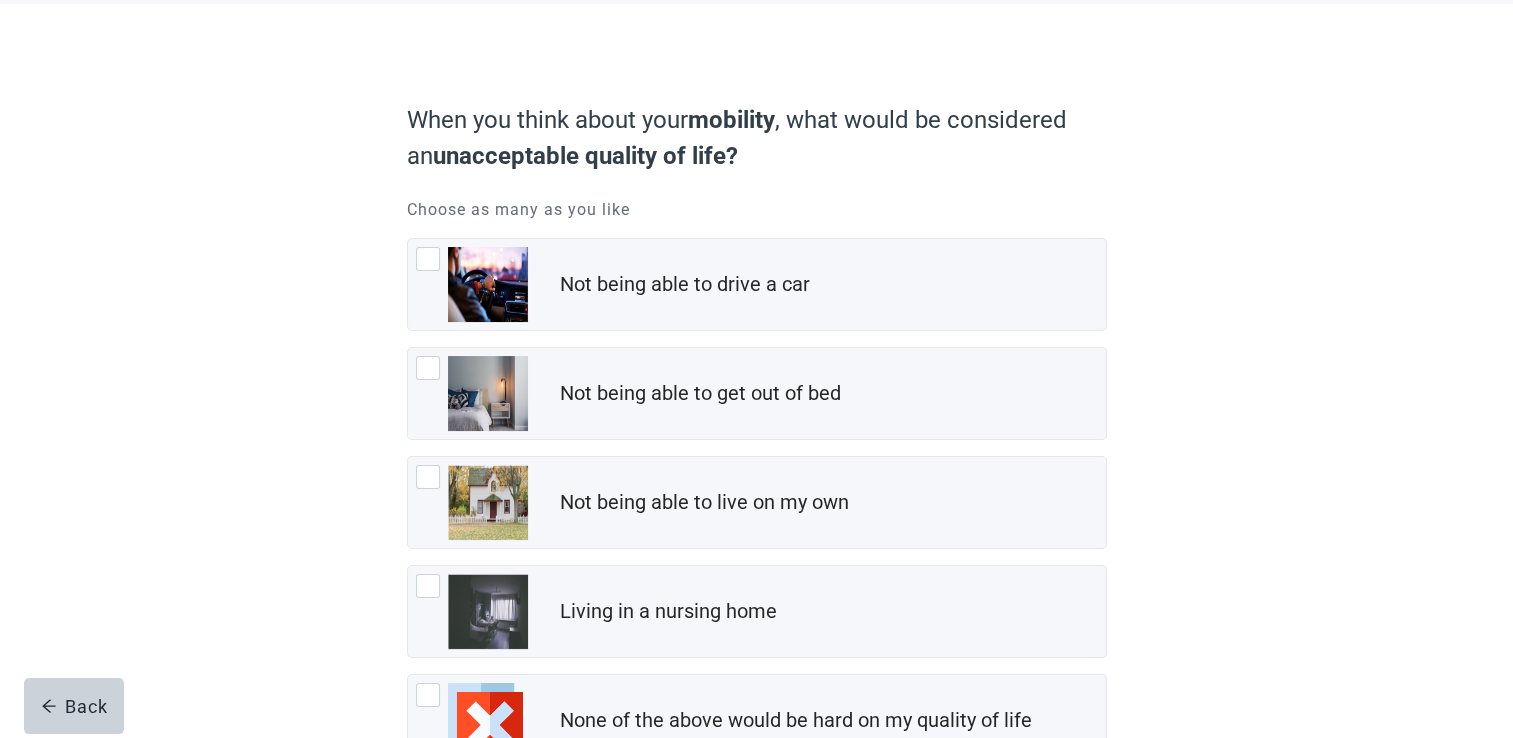scroll, scrollTop: 200, scrollLeft: 0, axis: vertical 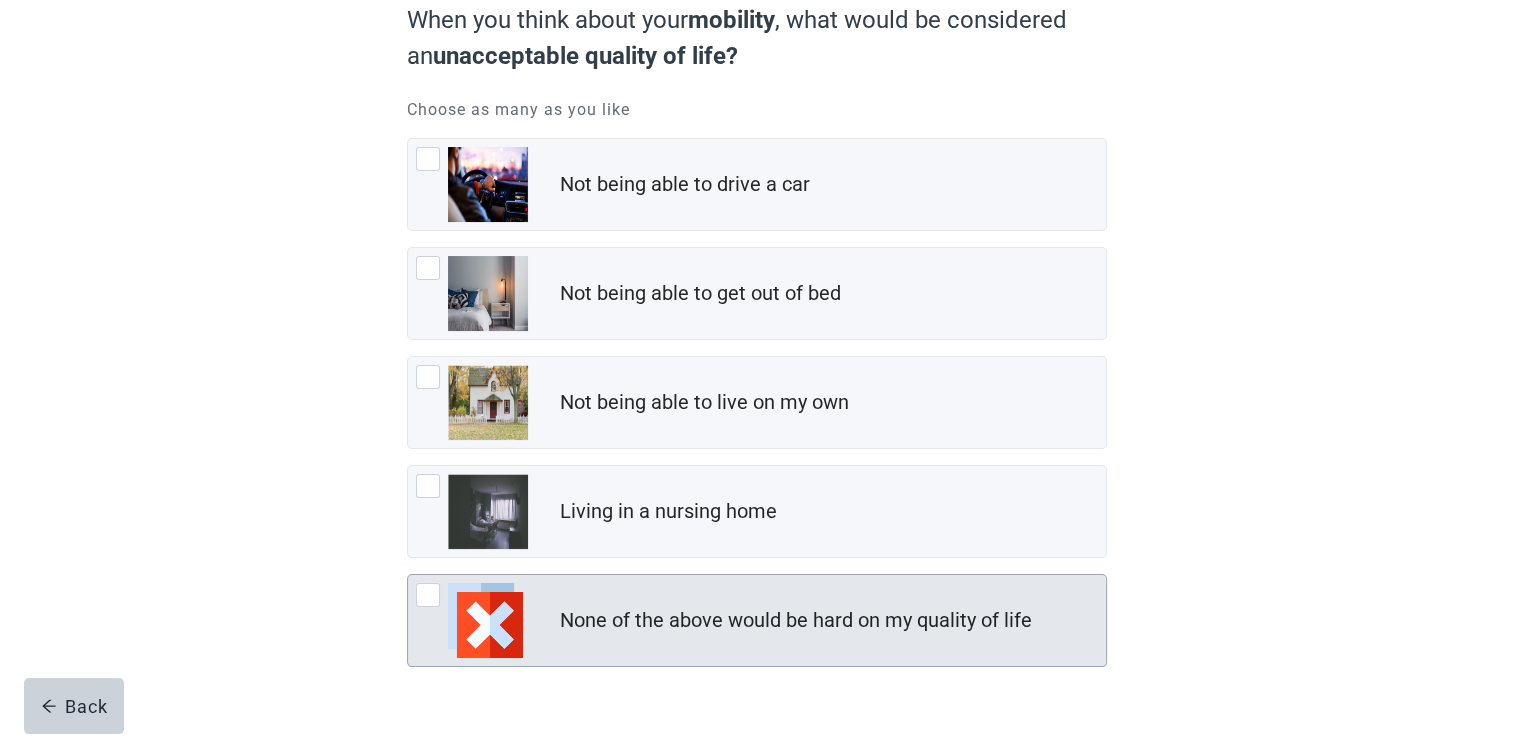 click at bounding box center [428, 595] 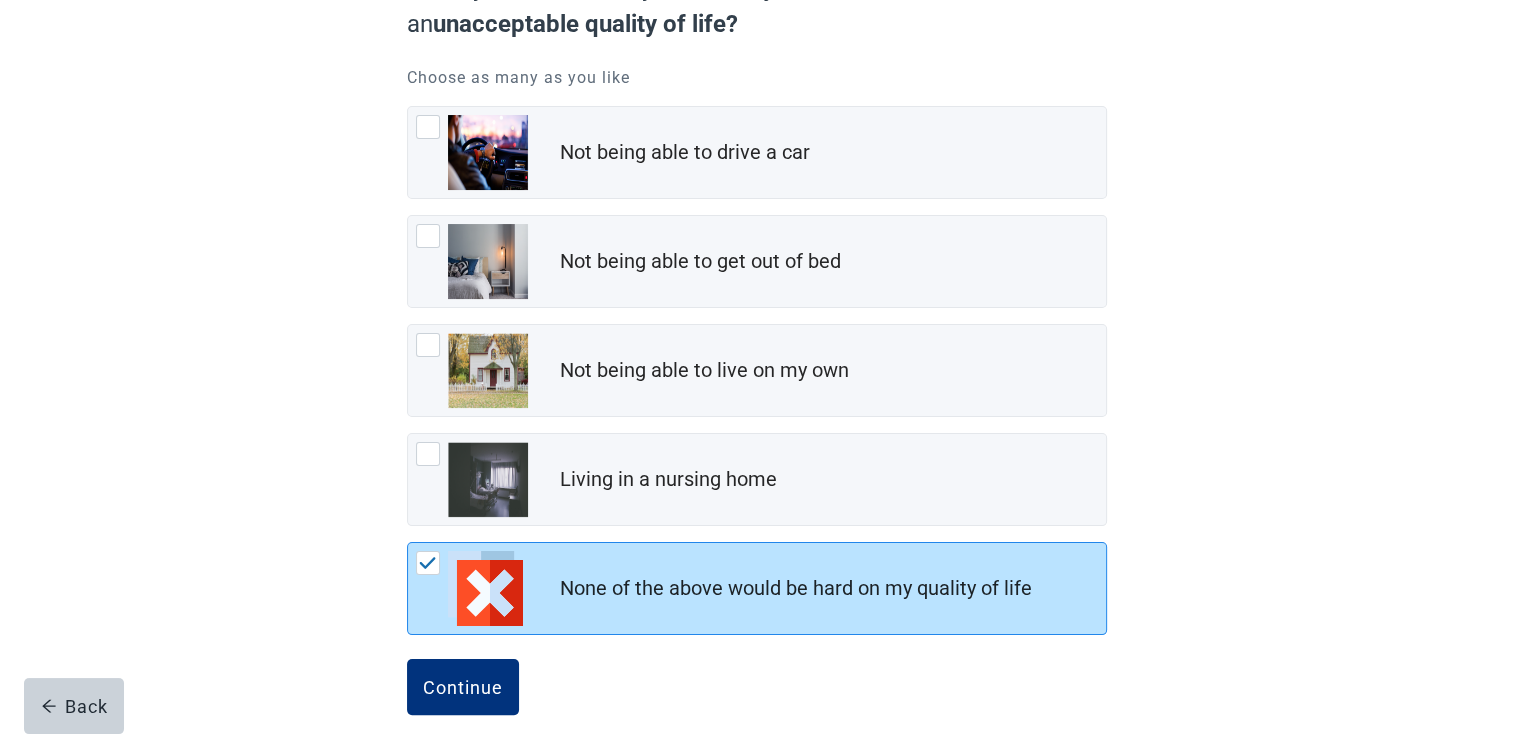 scroll, scrollTop: 250, scrollLeft: 0, axis: vertical 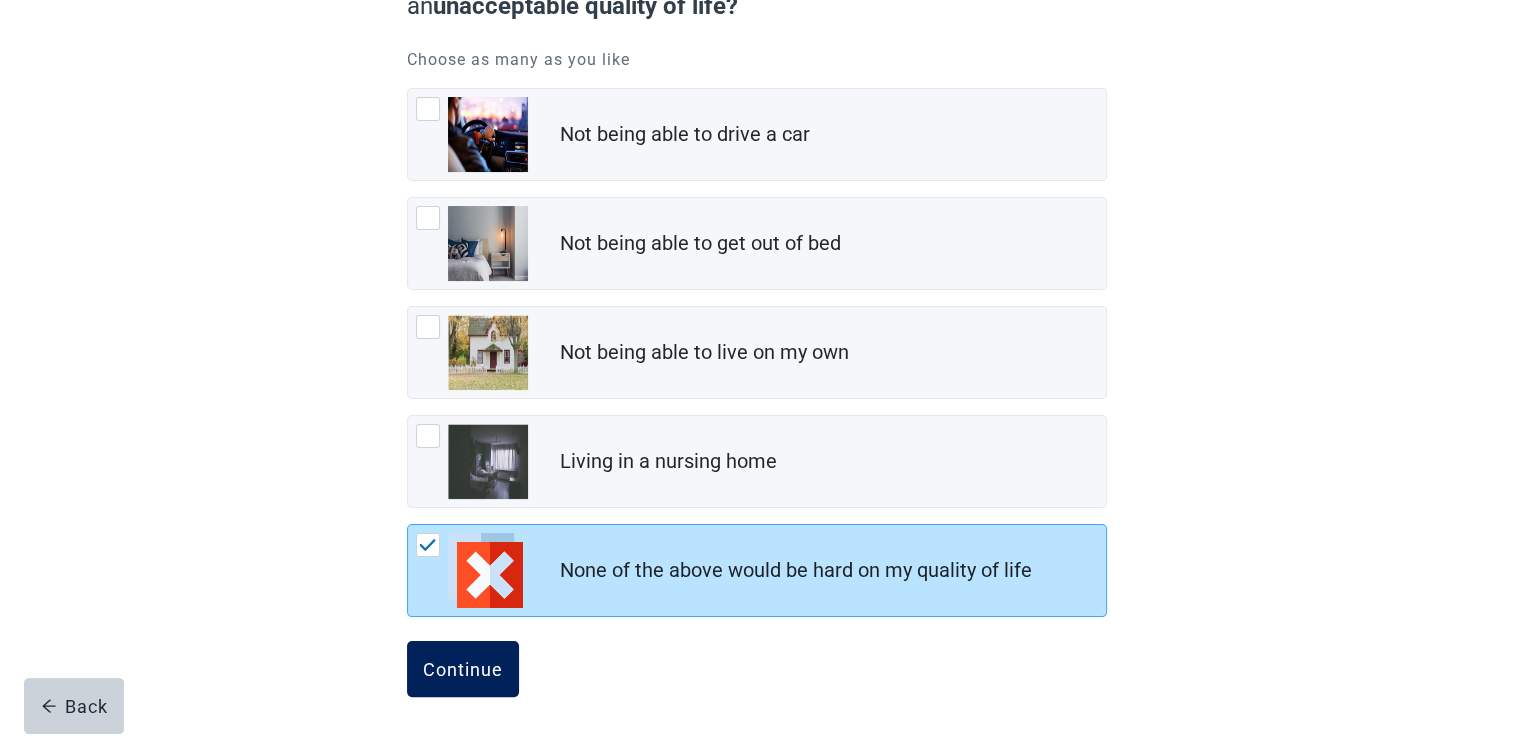 click on "Continue" at bounding box center [463, 669] 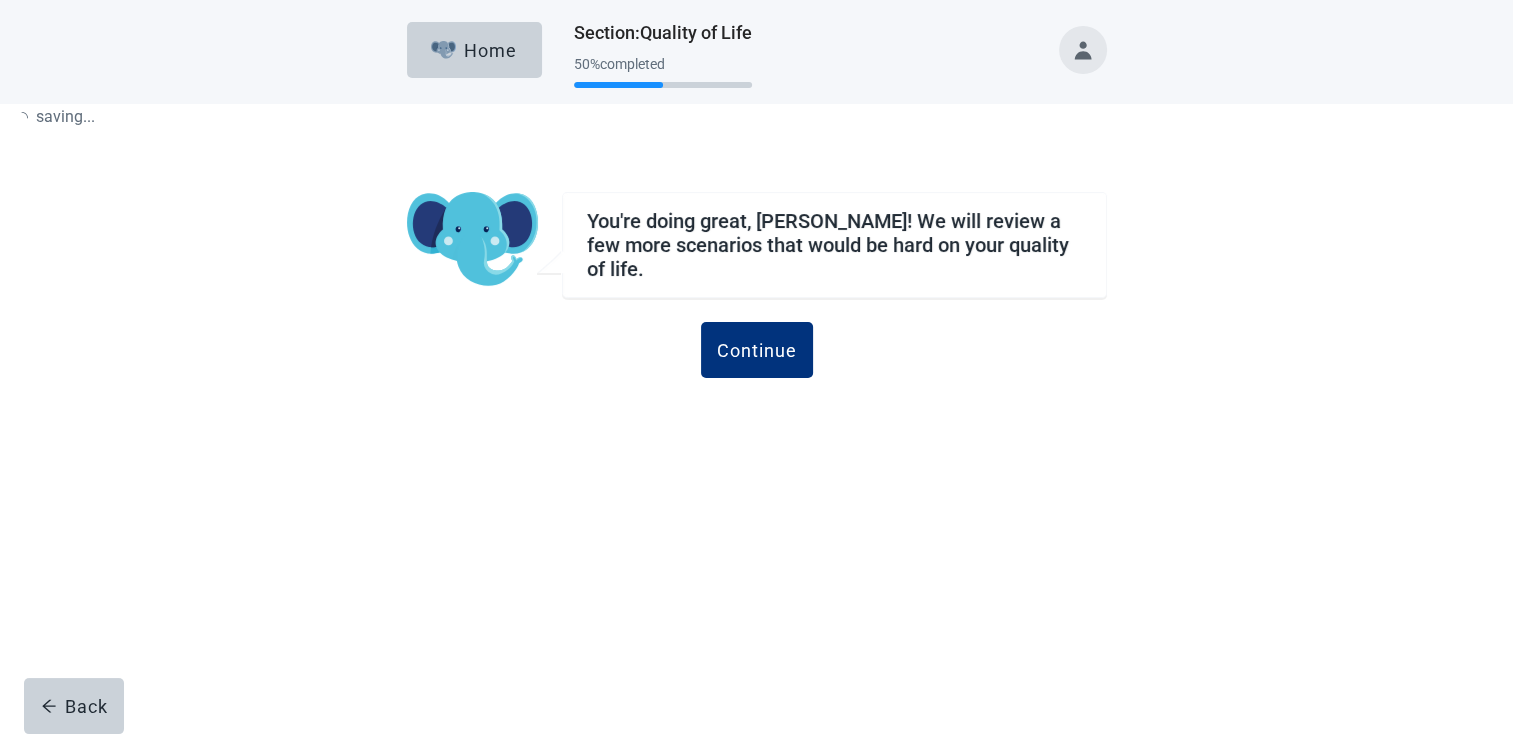 scroll, scrollTop: 0, scrollLeft: 0, axis: both 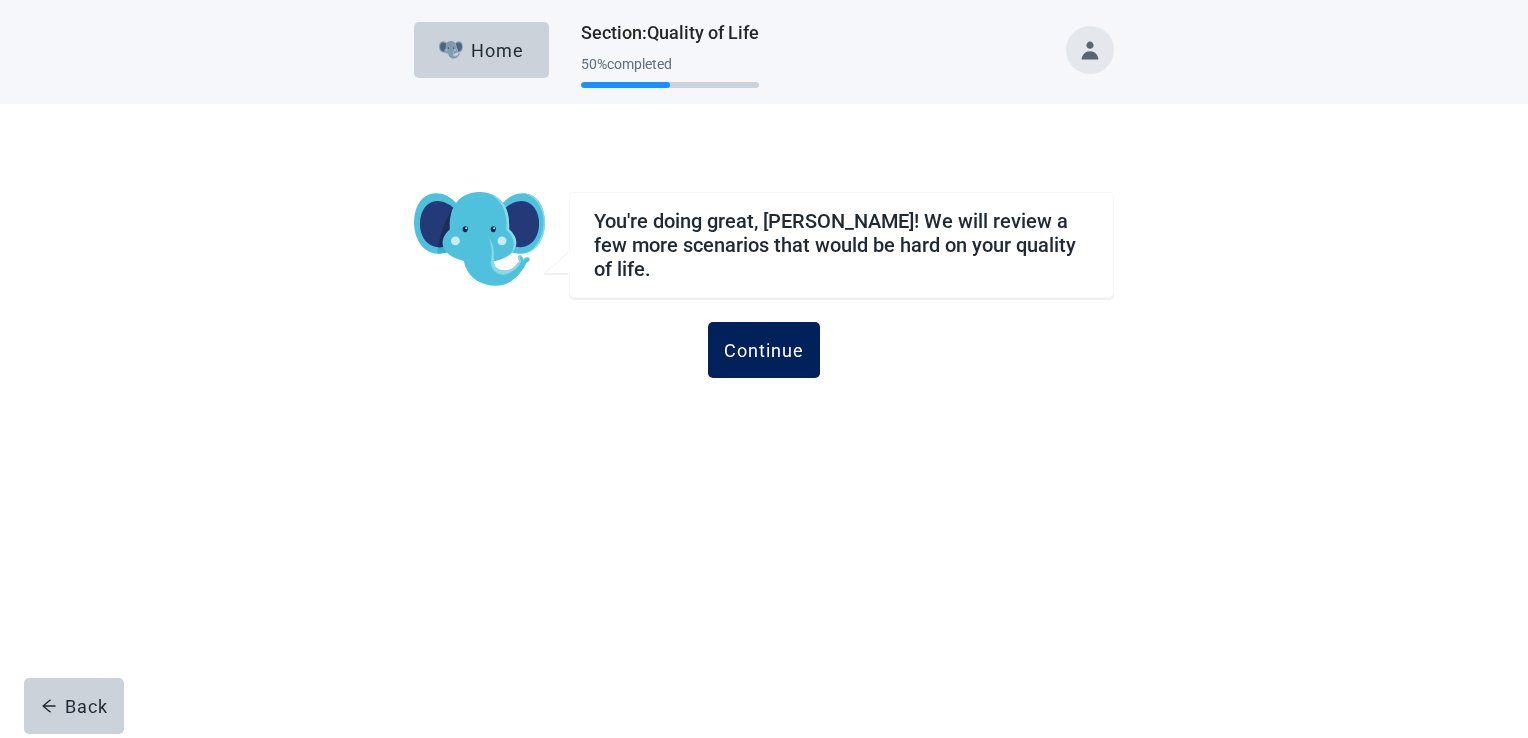 click on "Continue" at bounding box center [764, 350] 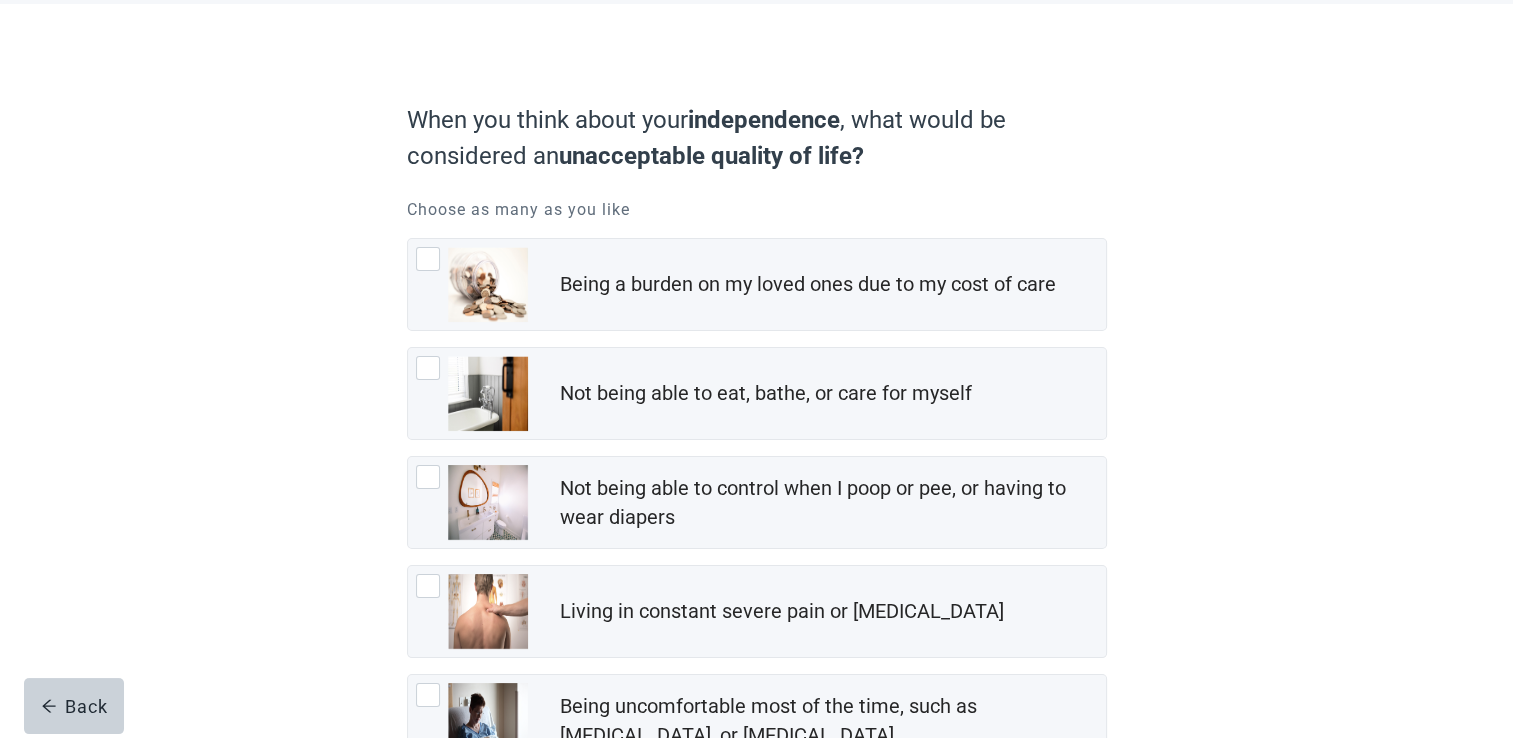 scroll, scrollTop: 200, scrollLeft: 0, axis: vertical 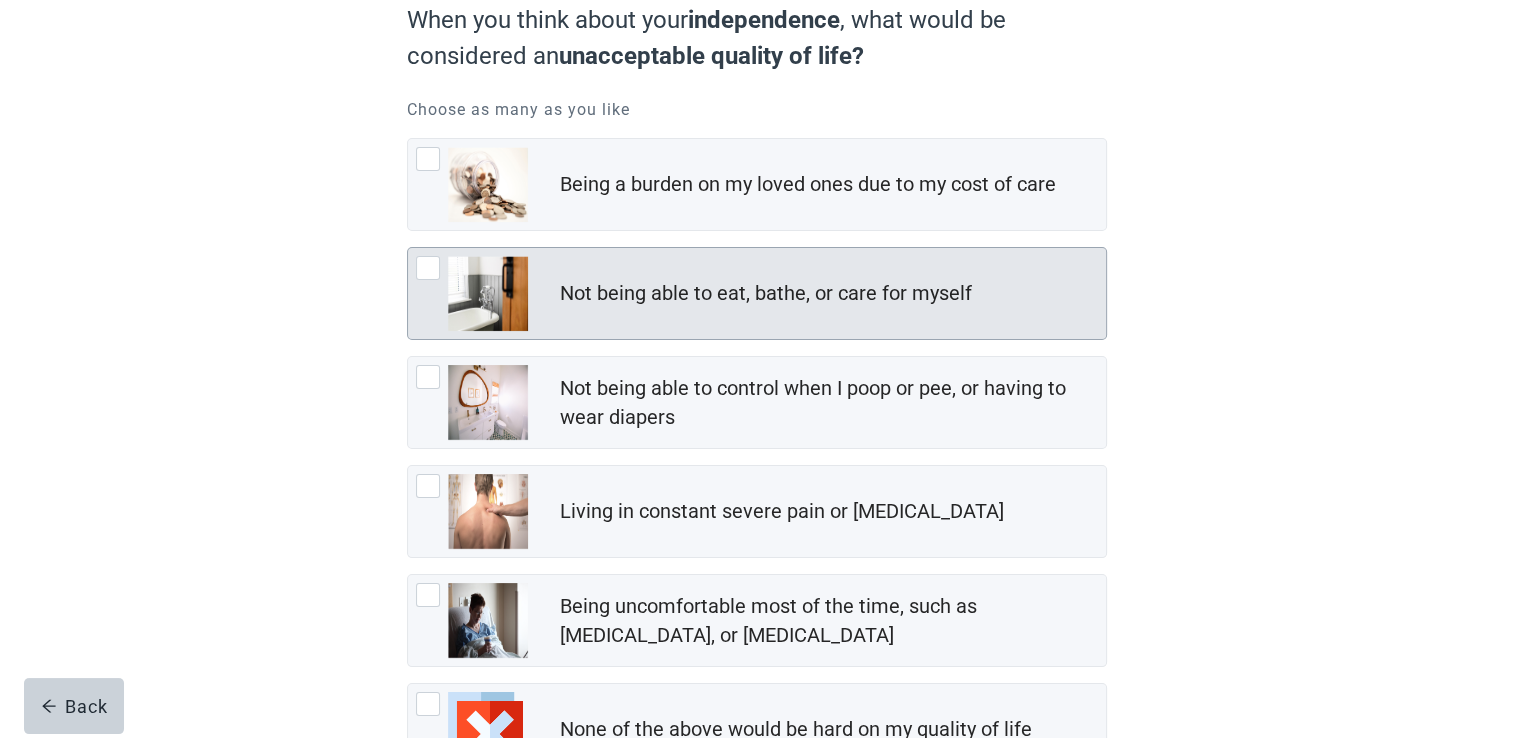 click at bounding box center (428, 268) 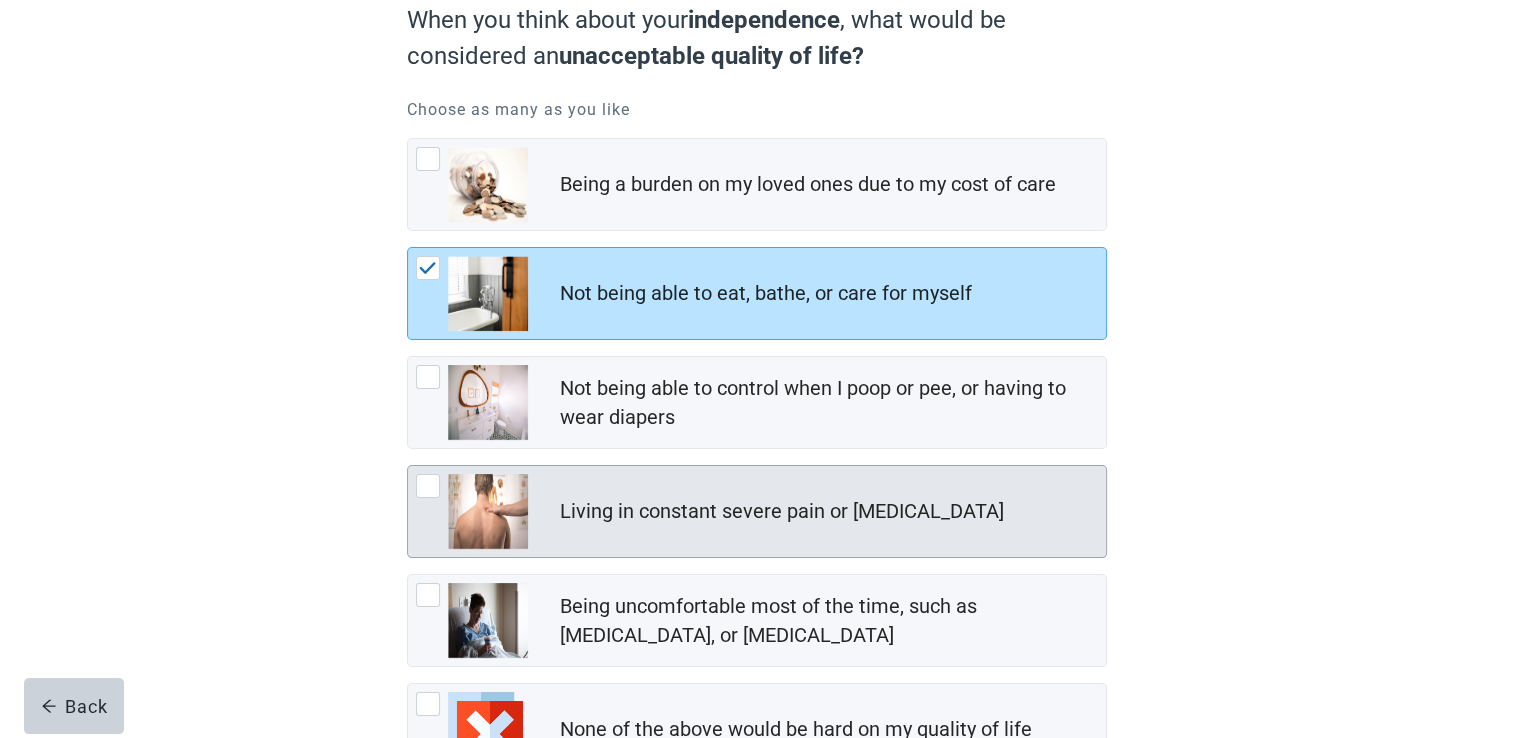 click at bounding box center (428, 486) 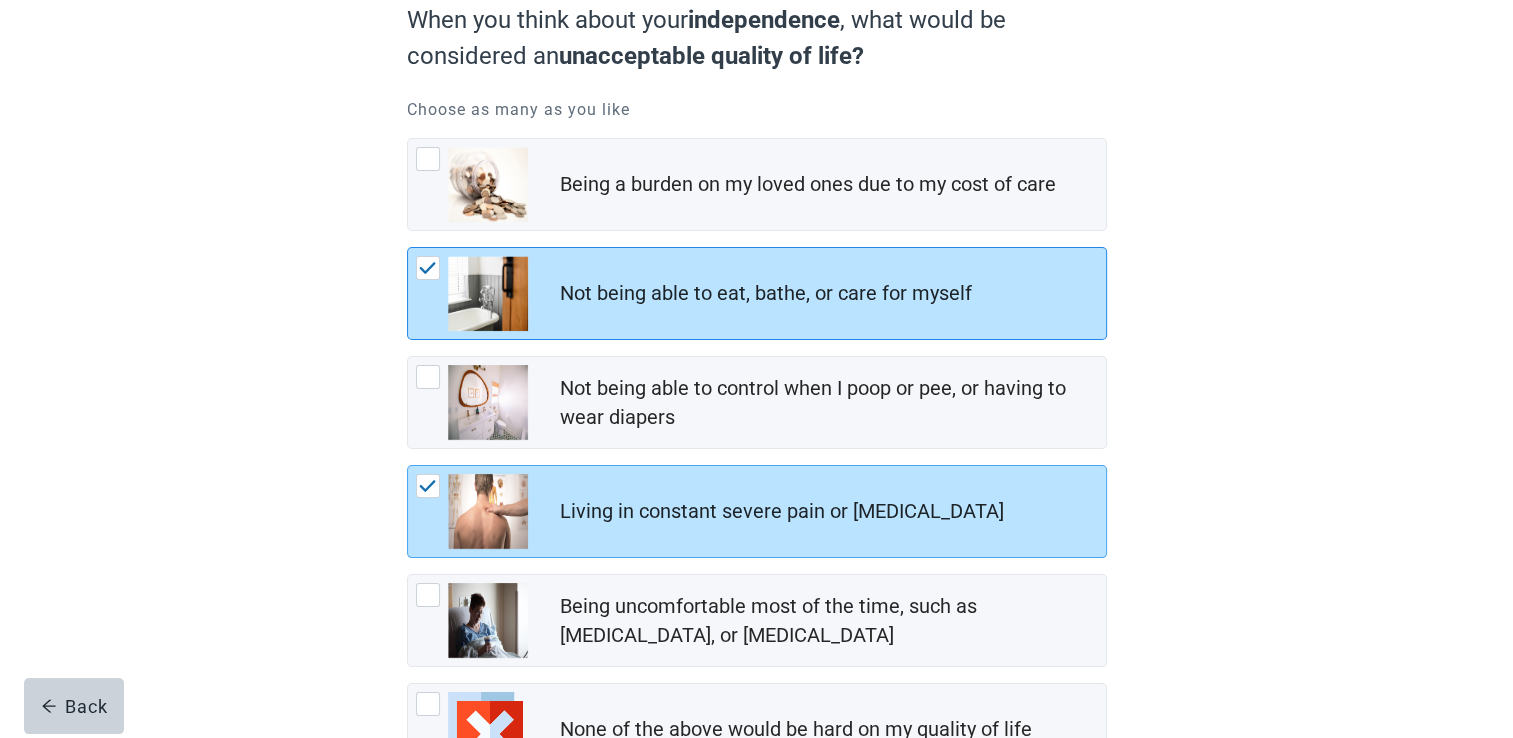 click at bounding box center (428, 268) 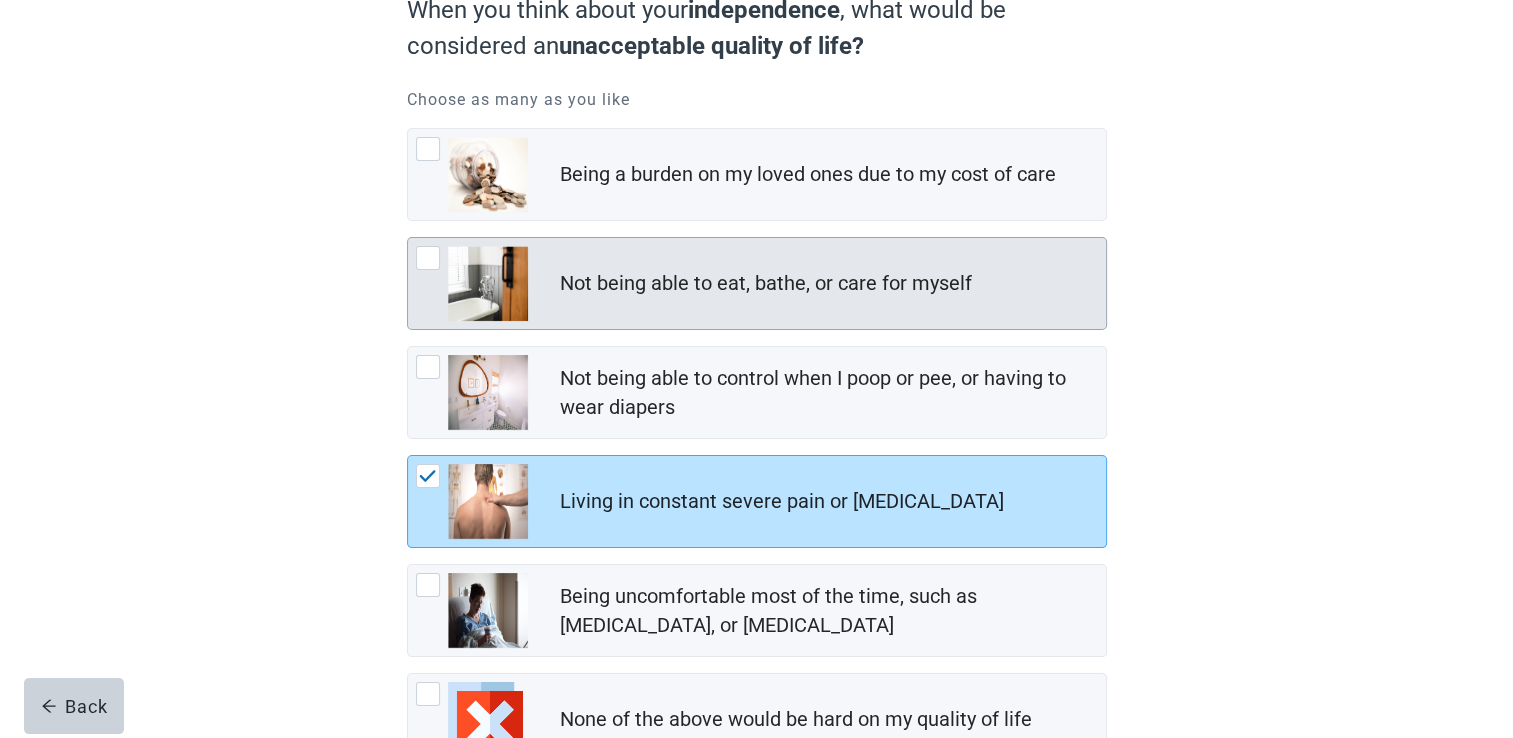 scroll, scrollTop: 159, scrollLeft: 0, axis: vertical 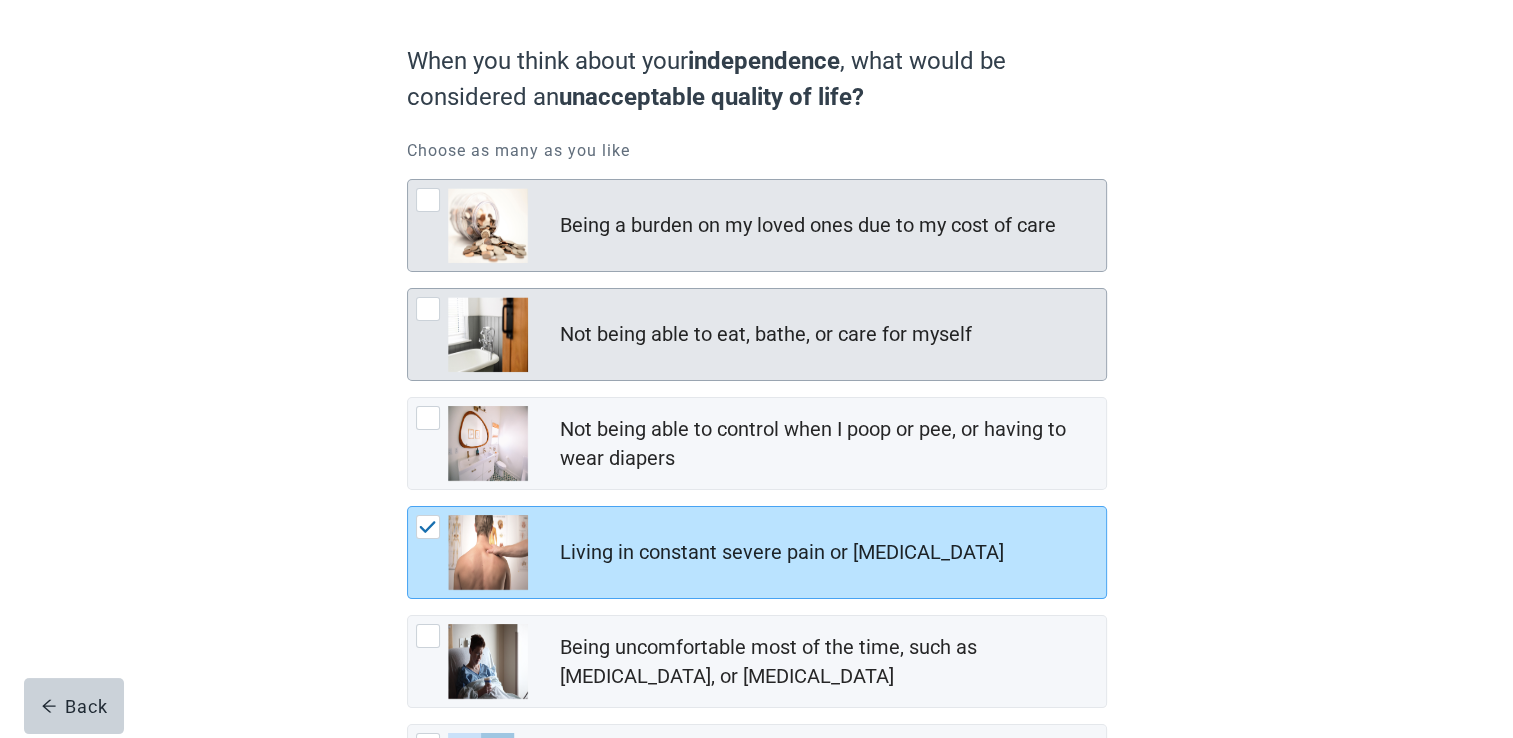 click at bounding box center (428, 200) 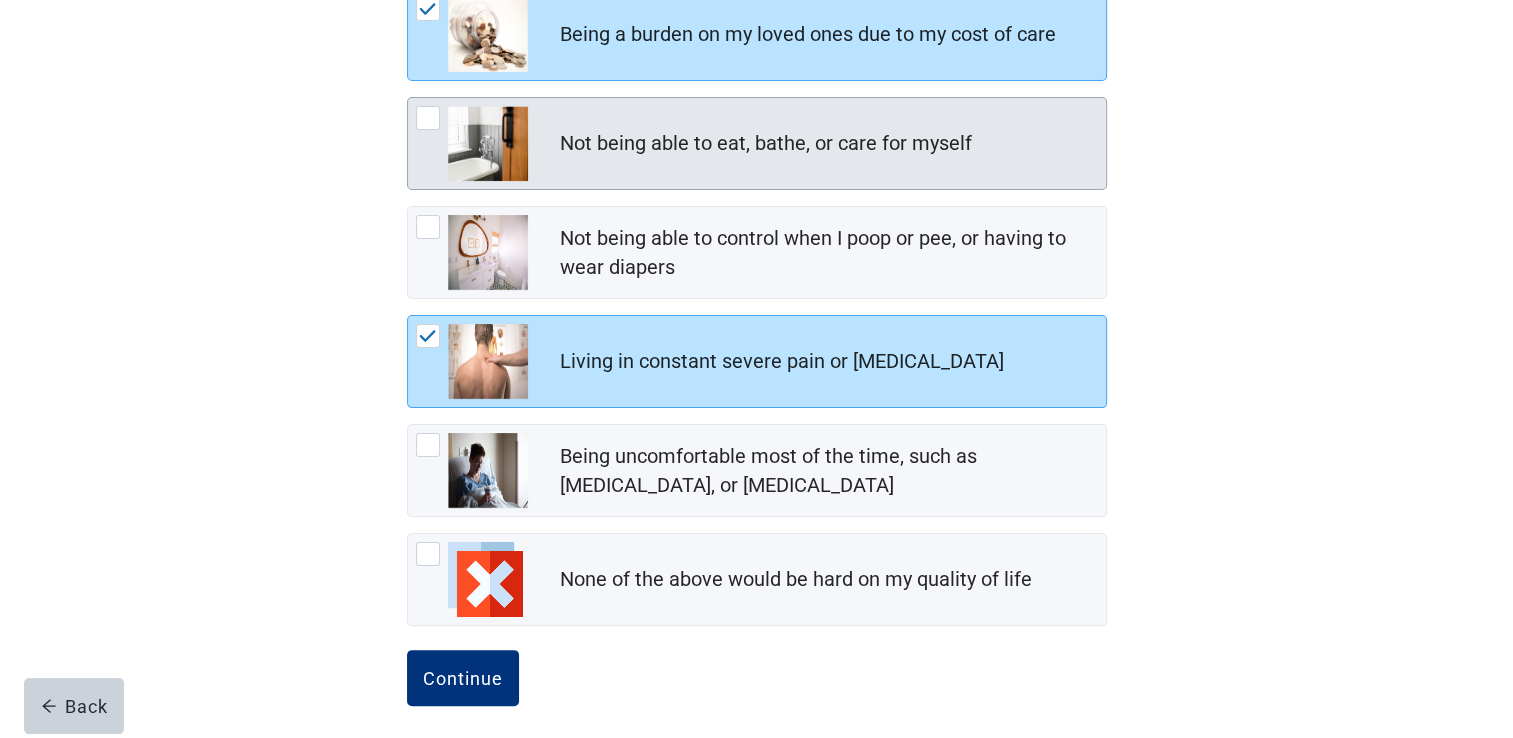 scroll, scrollTop: 359, scrollLeft: 0, axis: vertical 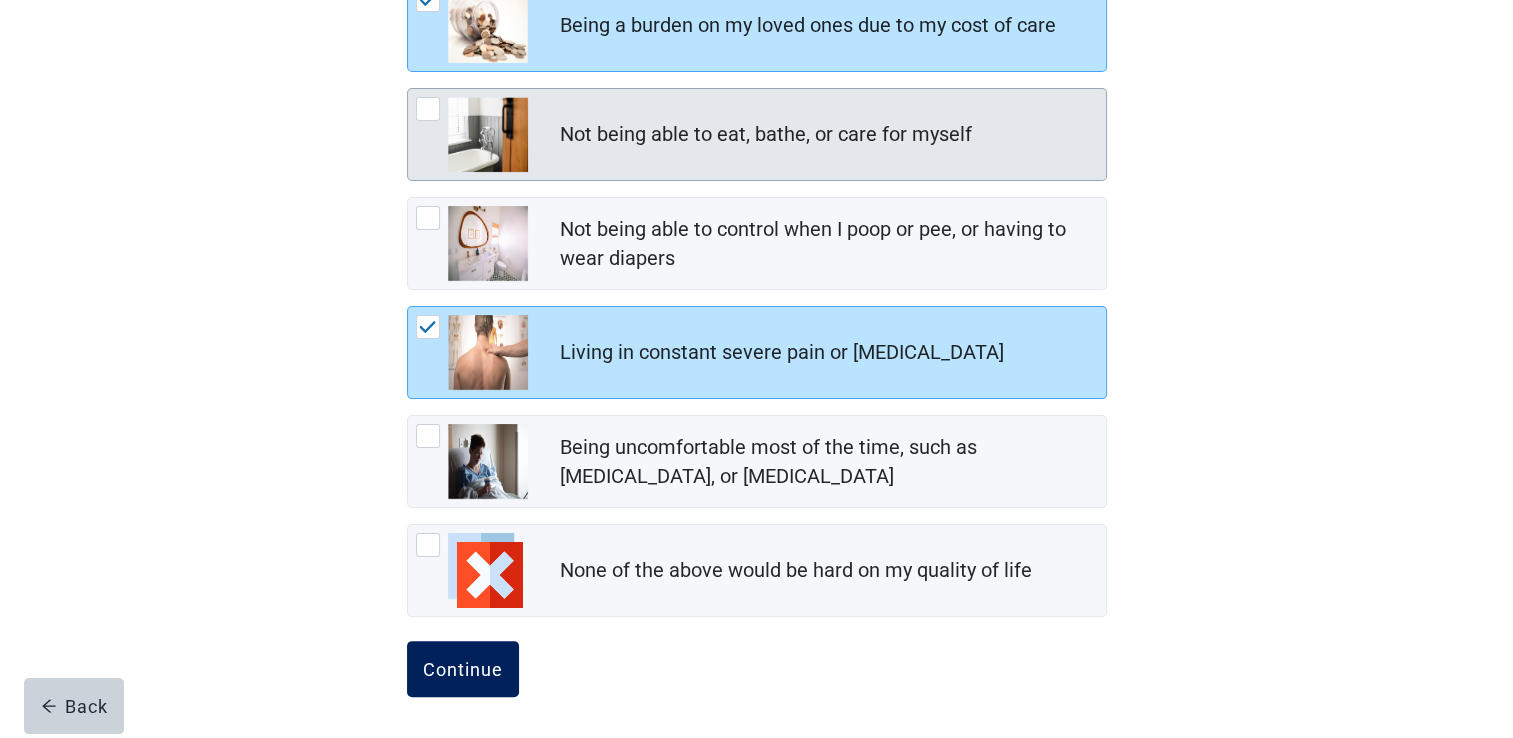 click on "Continue" at bounding box center [463, 669] 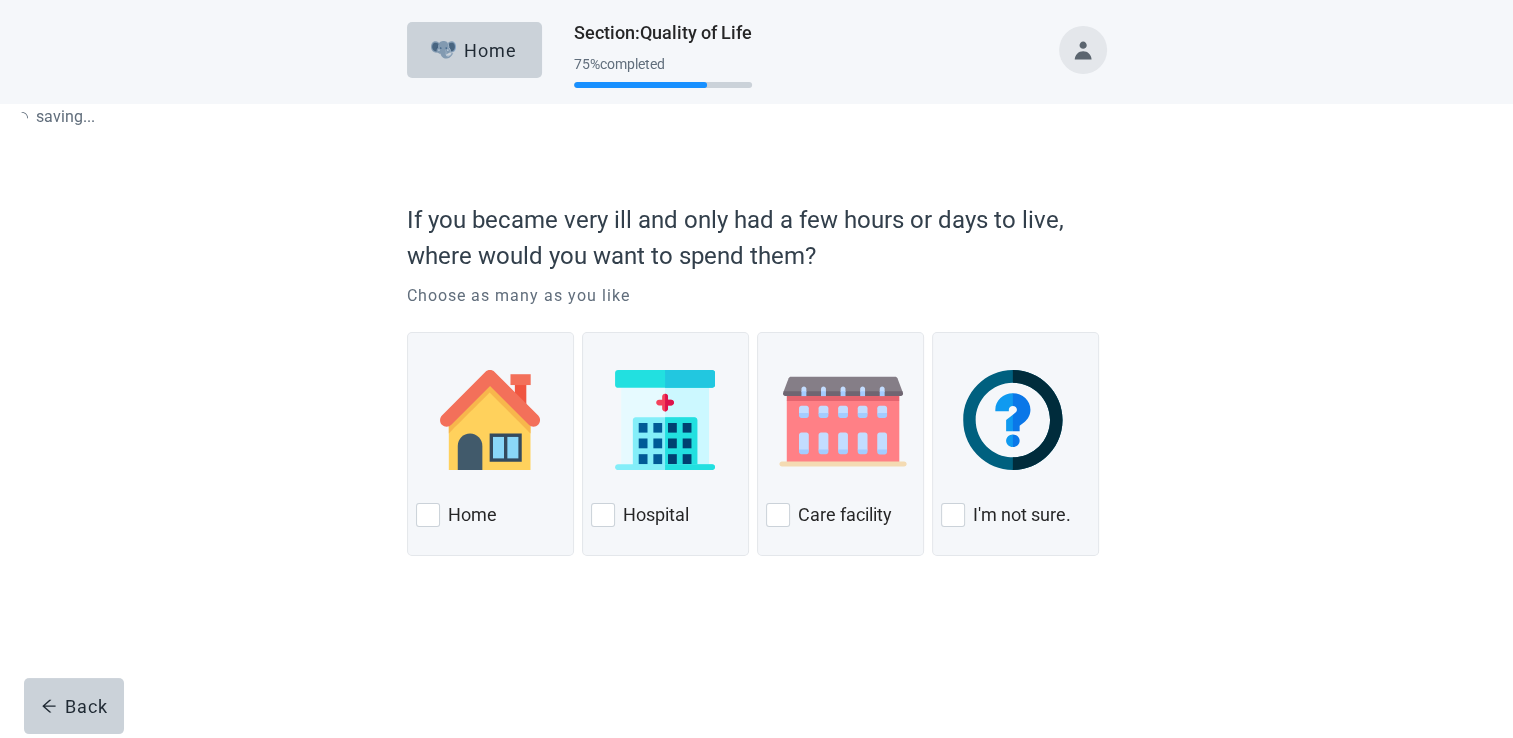 scroll, scrollTop: 0, scrollLeft: 0, axis: both 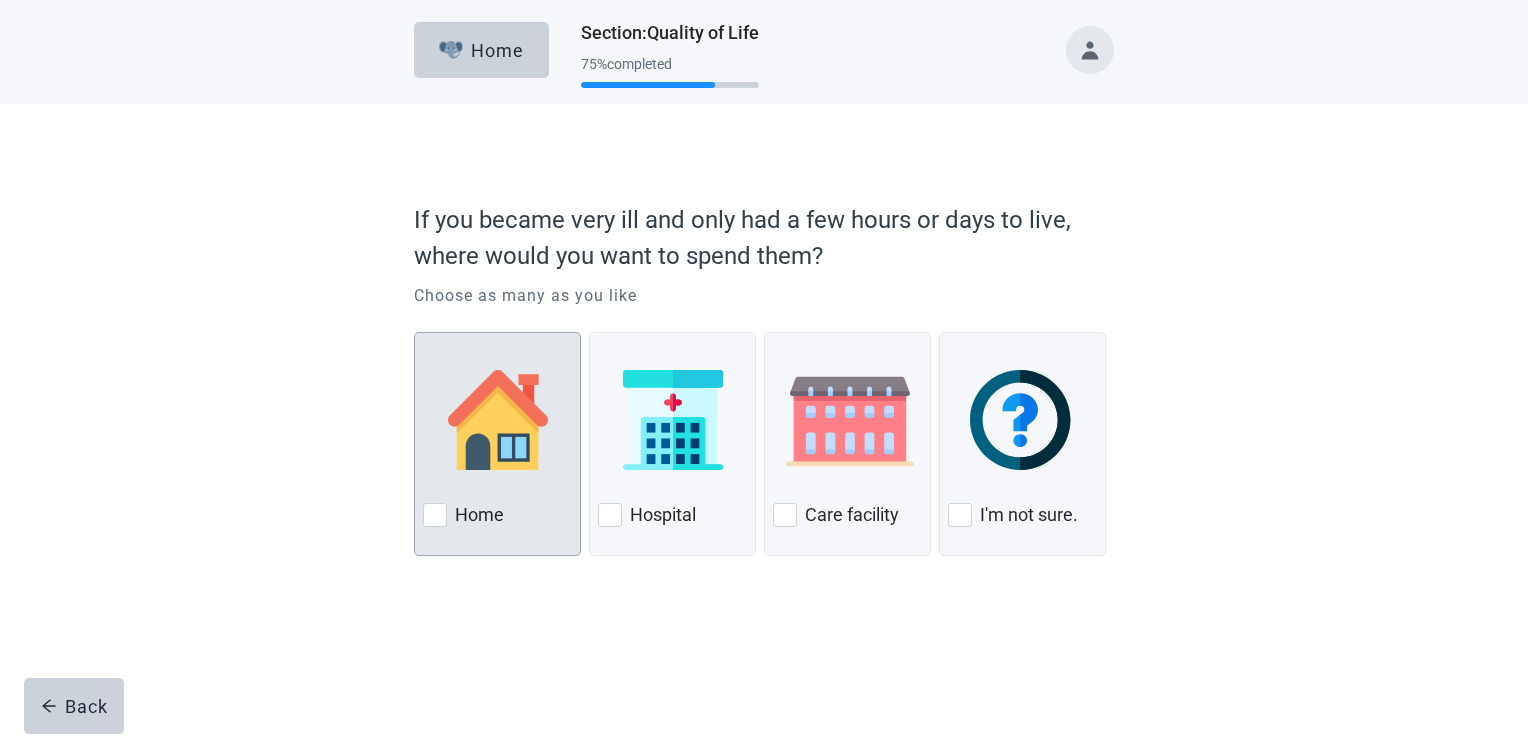 click at bounding box center (435, 515) 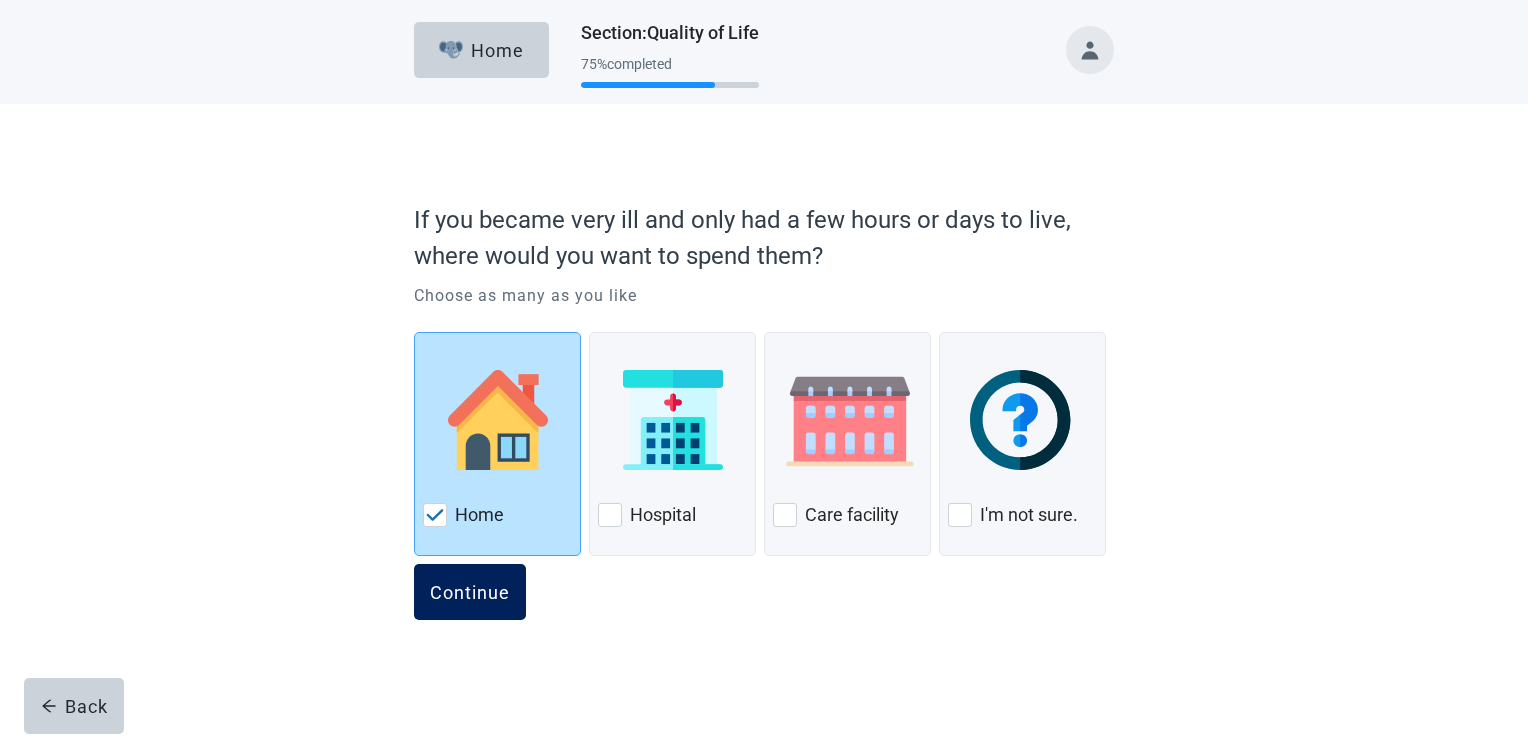click on "Continue" at bounding box center [470, 592] 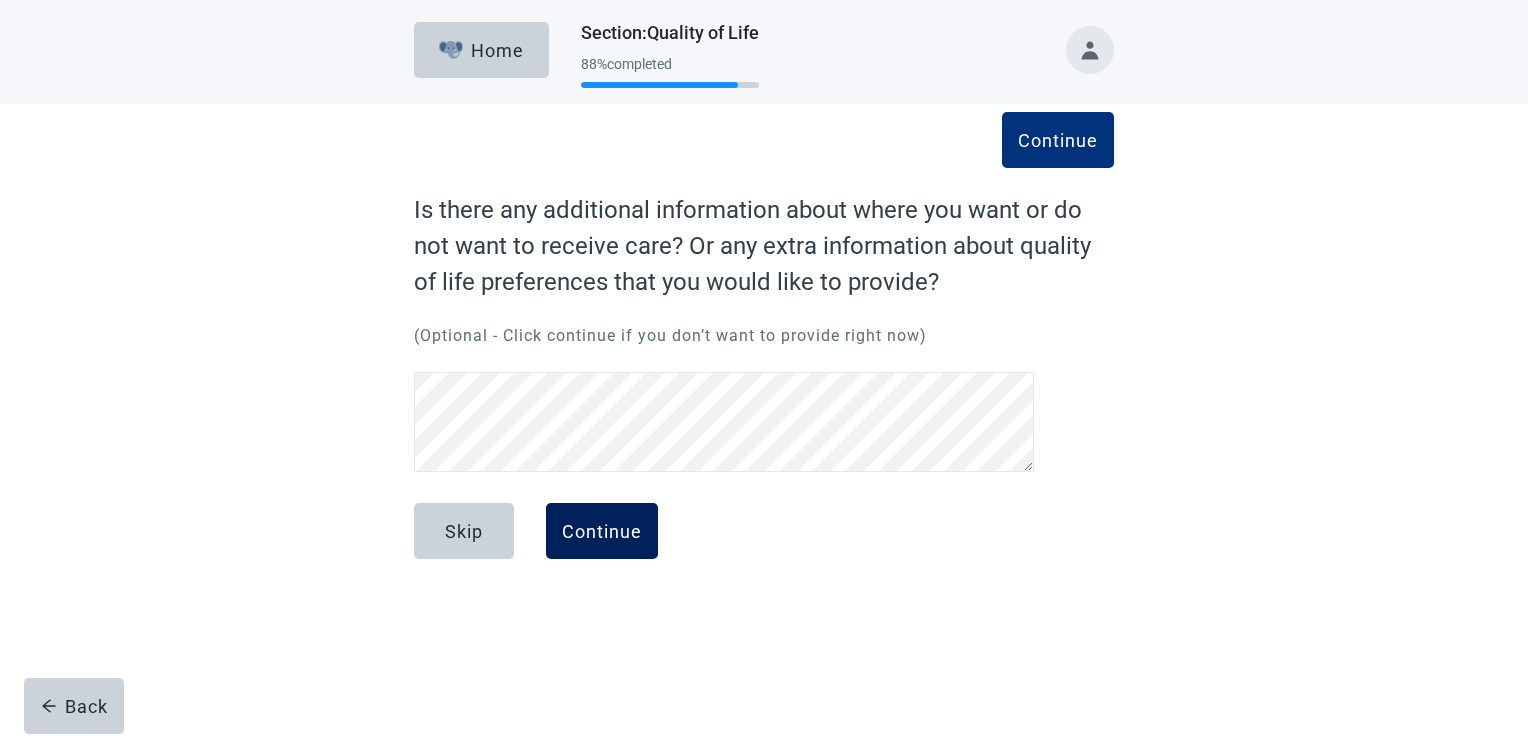 click on "Continue" at bounding box center [602, 531] 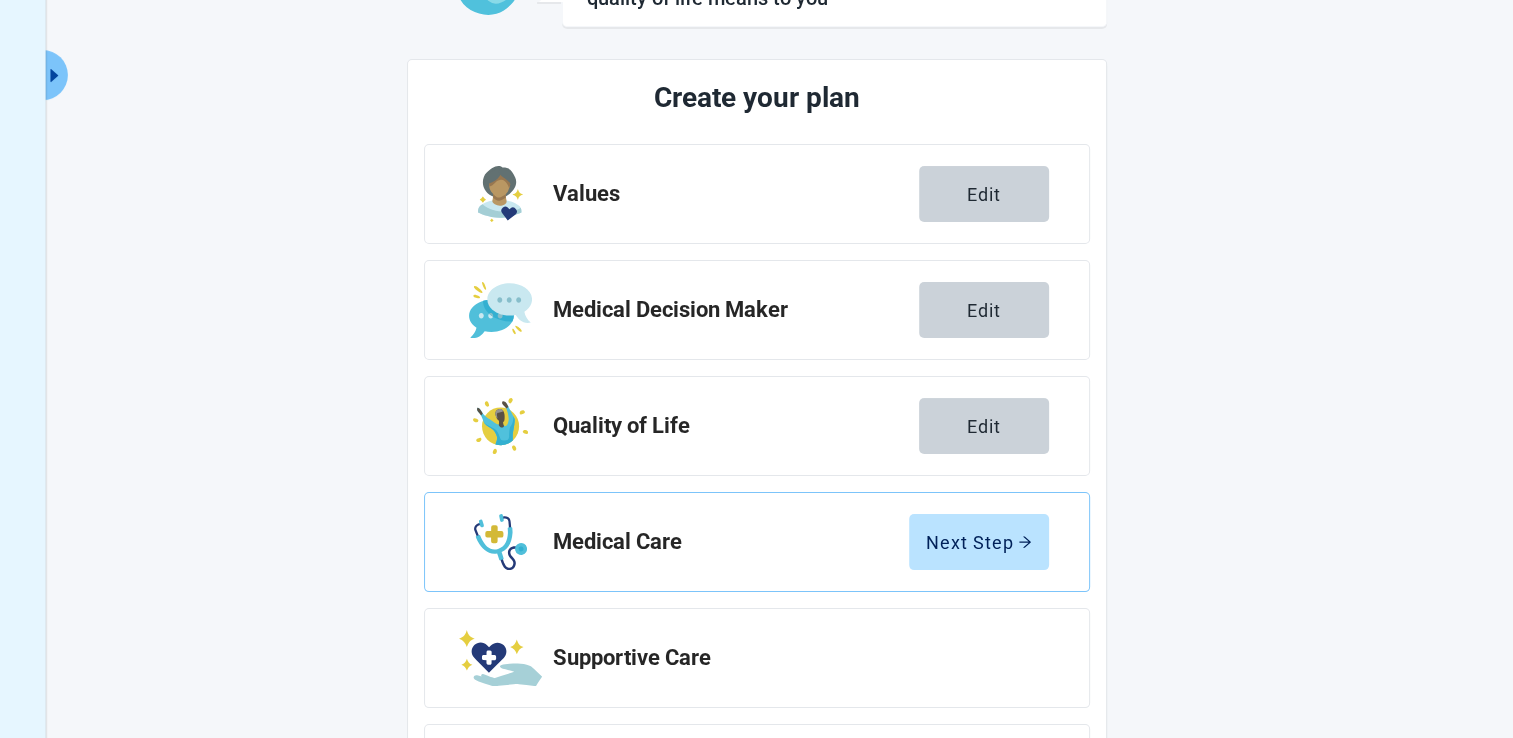 scroll, scrollTop: 300, scrollLeft: 0, axis: vertical 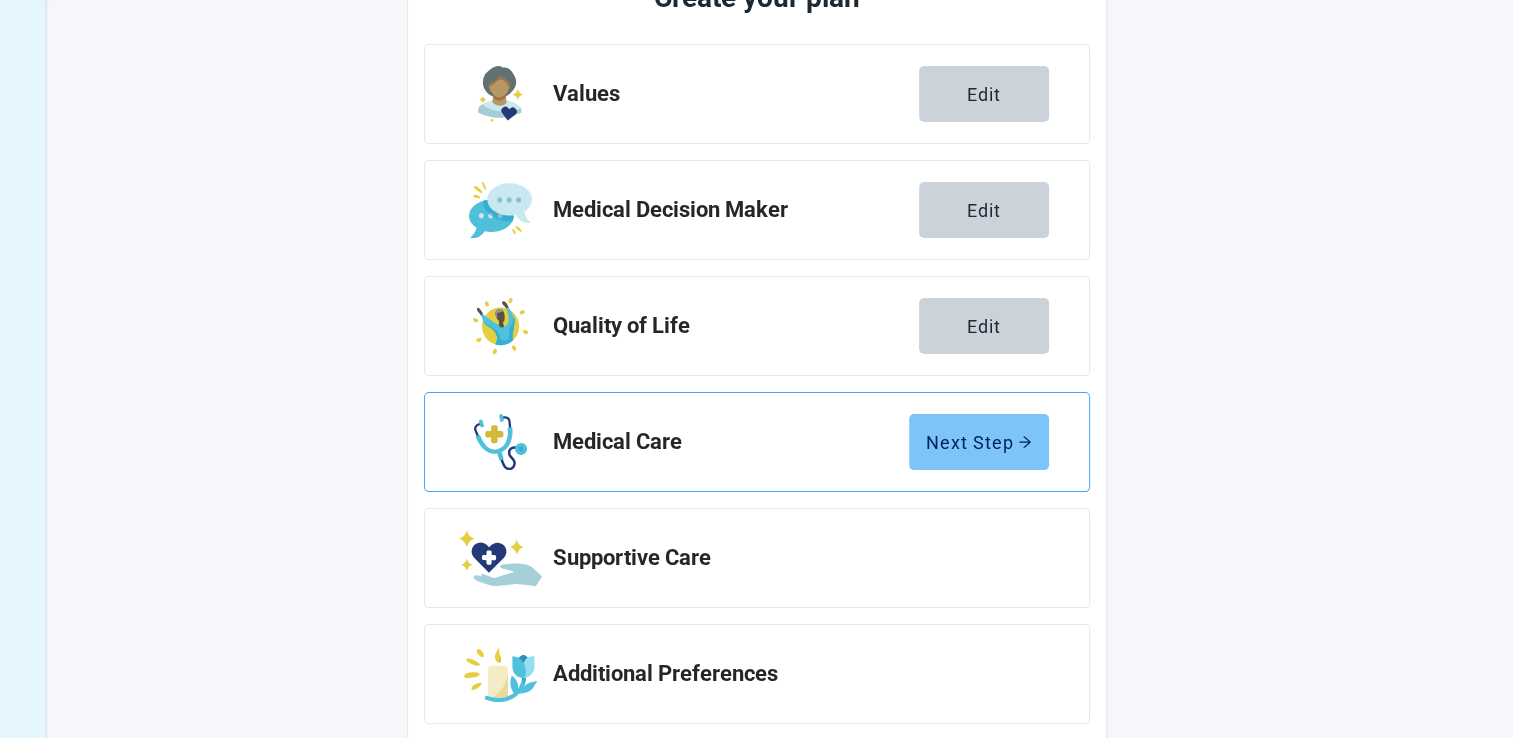click on "Next Step" at bounding box center (979, 442) 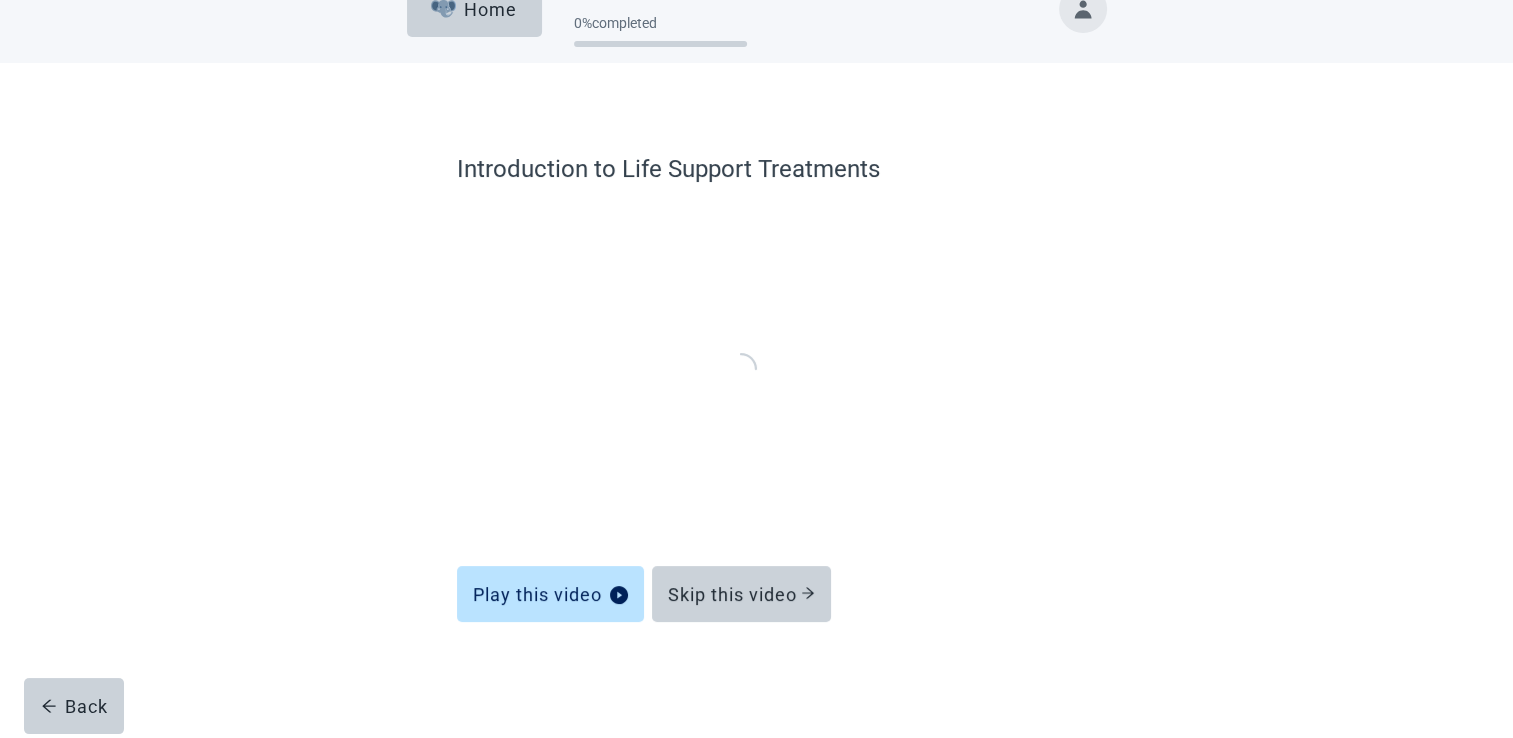 scroll, scrollTop: 32, scrollLeft: 0, axis: vertical 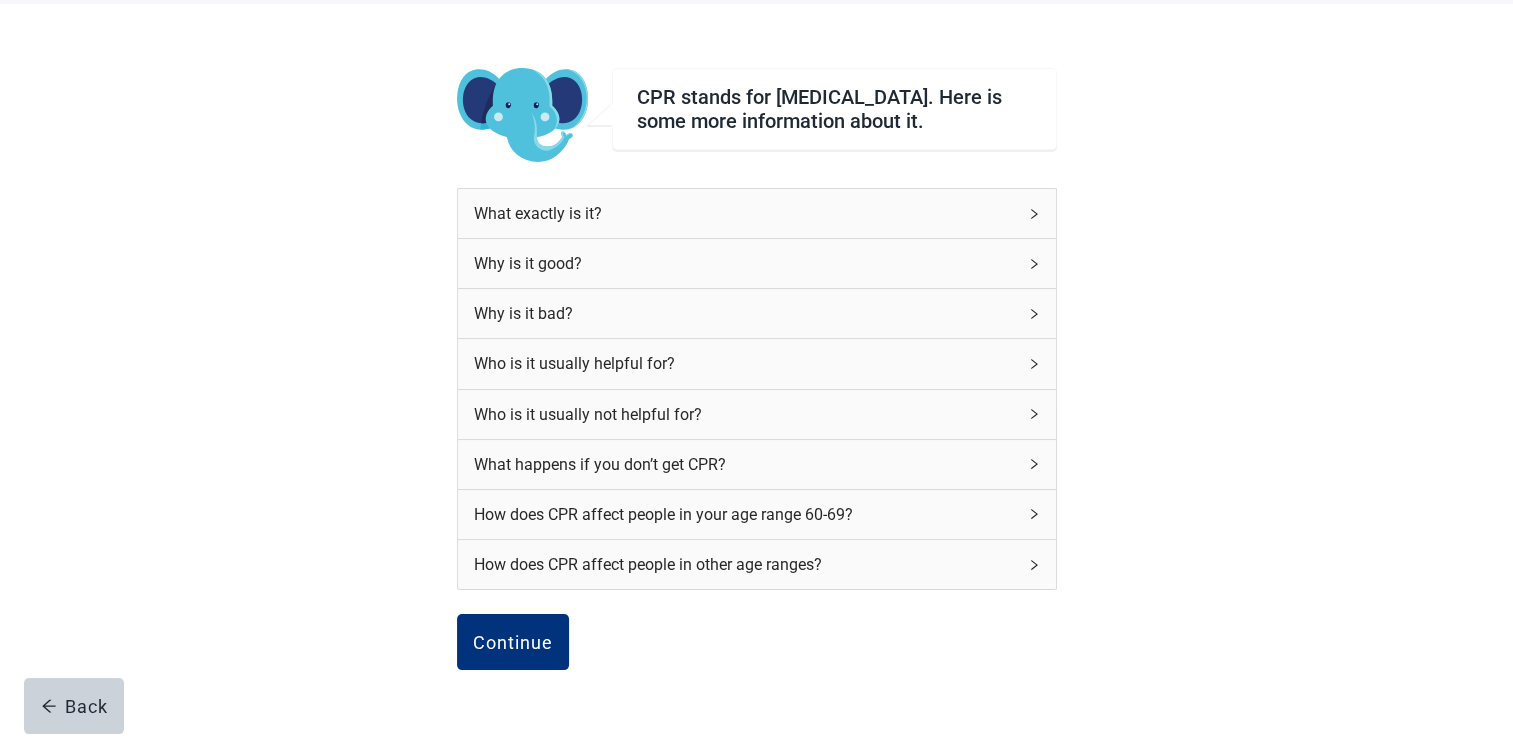 click on "What exactly is it?" at bounding box center (745, 213) 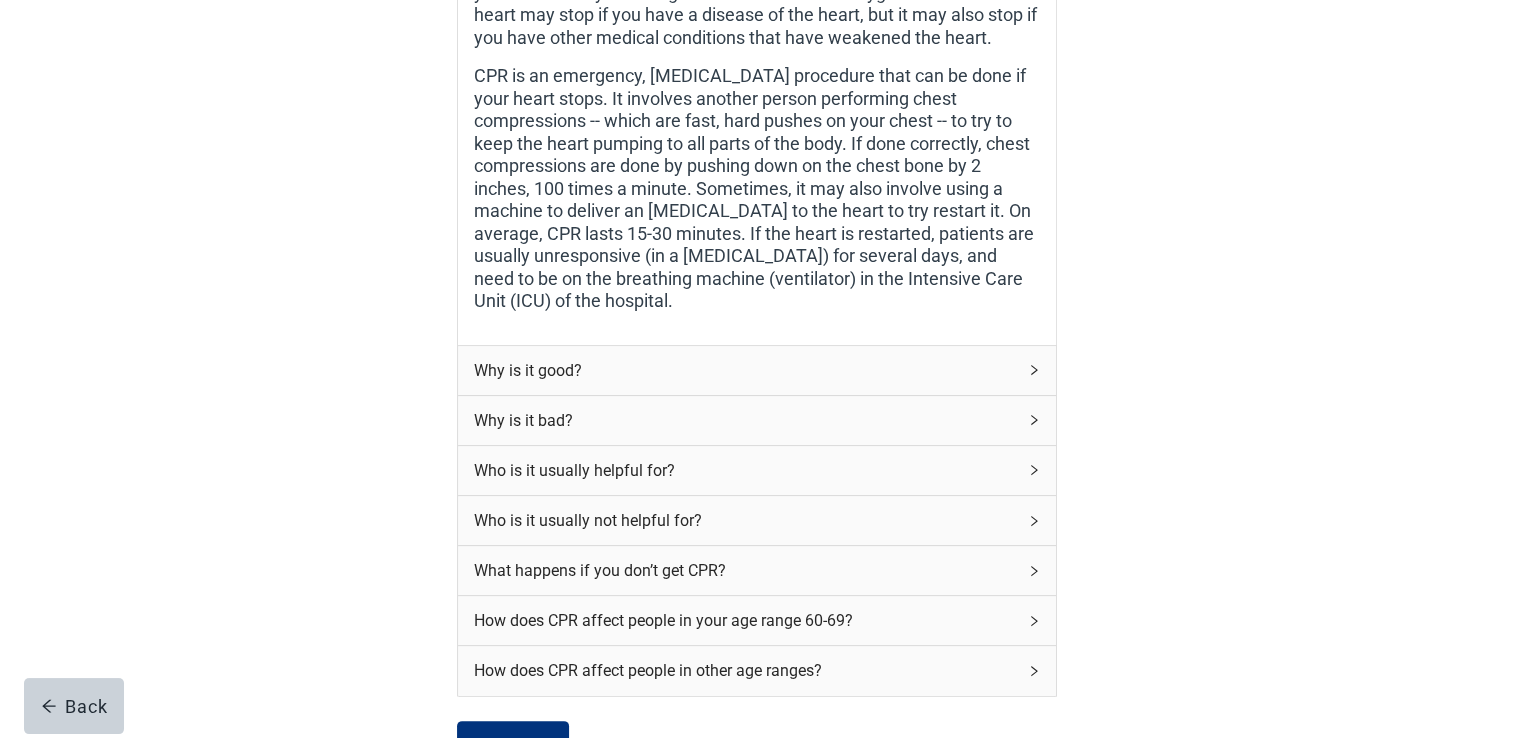 scroll, scrollTop: 400, scrollLeft: 0, axis: vertical 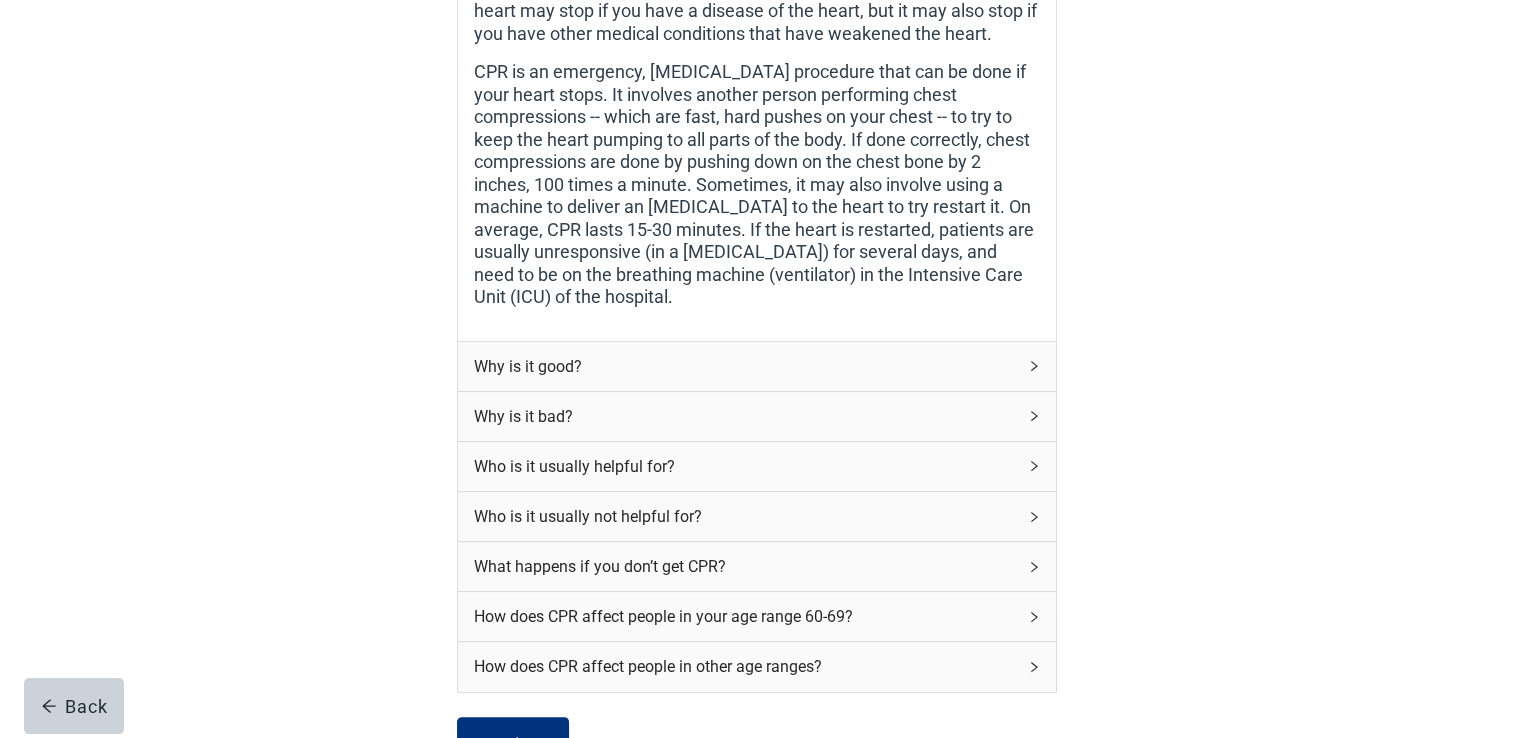 click on "Why is it good?" at bounding box center (745, 366) 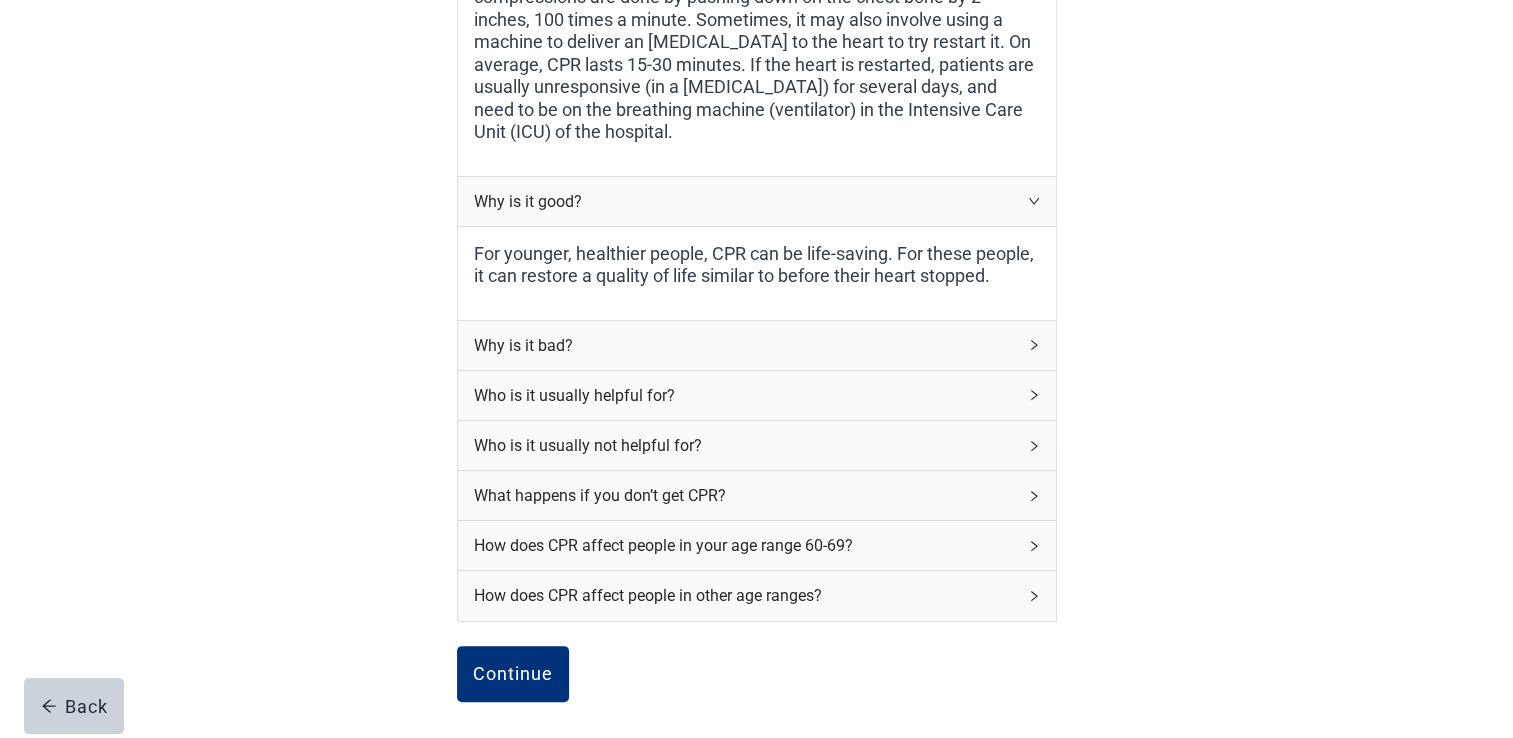 scroll, scrollTop: 700, scrollLeft: 0, axis: vertical 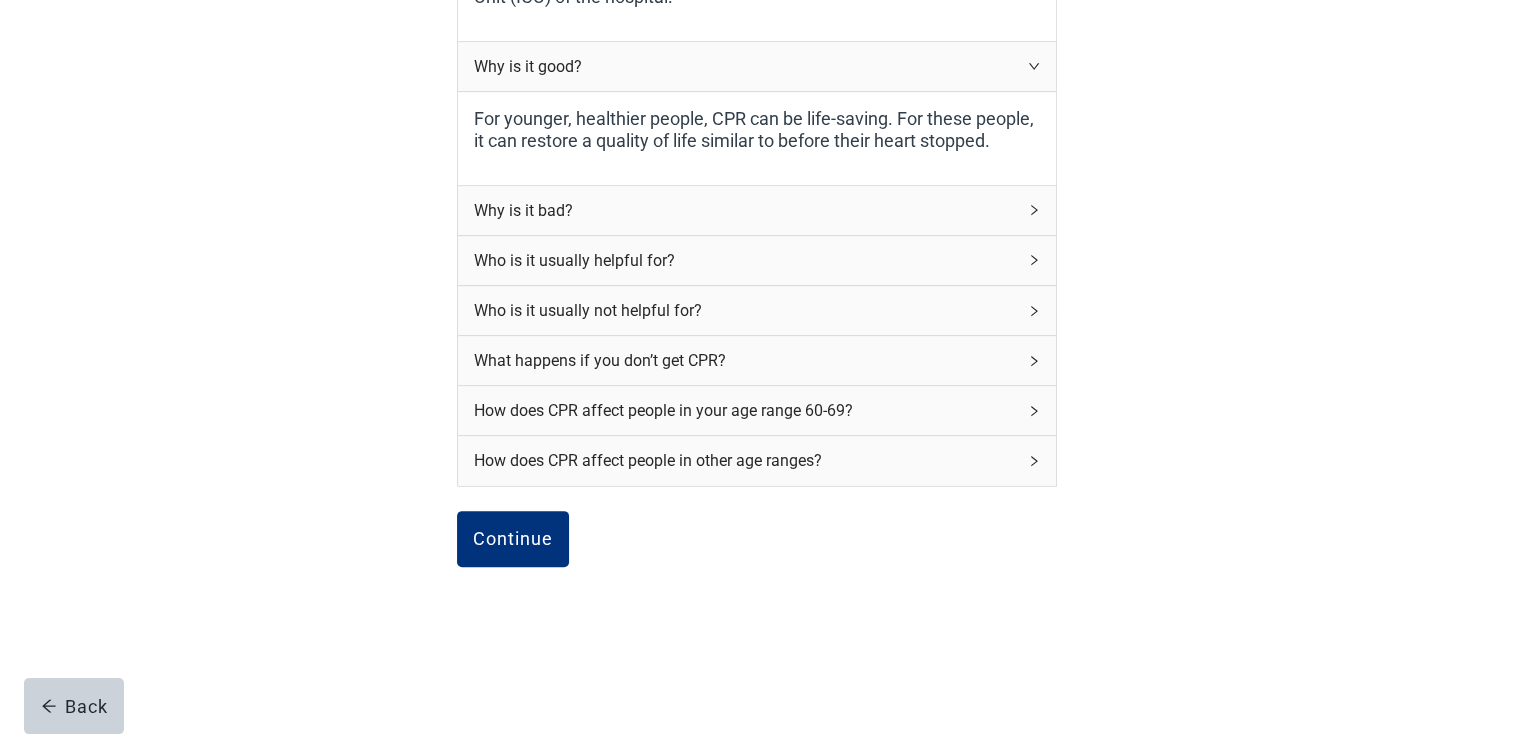 click on "Why is it bad?" at bounding box center (745, 210) 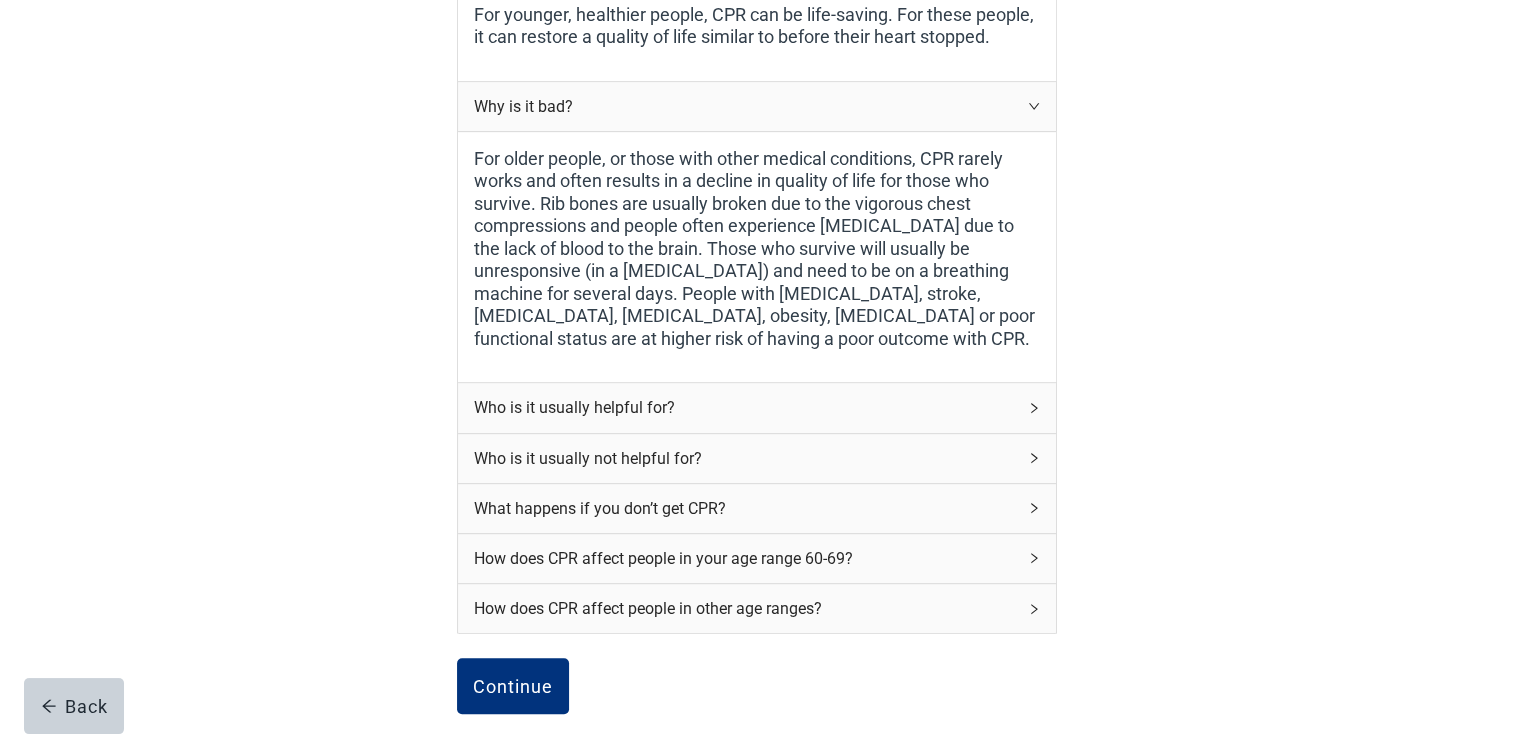 scroll, scrollTop: 971, scrollLeft: 0, axis: vertical 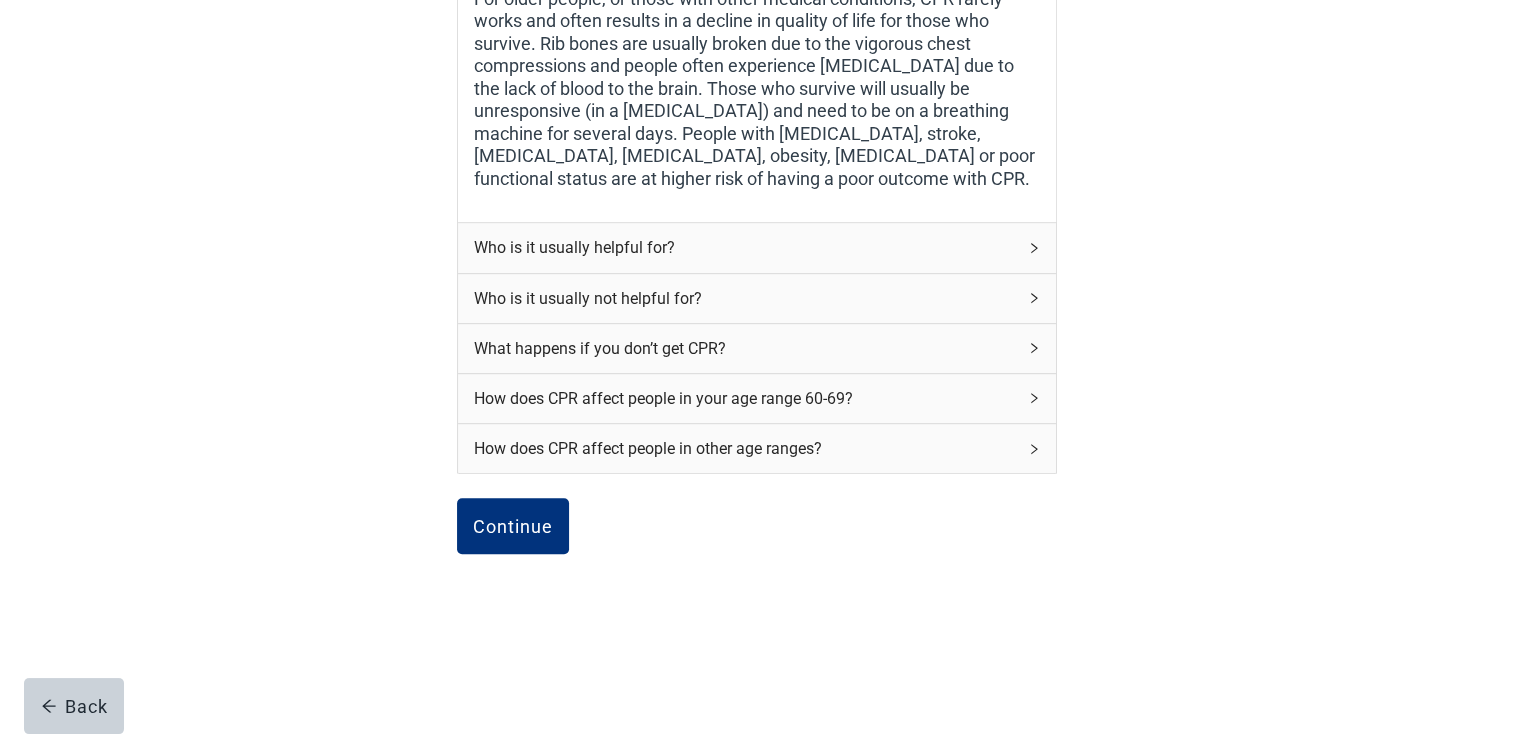 click on "Who is it usually helpful for?" at bounding box center [745, 247] 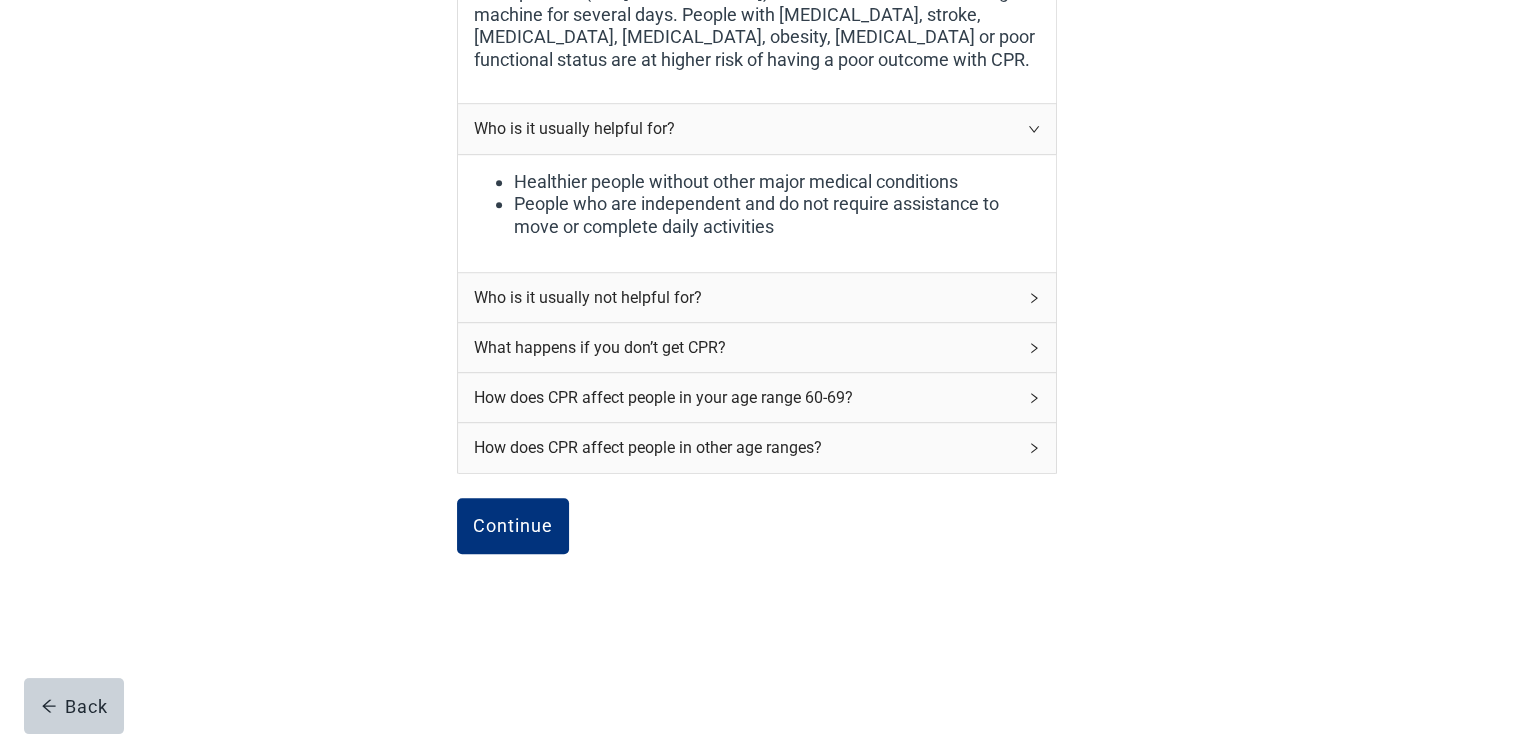 scroll, scrollTop: 1089, scrollLeft: 0, axis: vertical 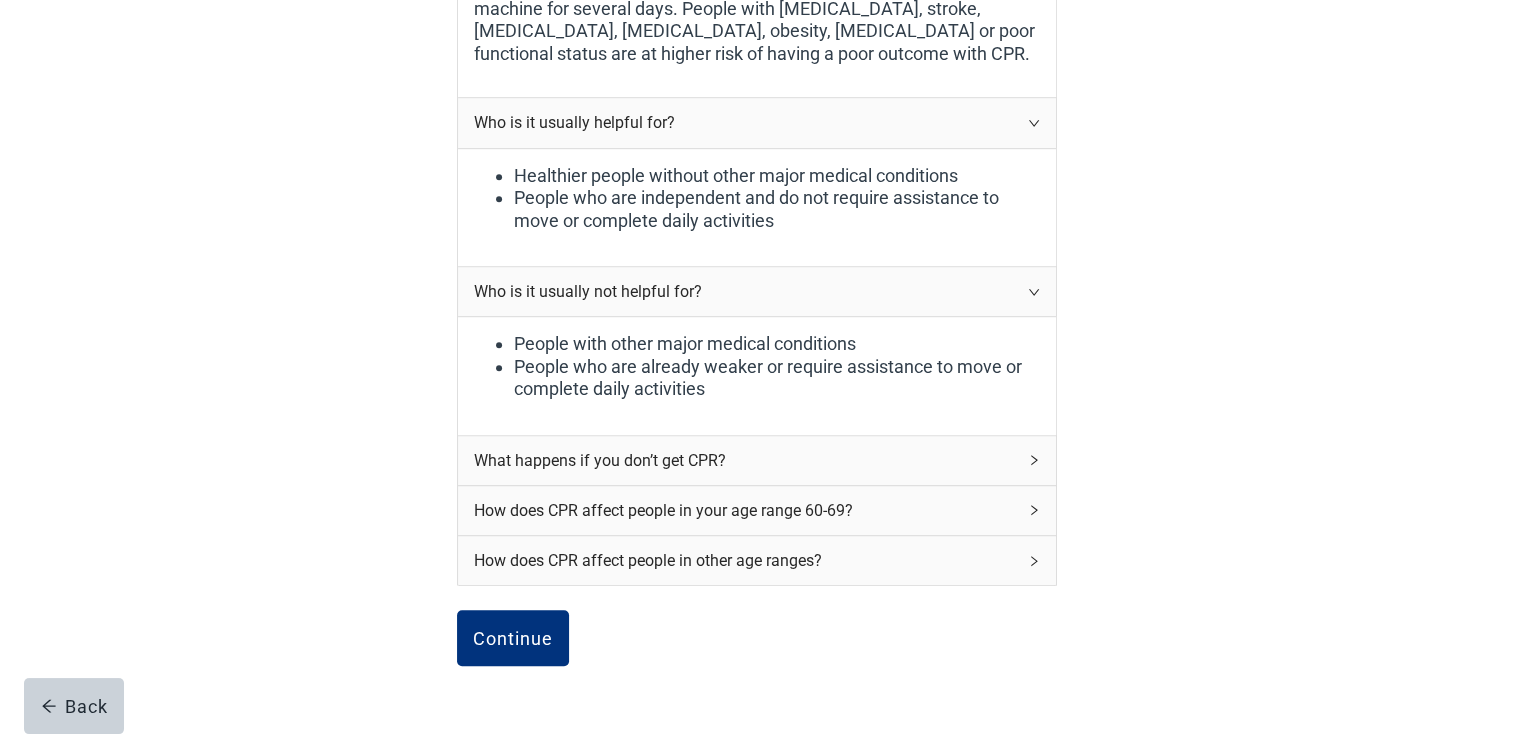 click on "What happens if you don’t get CPR?" at bounding box center (745, 460) 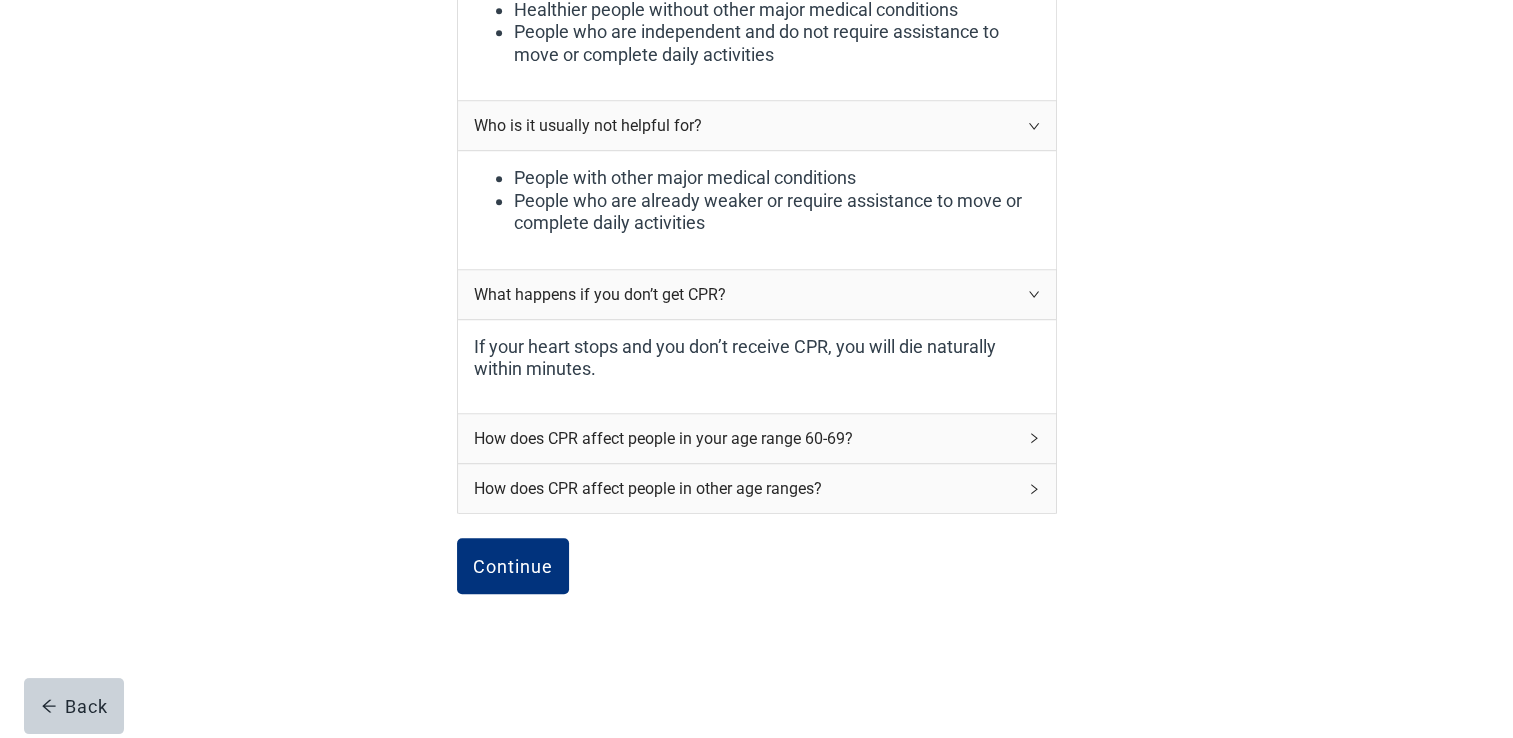 scroll, scrollTop: 1289, scrollLeft: 0, axis: vertical 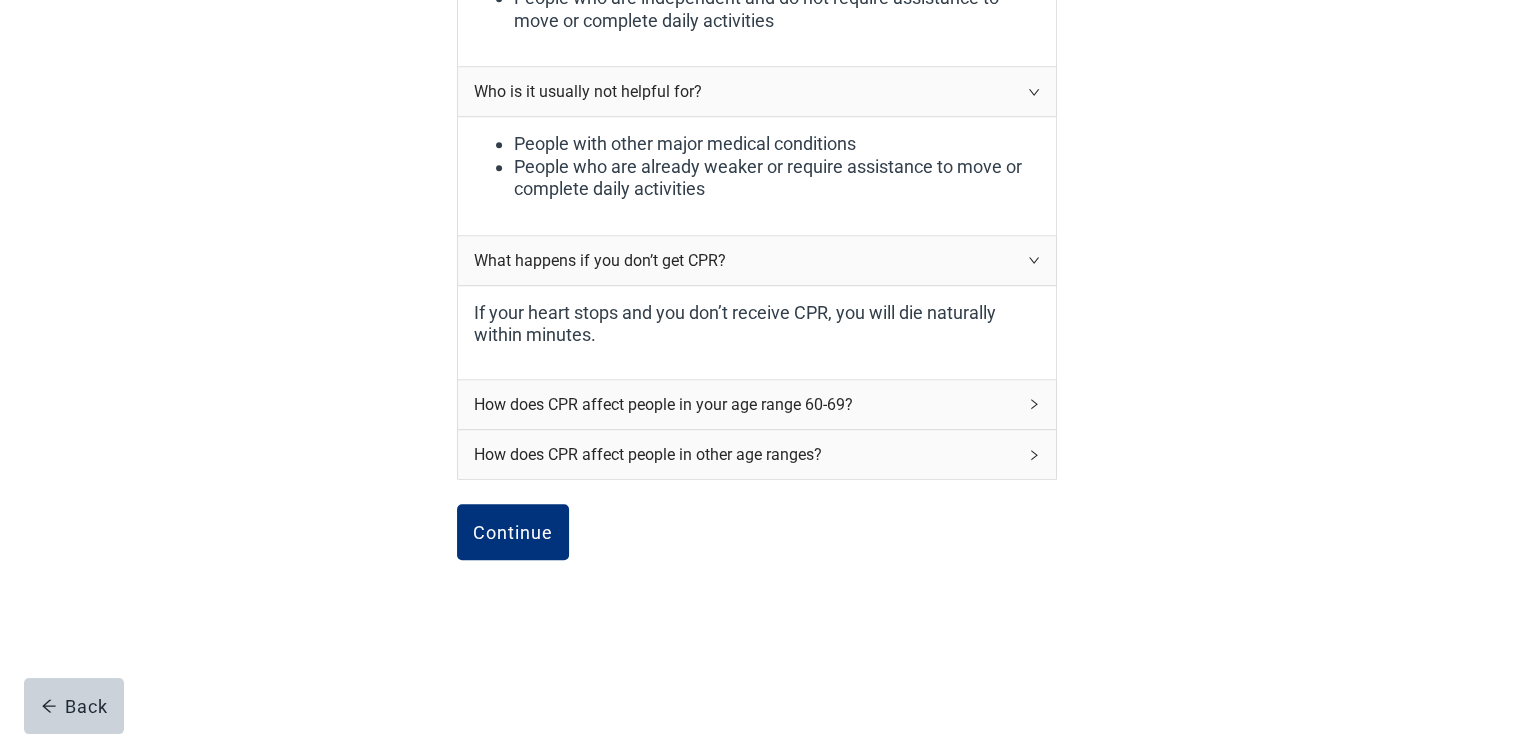 click on "How does CPR affect people in your age range 60-69?" at bounding box center [757, 404] 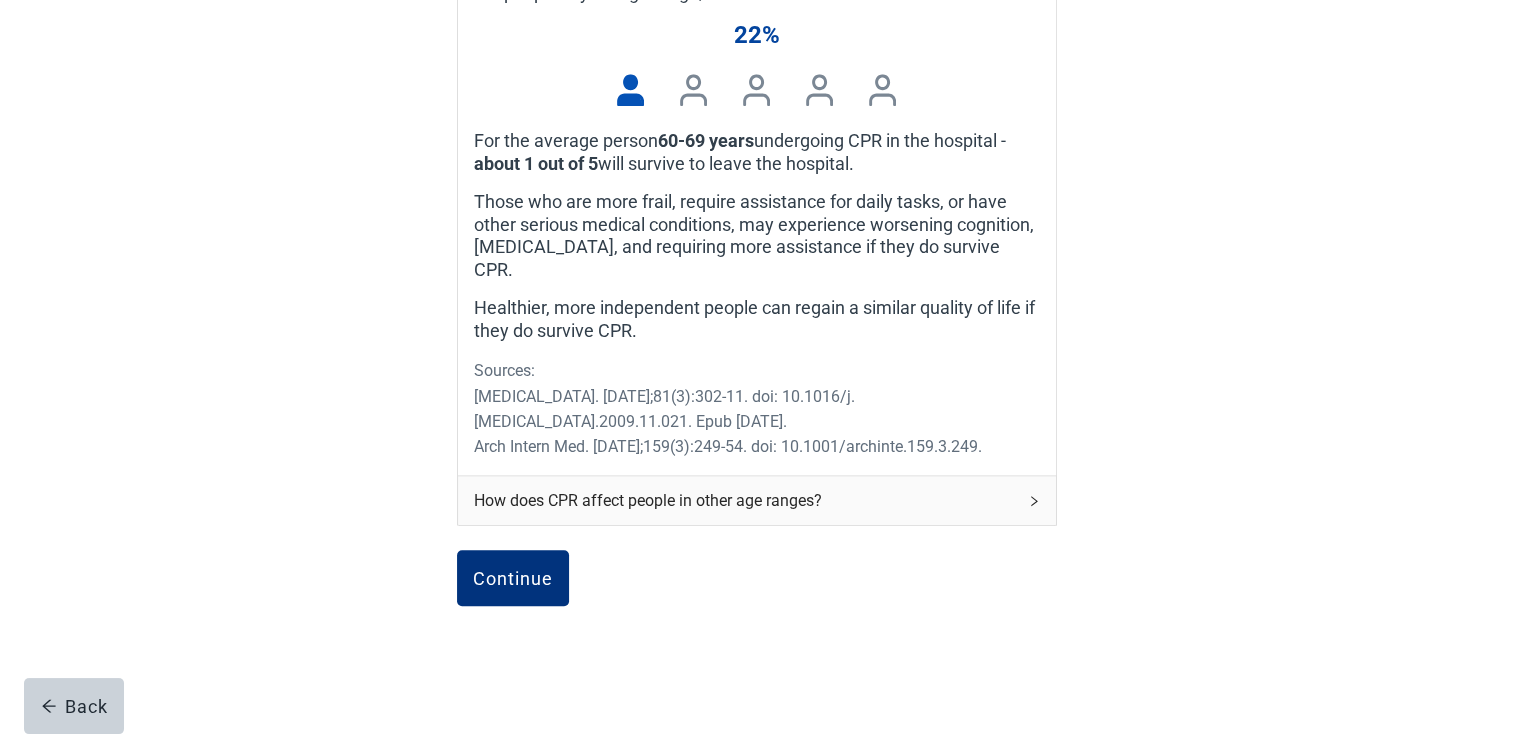 scroll, scrollTop: 1788, scrollLeft: 0, axis: vertical 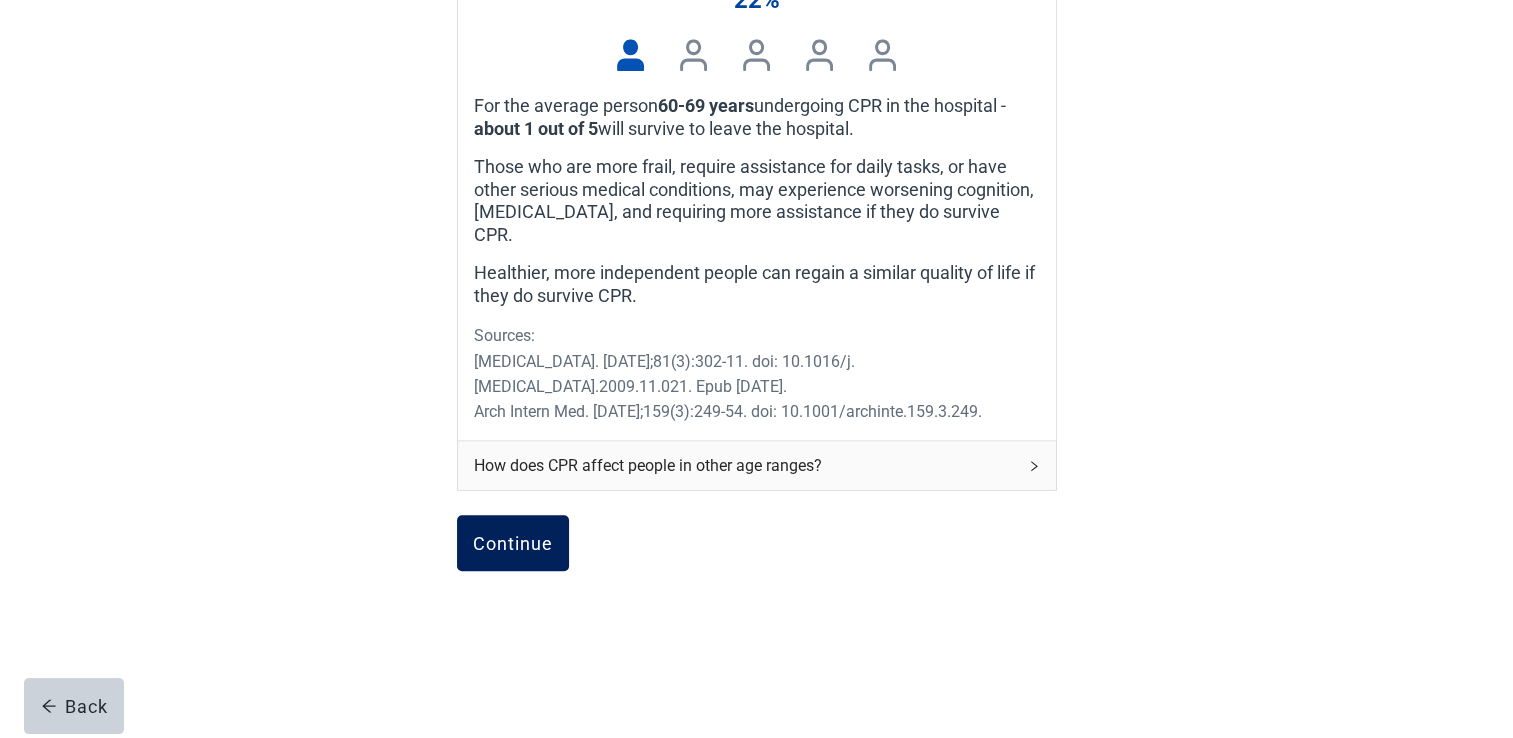 click on "Continue" at bounding box center (513, 543) 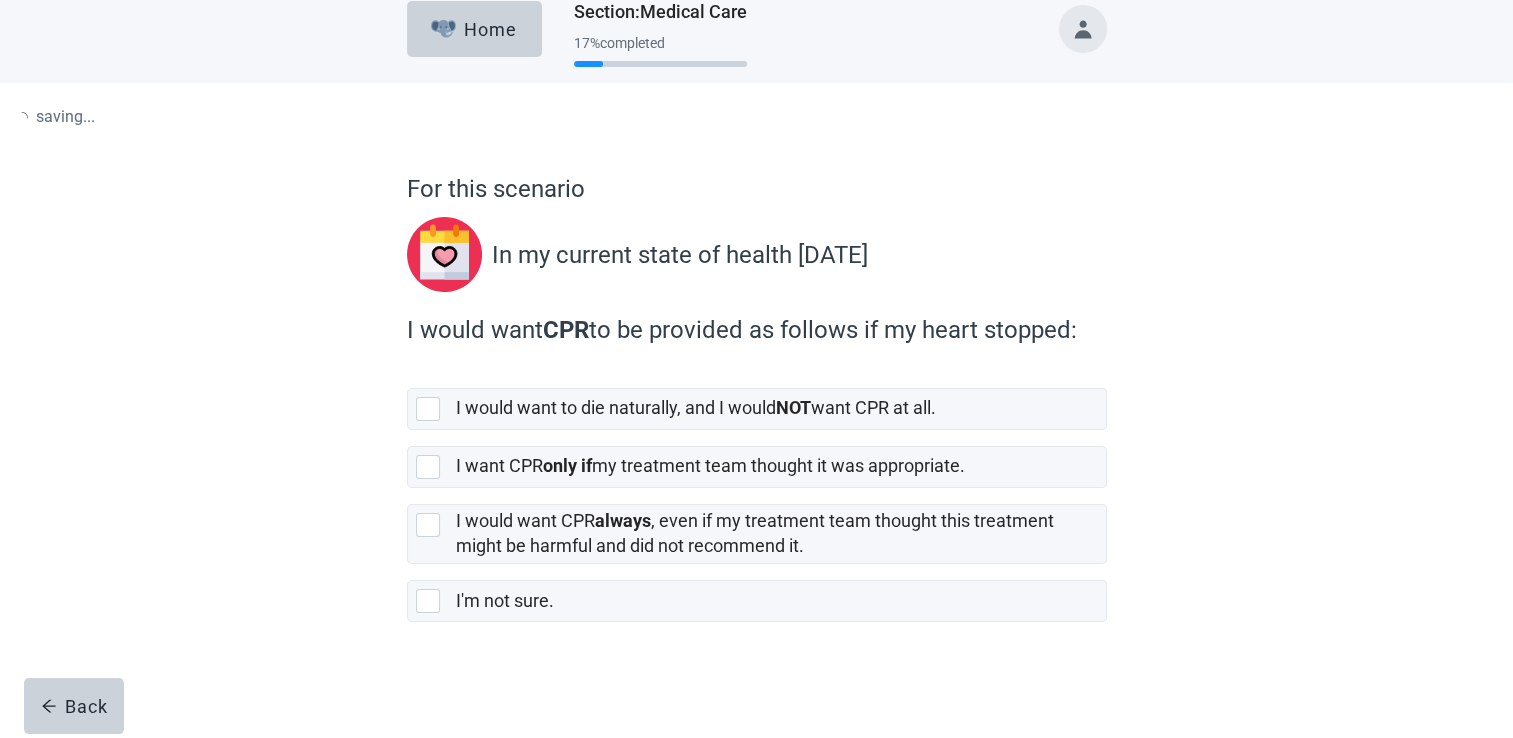 scroll, scrollTop: 0, scrollLeft: 0, axis: both 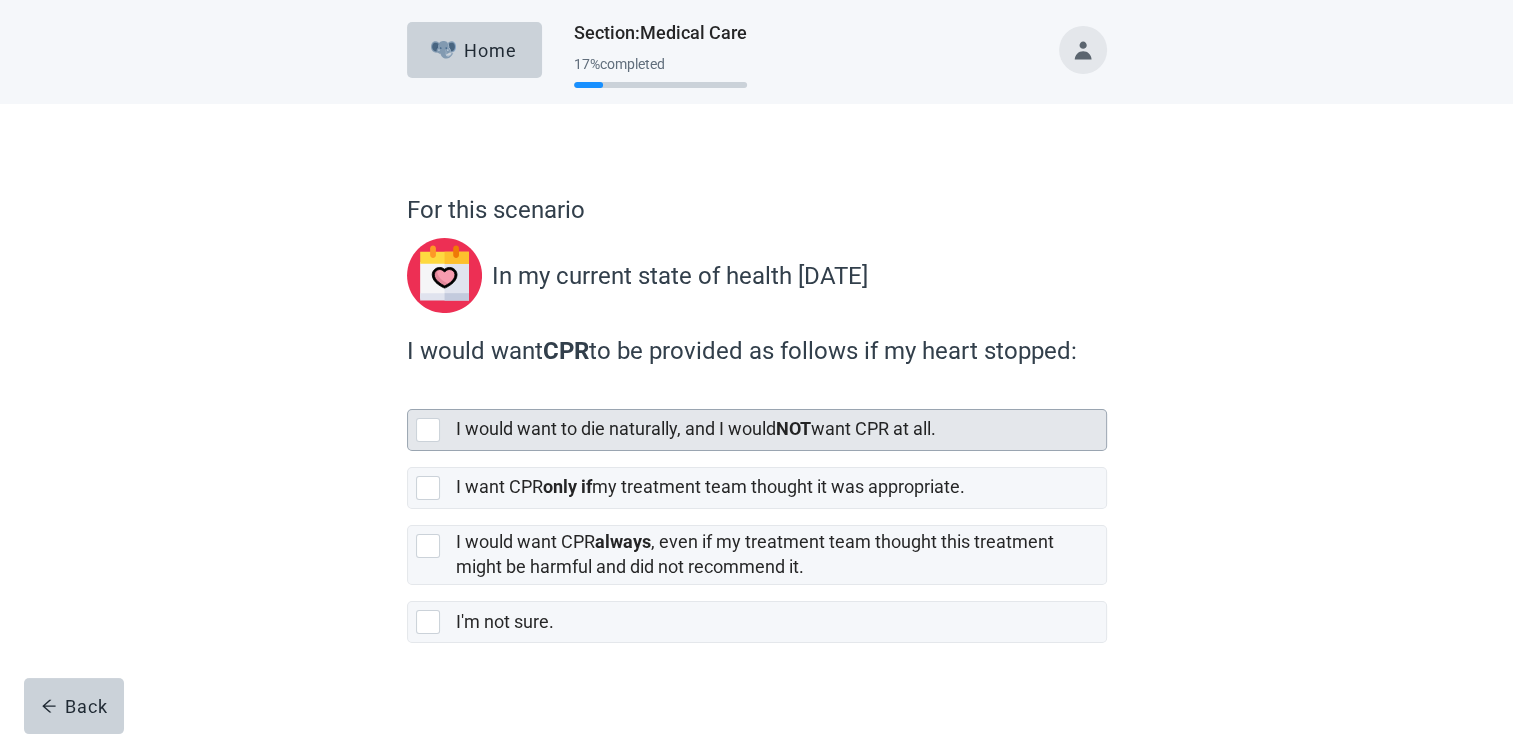 click at bounding box center [428, 430] 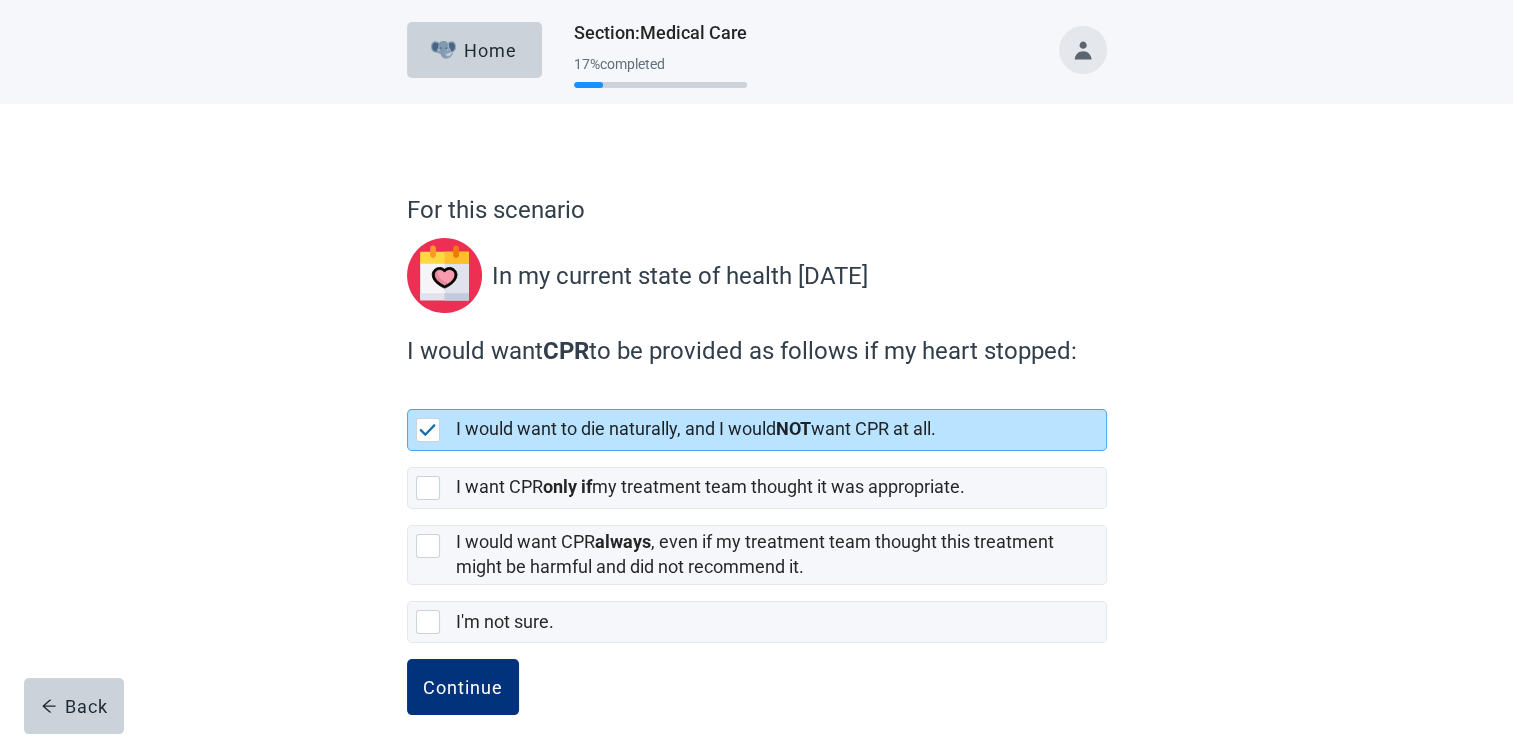 scroll, scrollTop: 19, scrollLeft: 0, axis: vertical 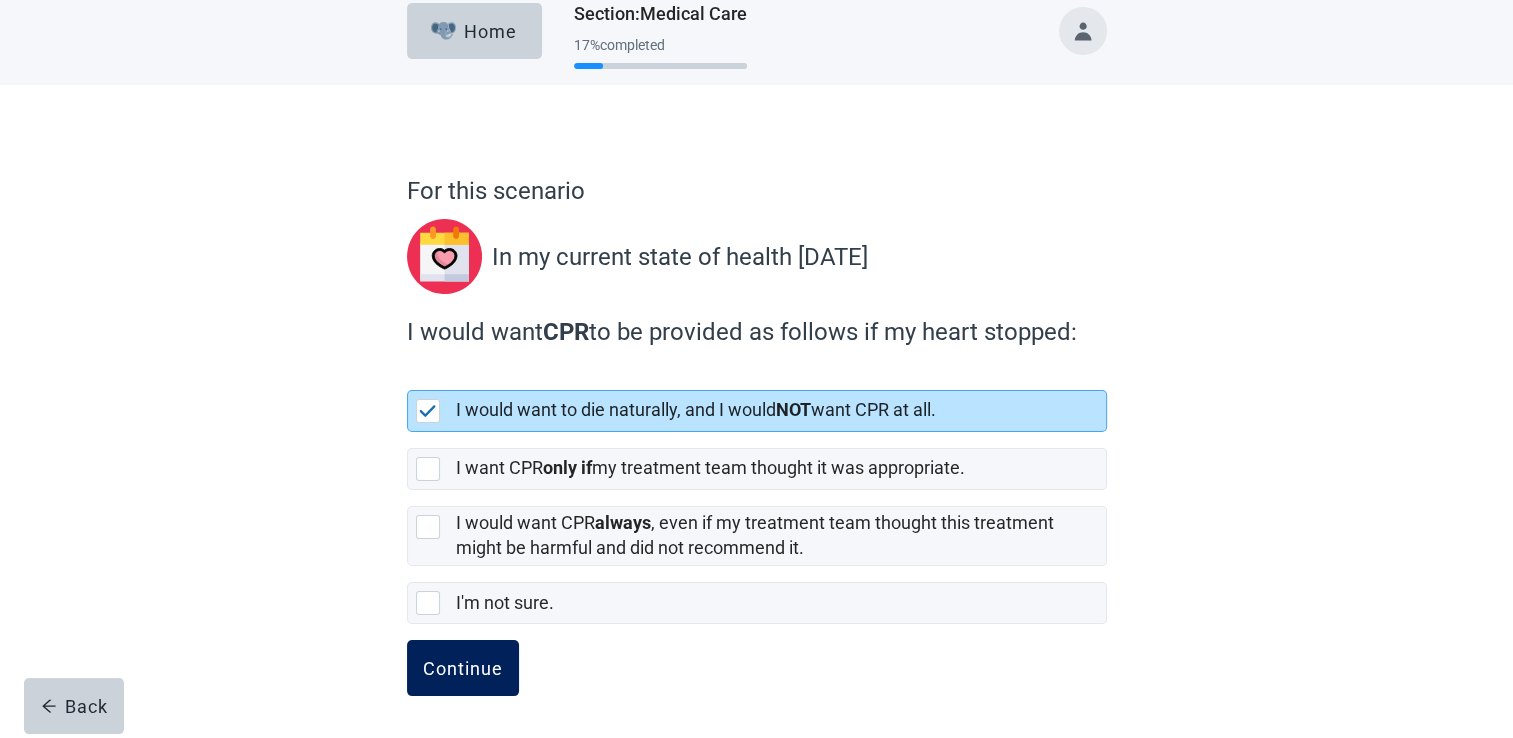 click on "Continue" at bounding box center (463, 668) 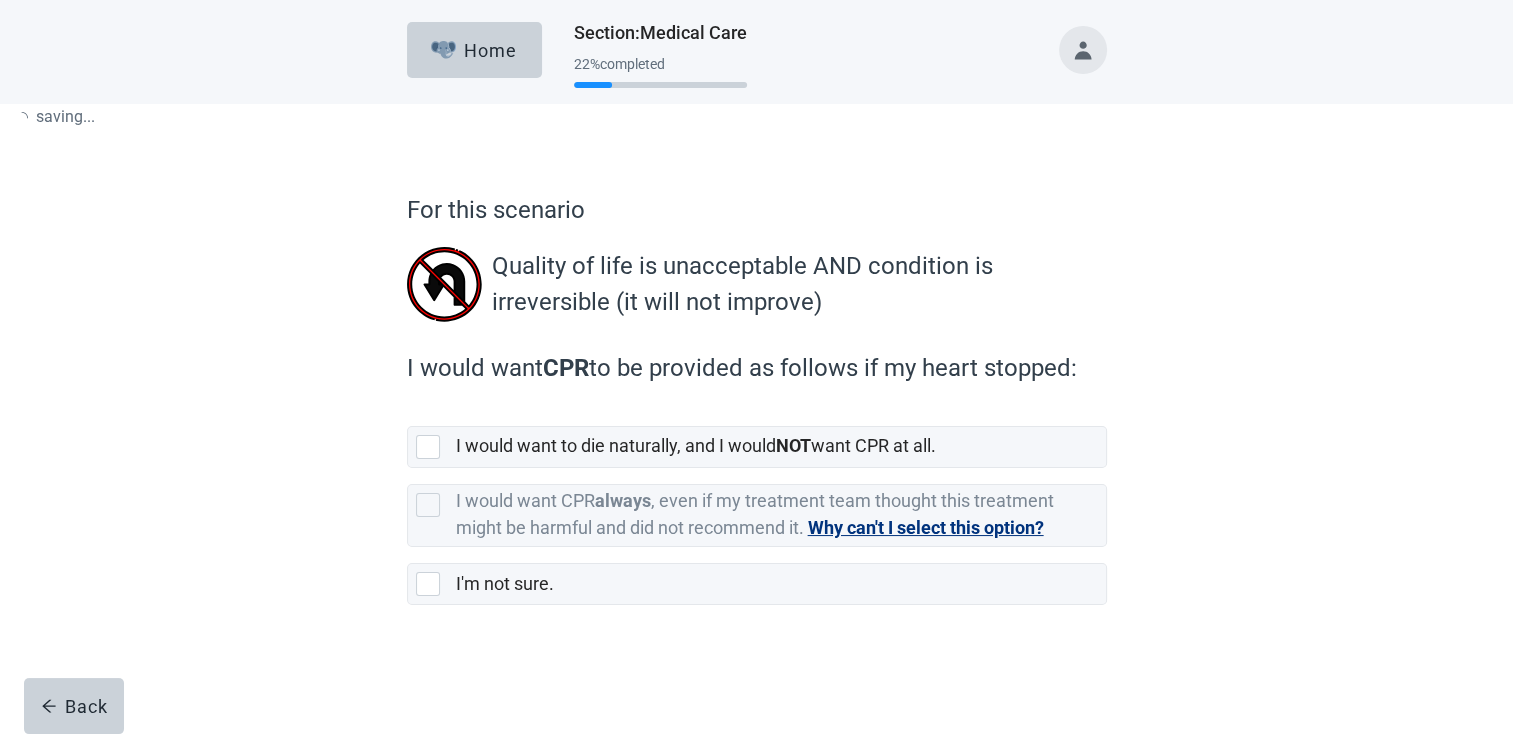 scroll, scrollTop: 0, scrollLeft: 0, axis: both 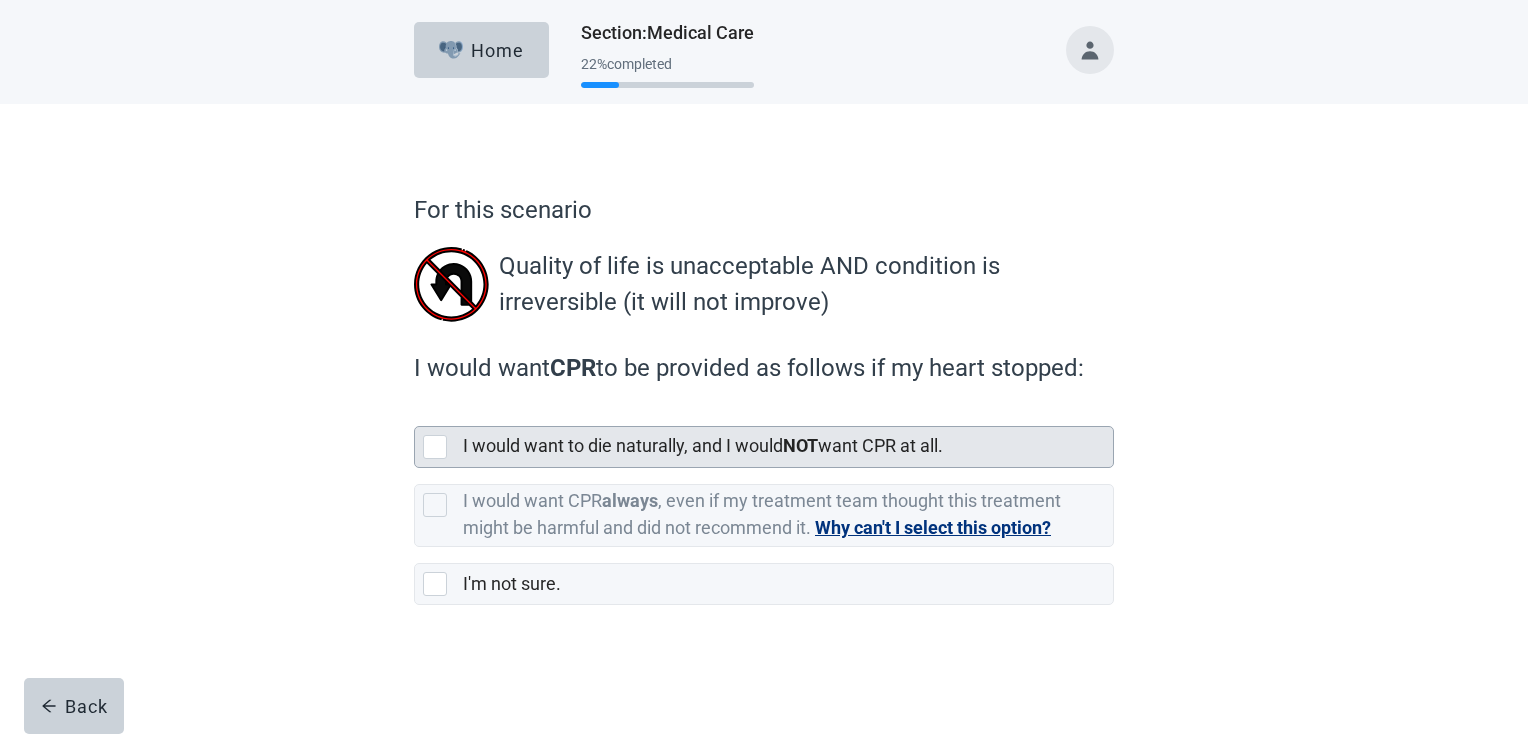 click at bounding box center [435, 447] 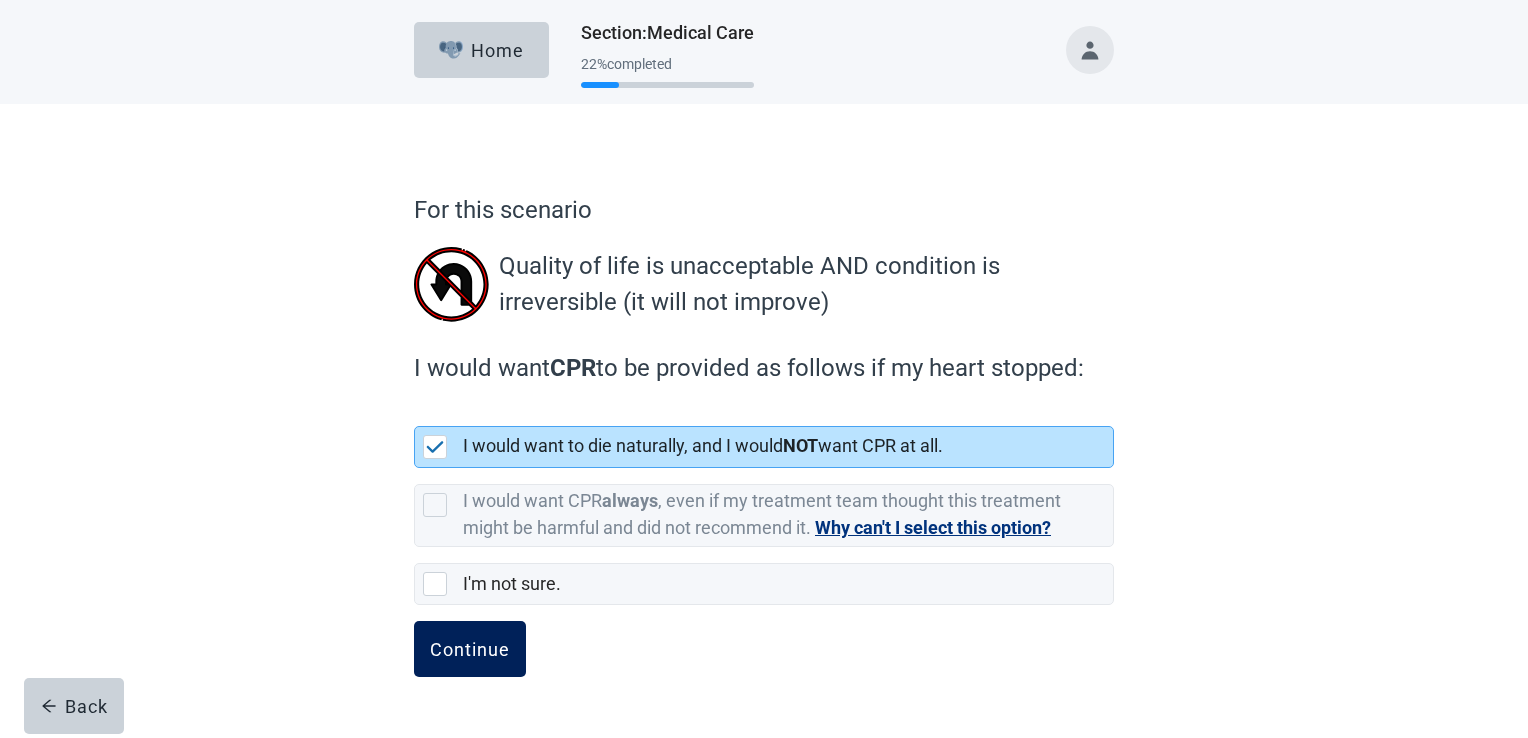 click on "Continue" at bounding box center [470, 649] 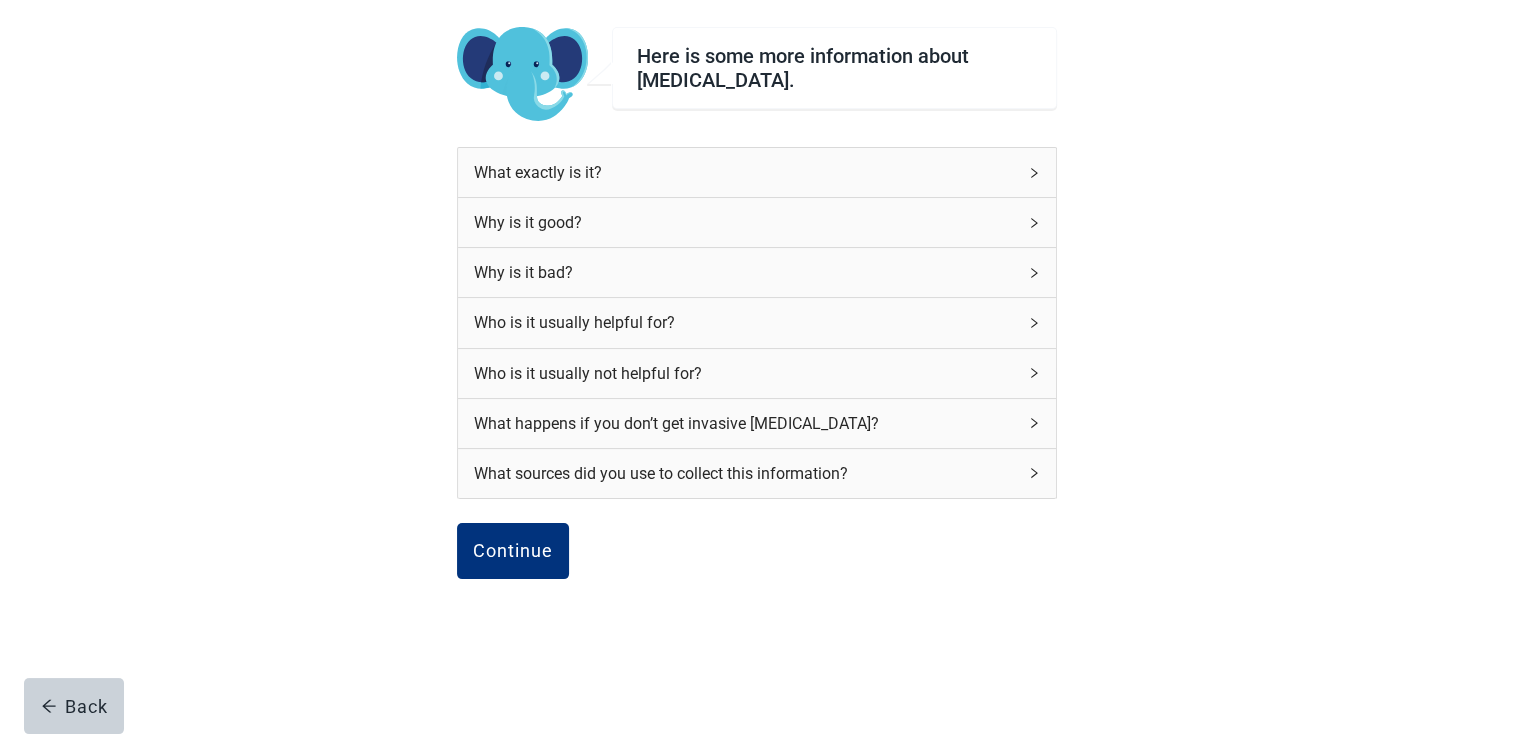 scroll, scrollTop: 164, scrollLeft: 0, axis: vertical 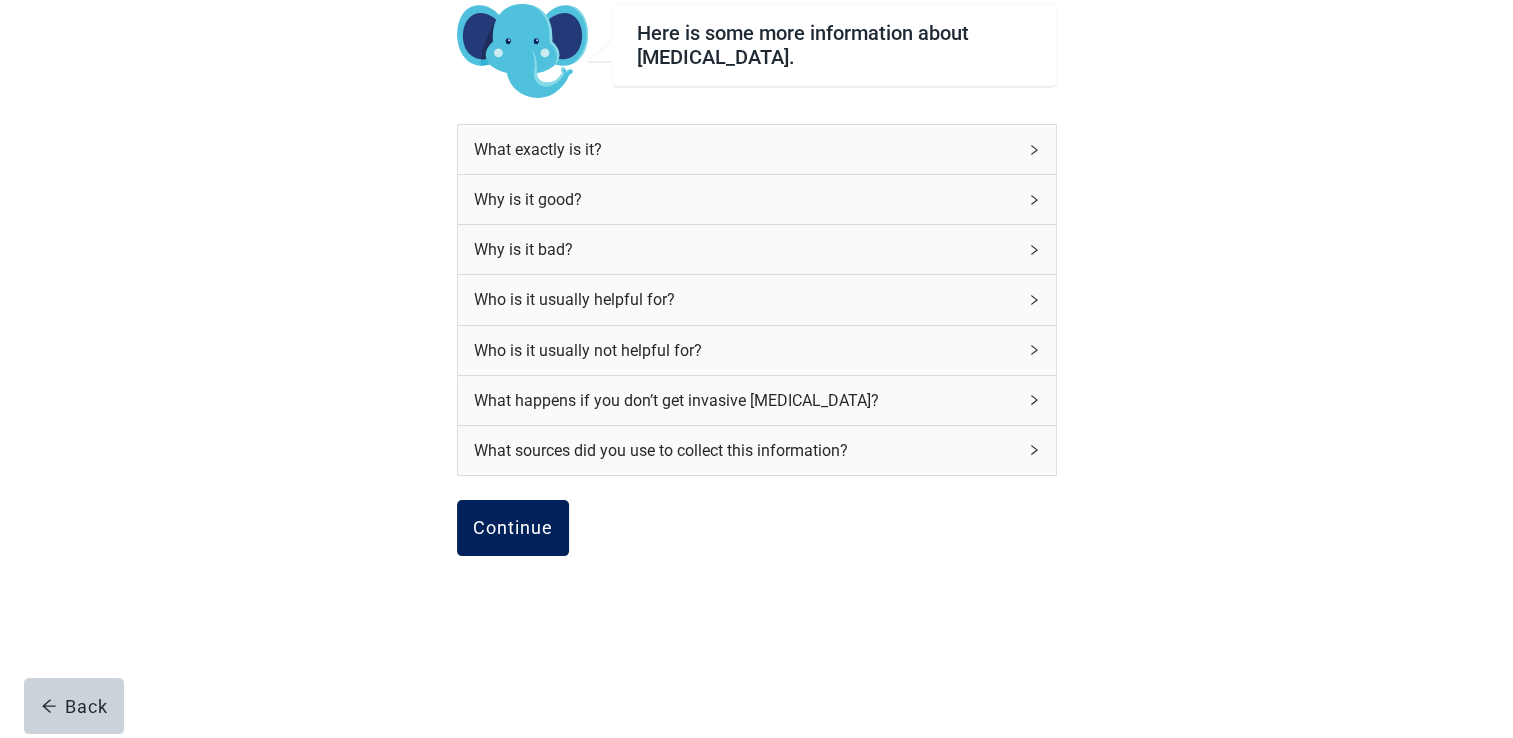 click on "Continue" at bounding box center [513, 528] 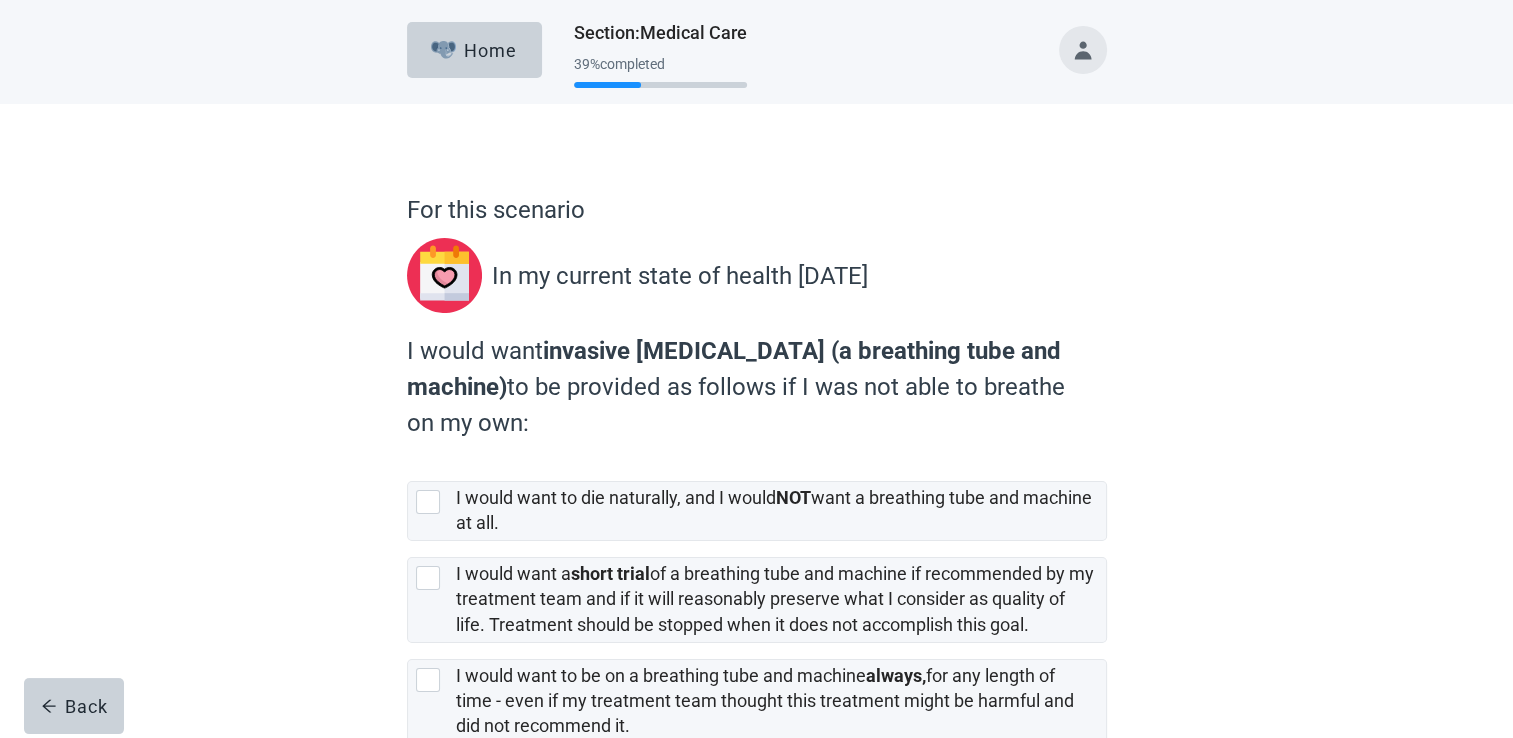 scroll, scrollTop: 100, scrollLeft: 0, axis: vertical 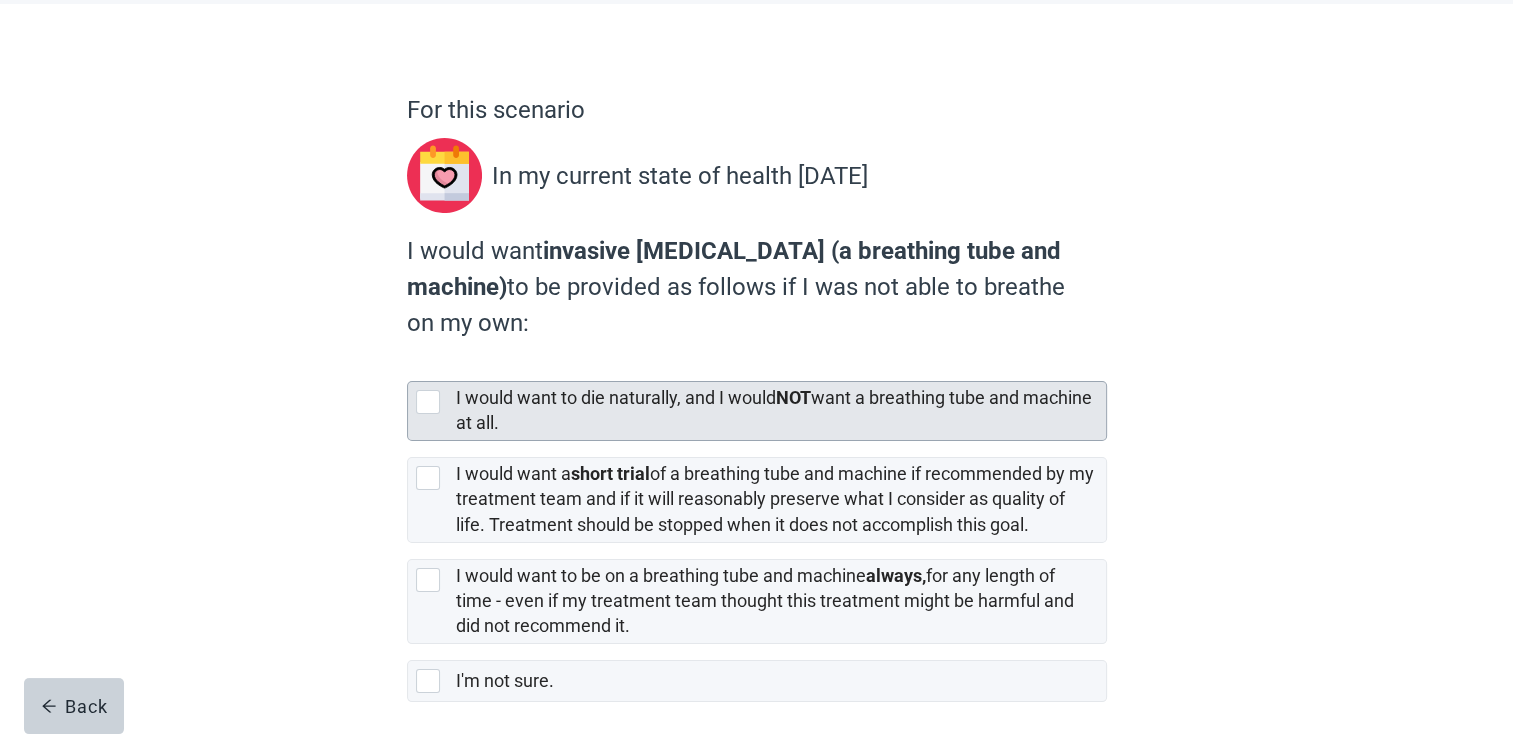 click at bounding box center [428, 402] 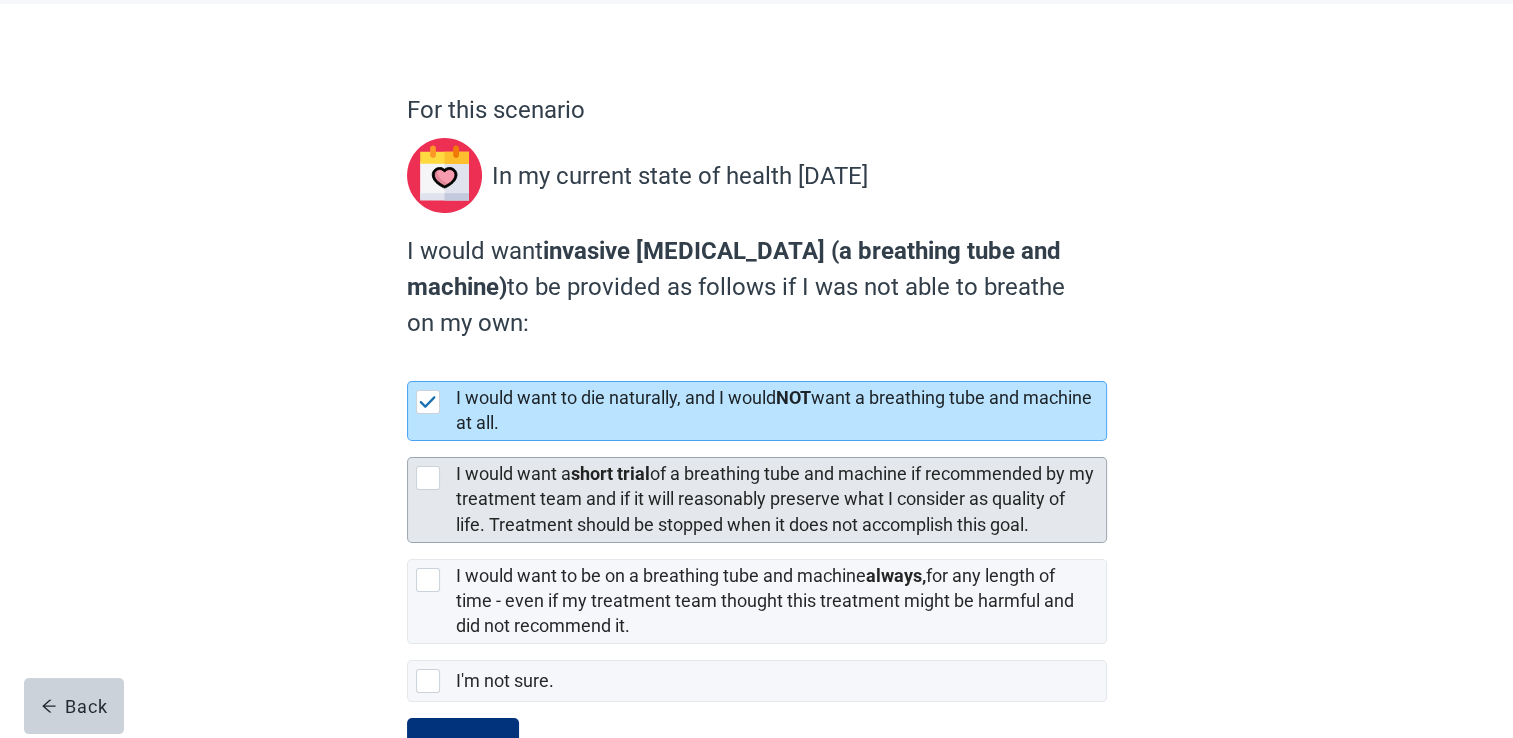 click at bounding box center (428, 478) 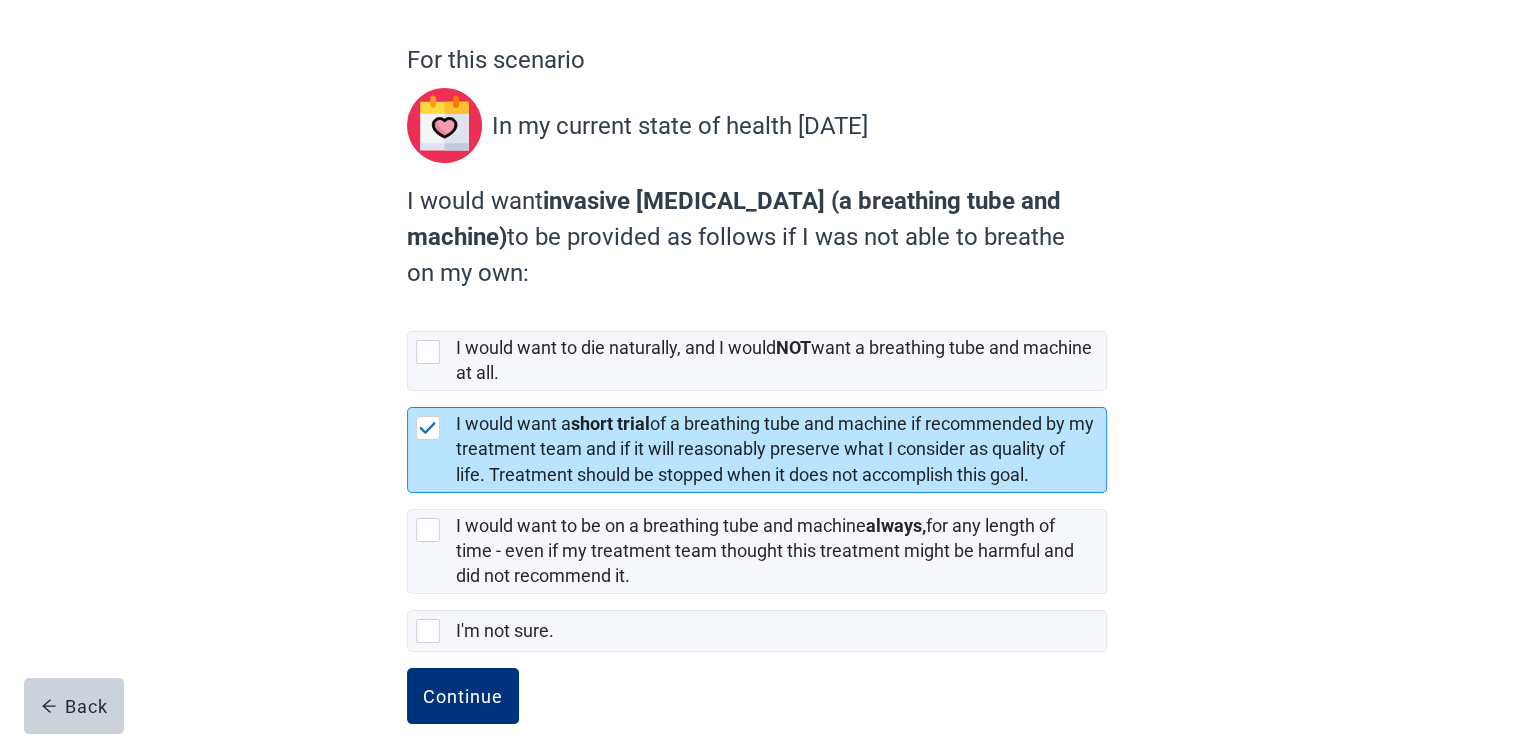 scroll, scrollTop: 178, scrollLeft: 0, axis: vertical 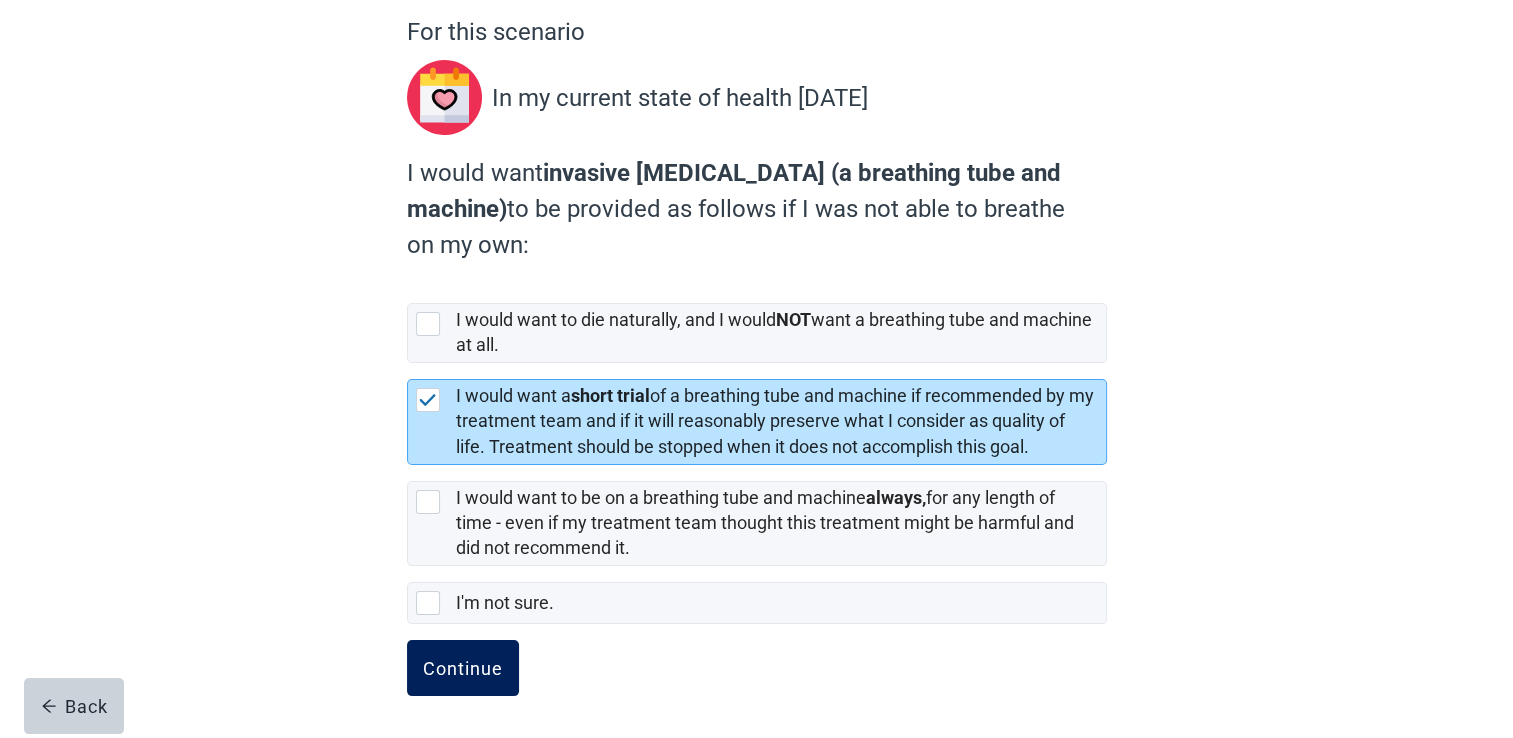 click on "Continue" at bounding box center [463, 668] 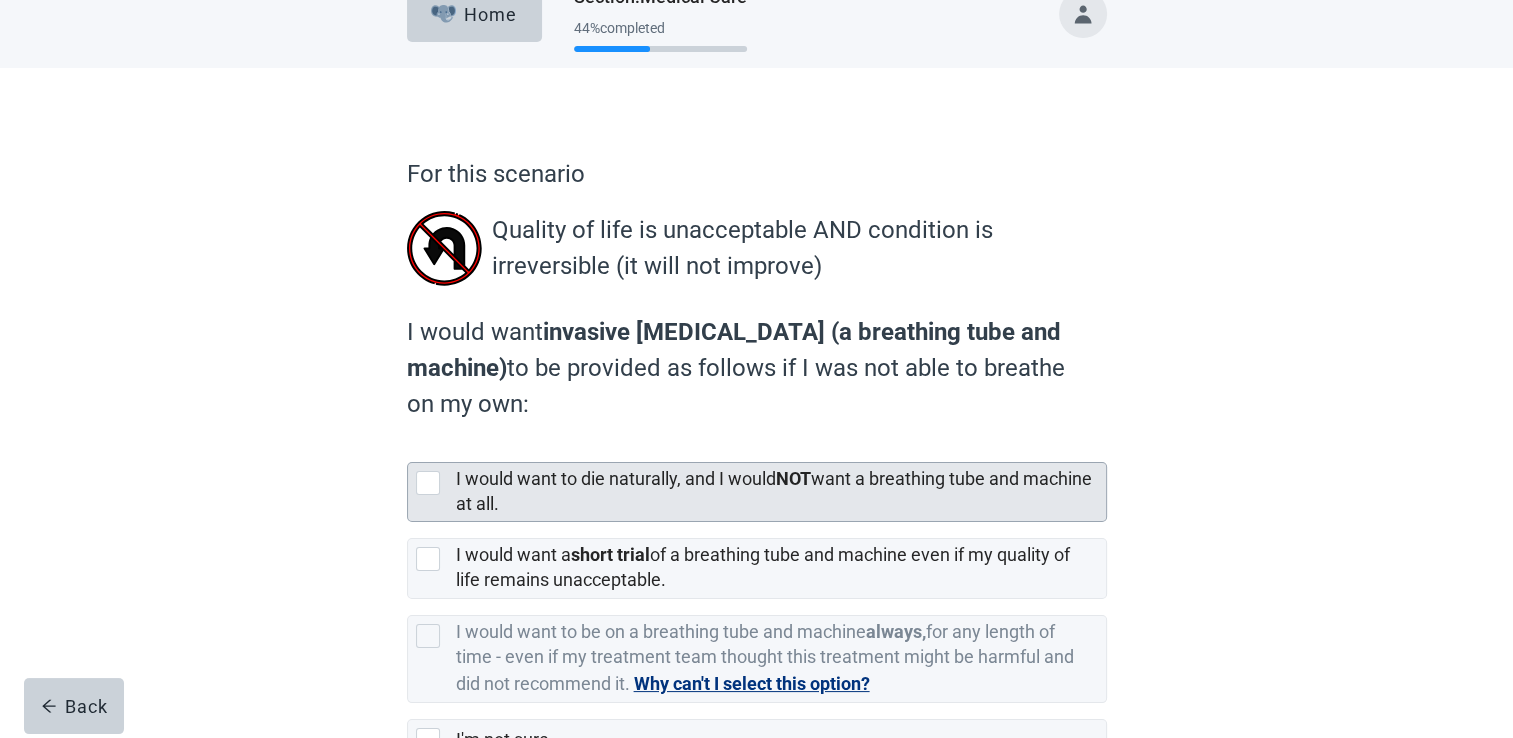 scroll, scrollTop: 100, scrollLeft: 0, axis: vertical 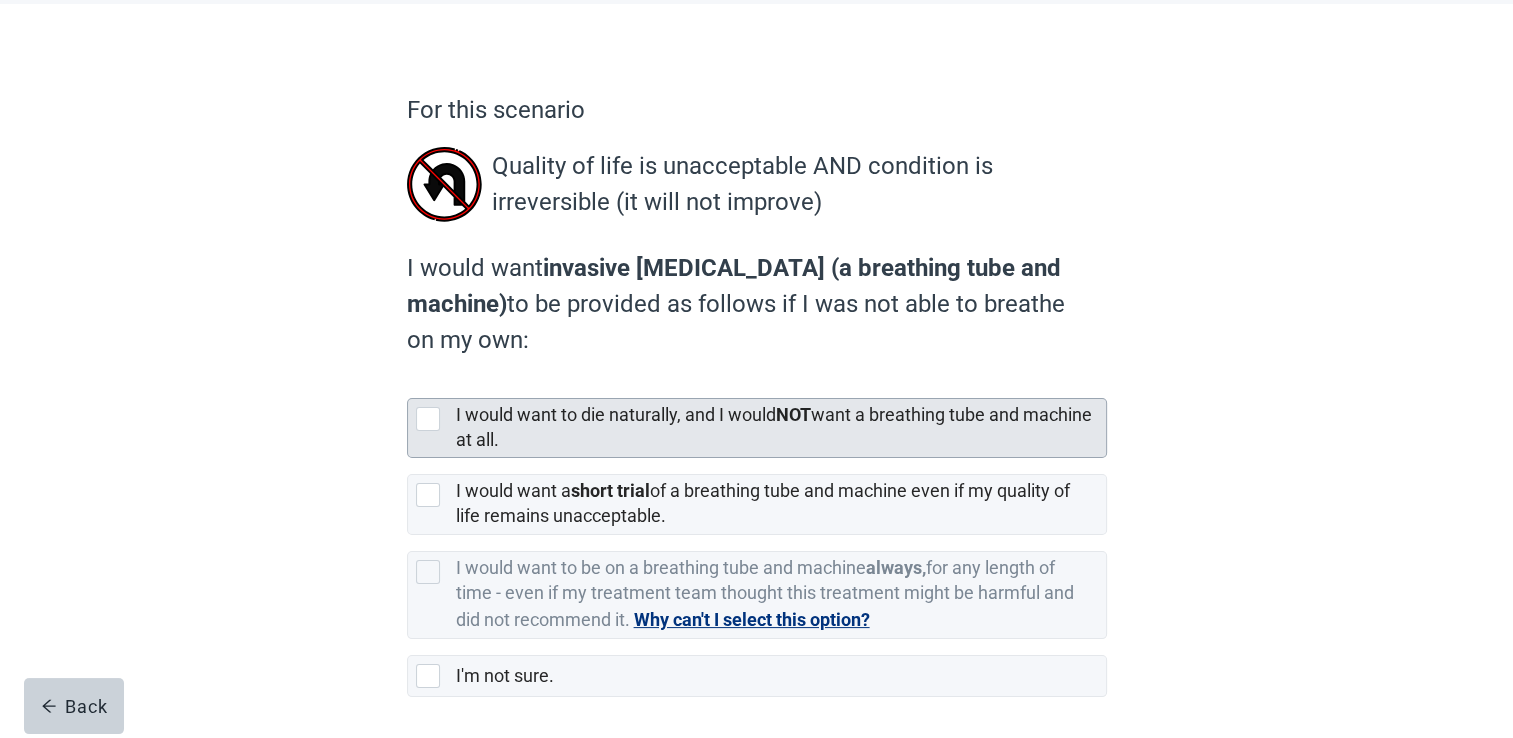 click at bounding box center [428, 419] 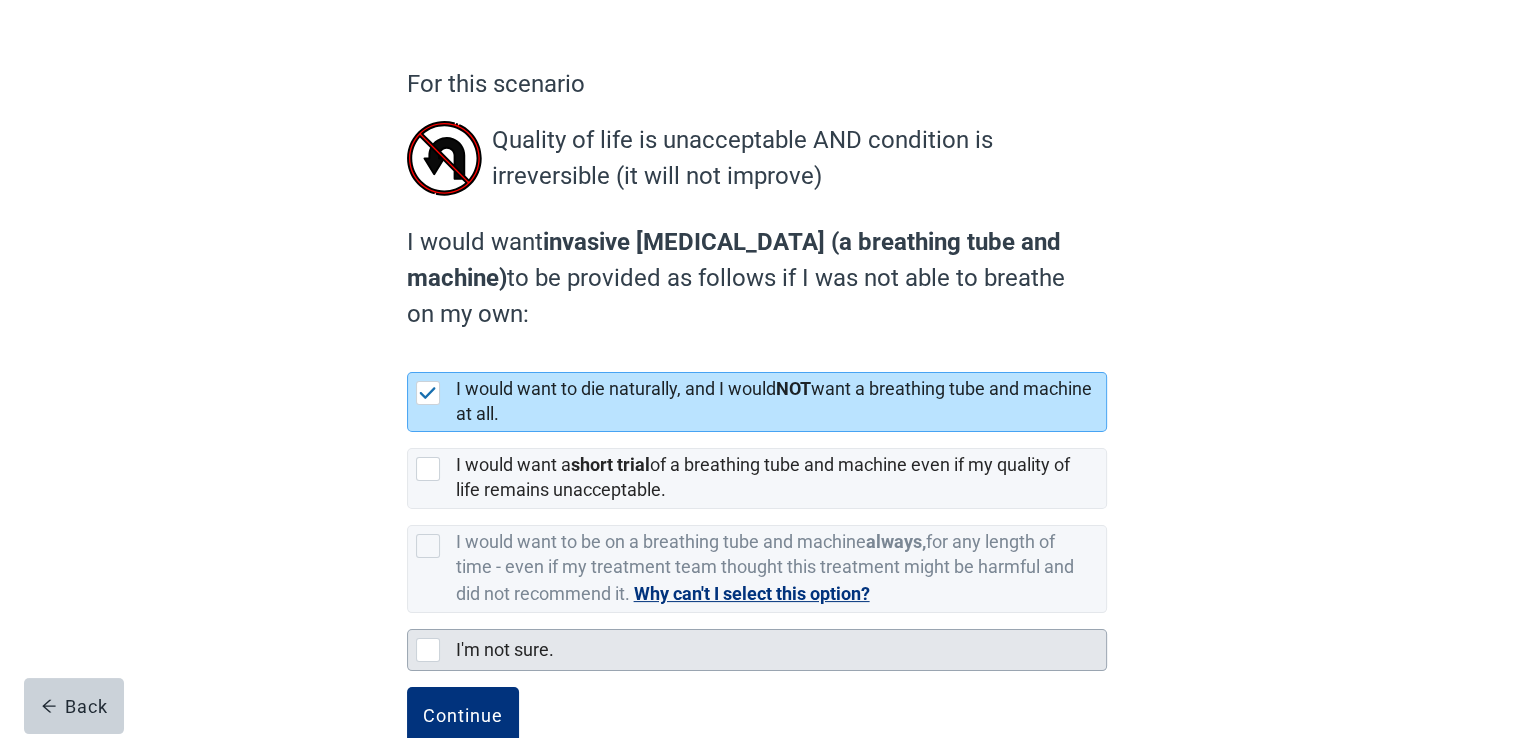 scroll, scrollTop: 172, scrollLeft: 0, axis: vertical 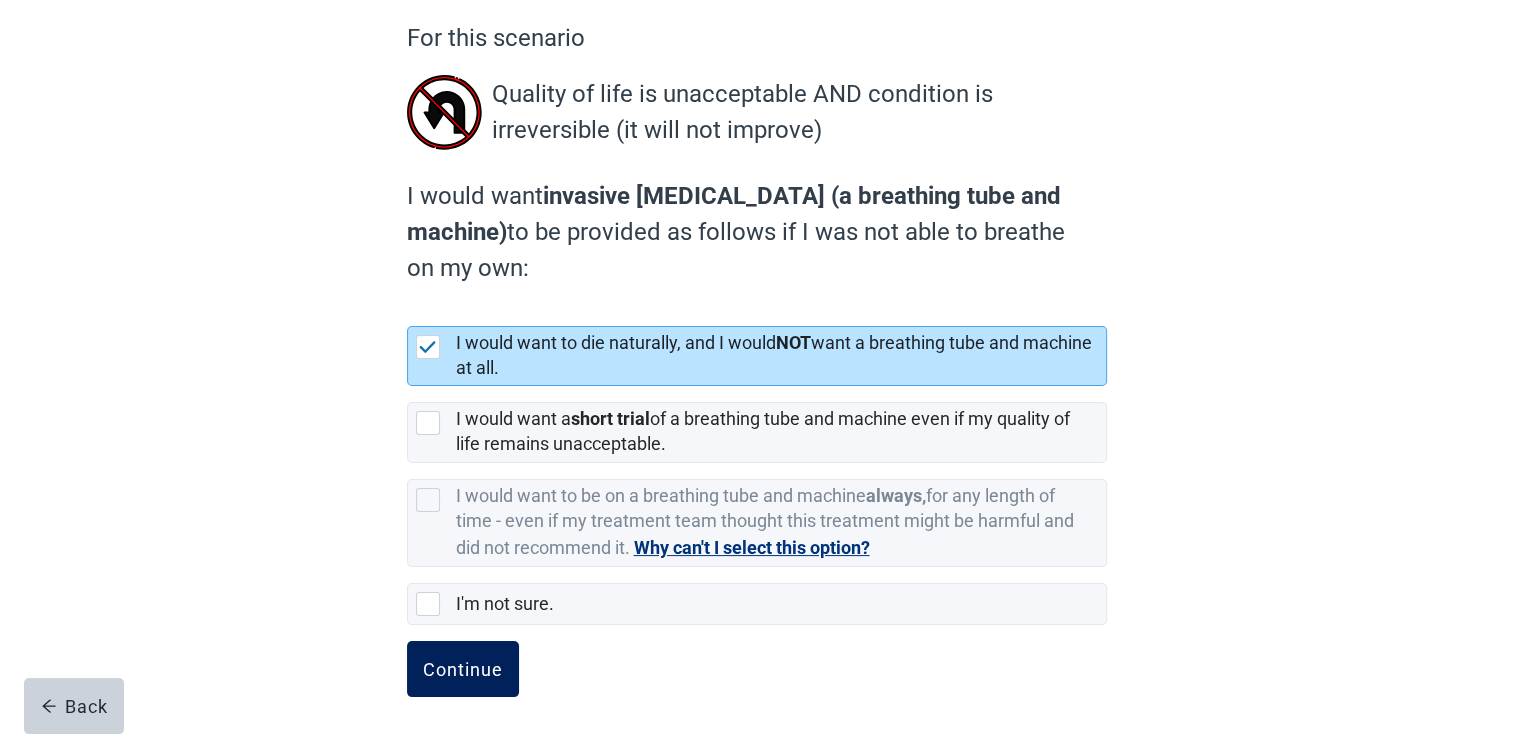 click on "Continue" at bounding box center (463, 669) 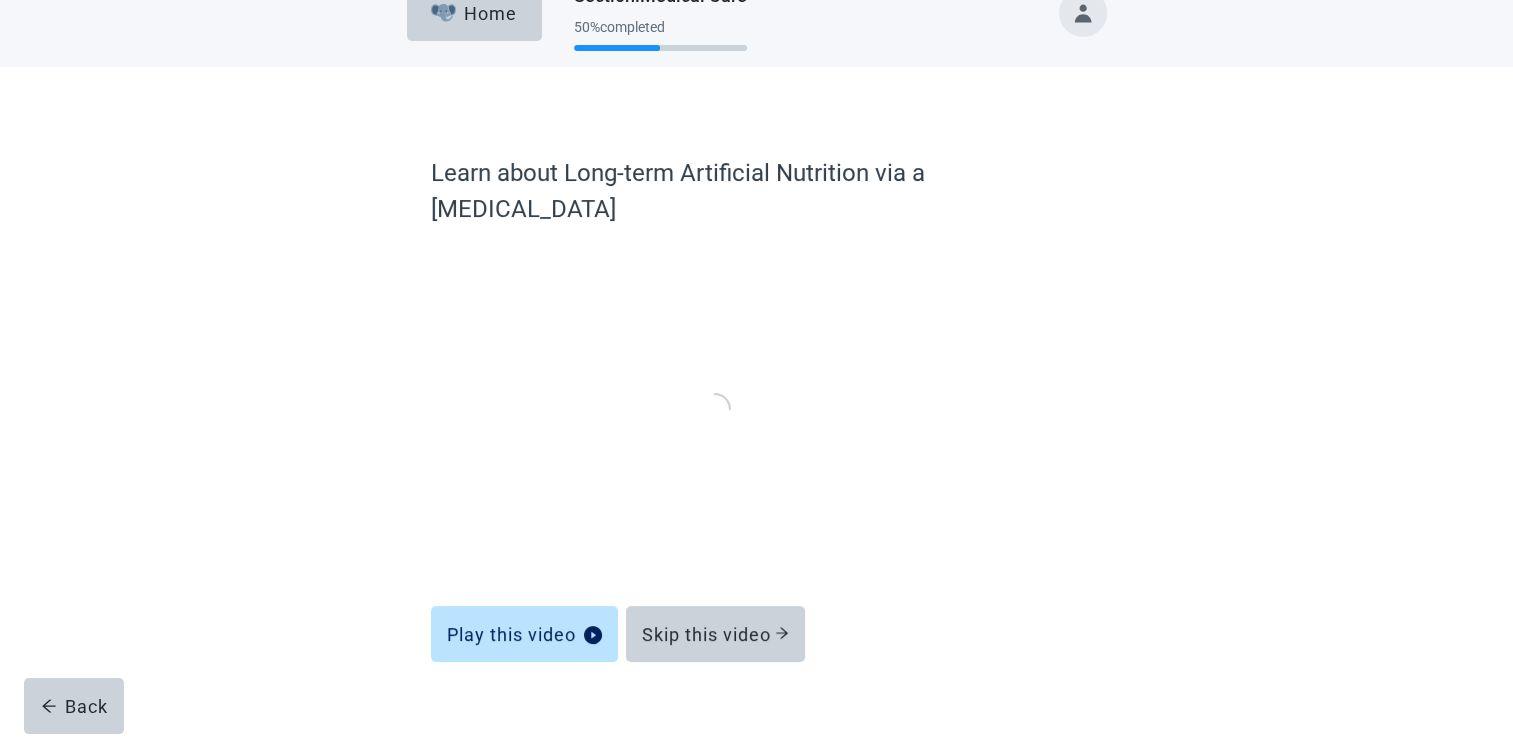 scroll, scrollTop: 32, scrollLeft: 0, axis: vertical 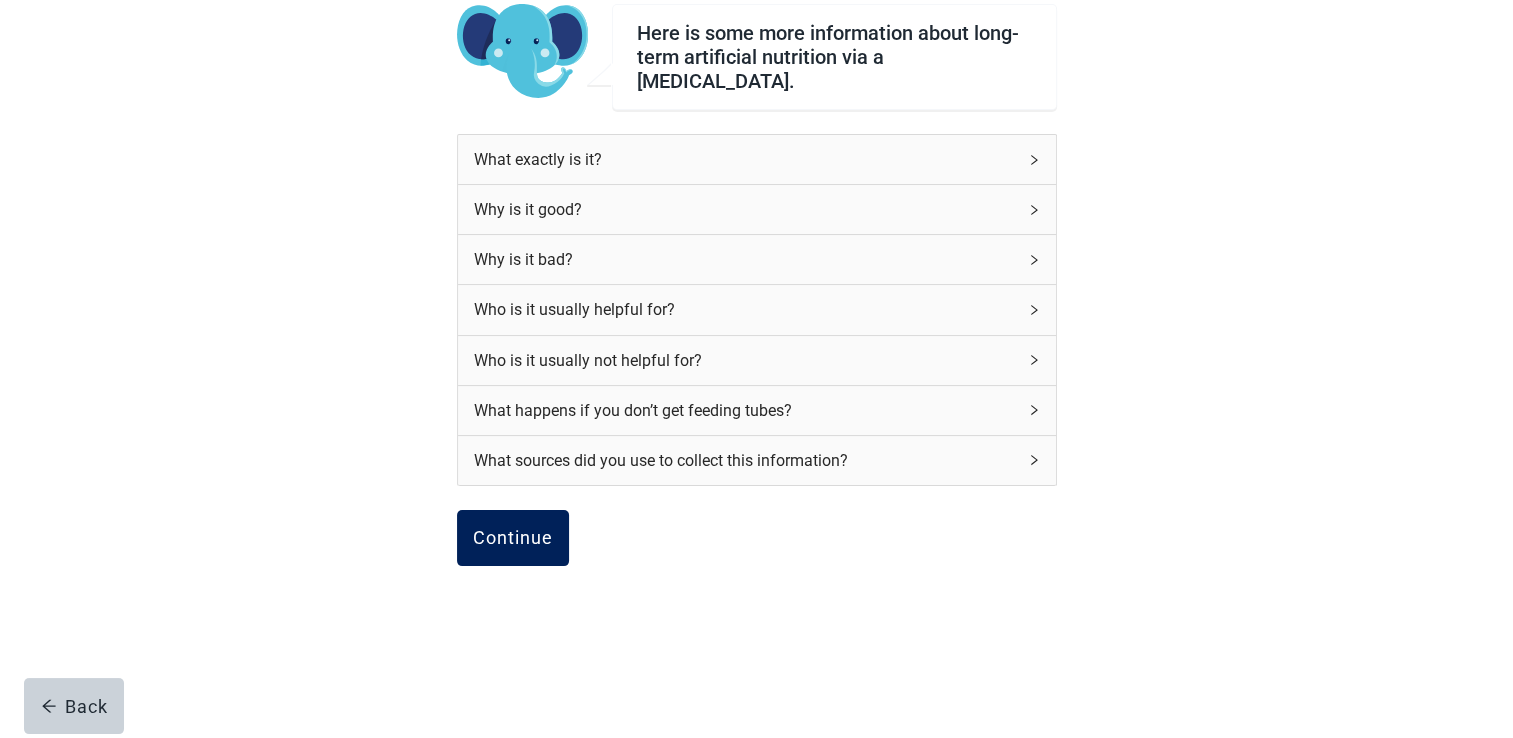 click on "Continue" at bounding box center [513, 538] 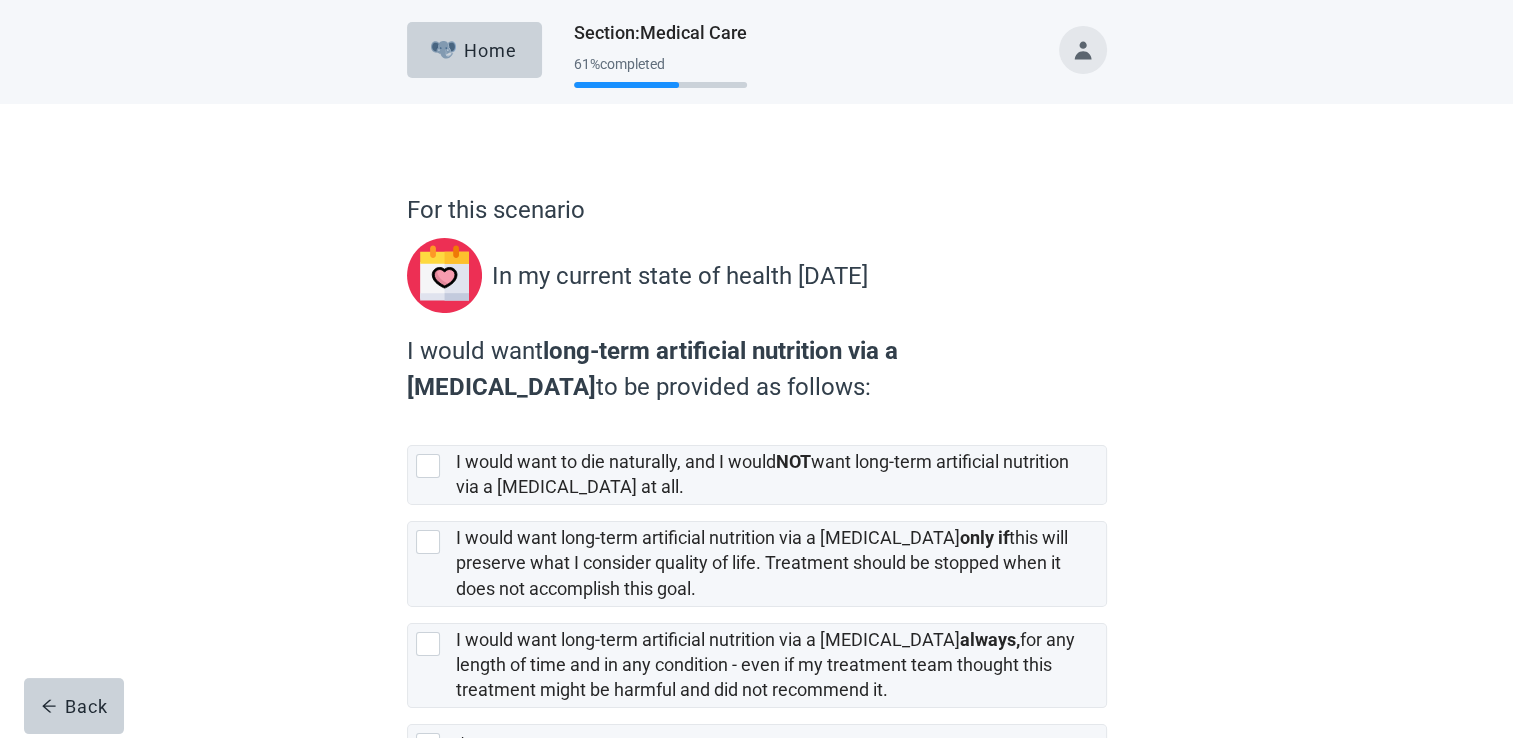 scroll, scrollTop: 100, scrollLeft: 0, axis: vertical 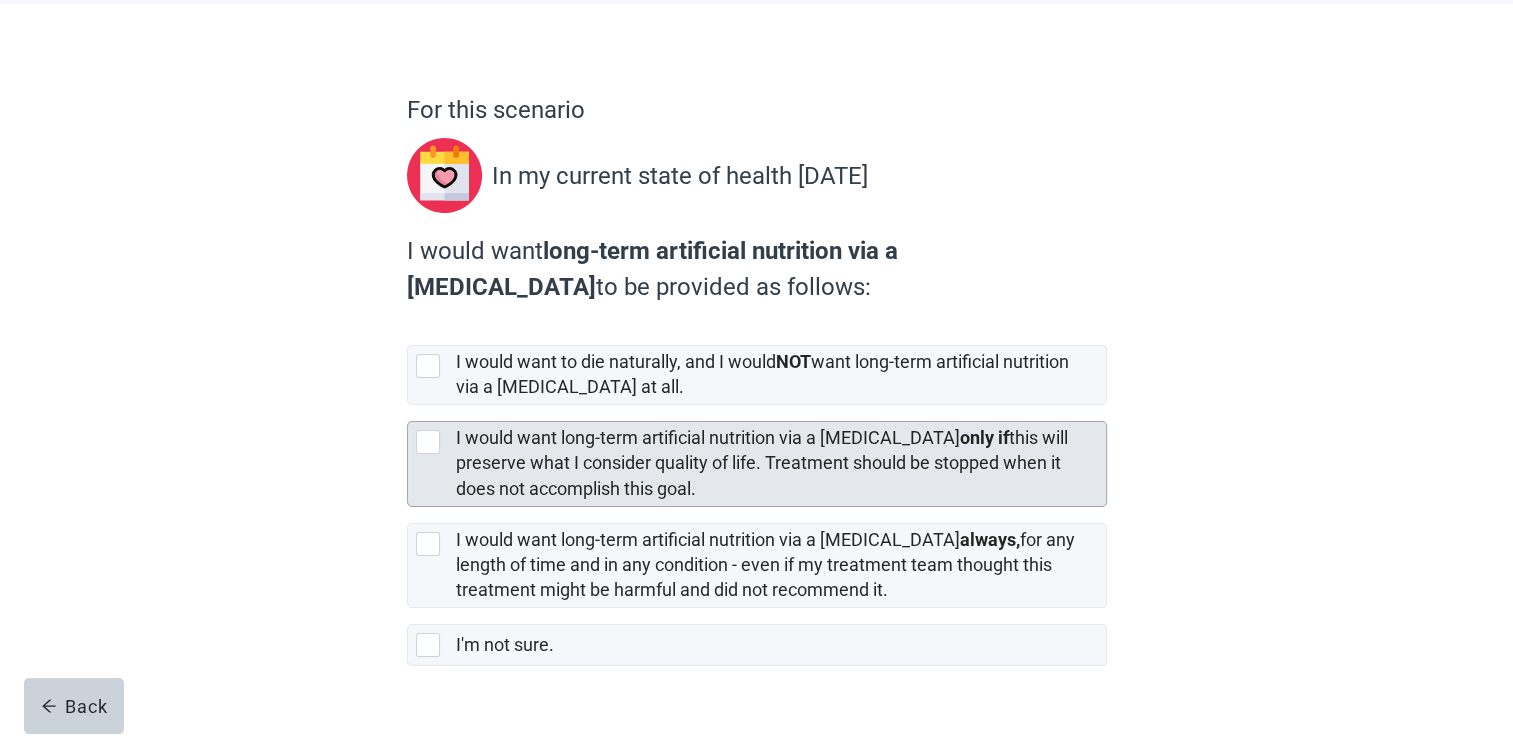 click at bounding box center [428, 442] 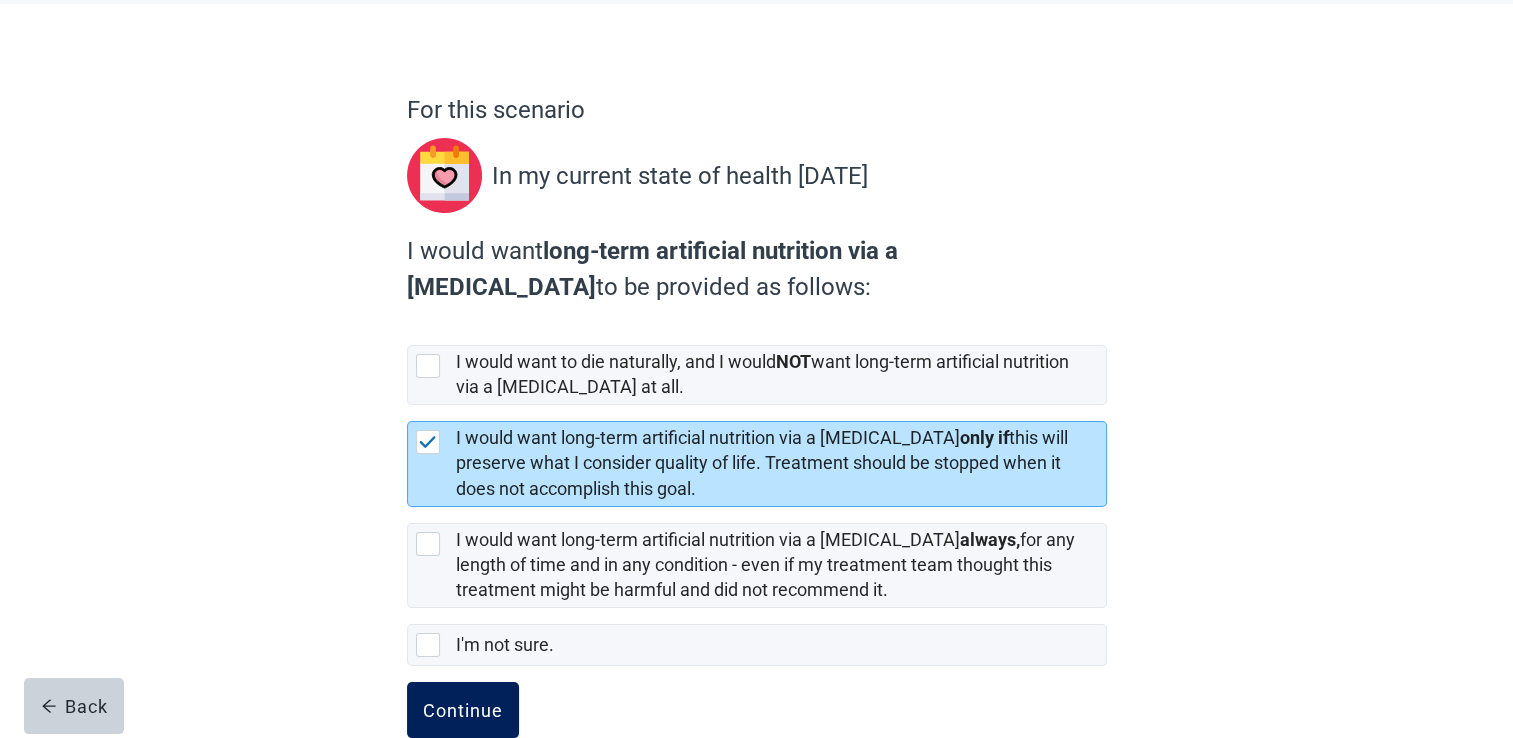 click on "Continue" at bounding box center [463, 710] 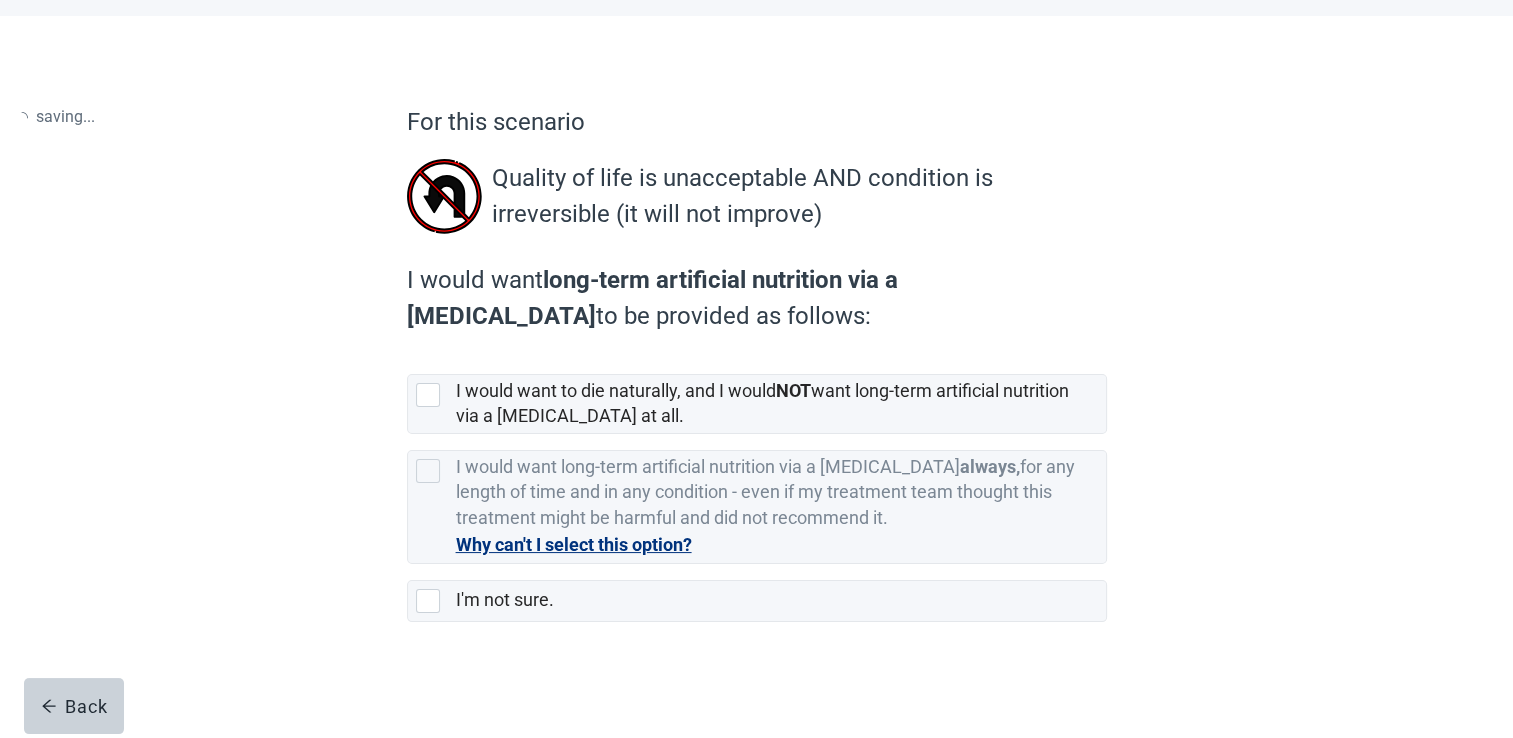 scroll, scrollTop: 0, scrollLeft: 0, axis: both 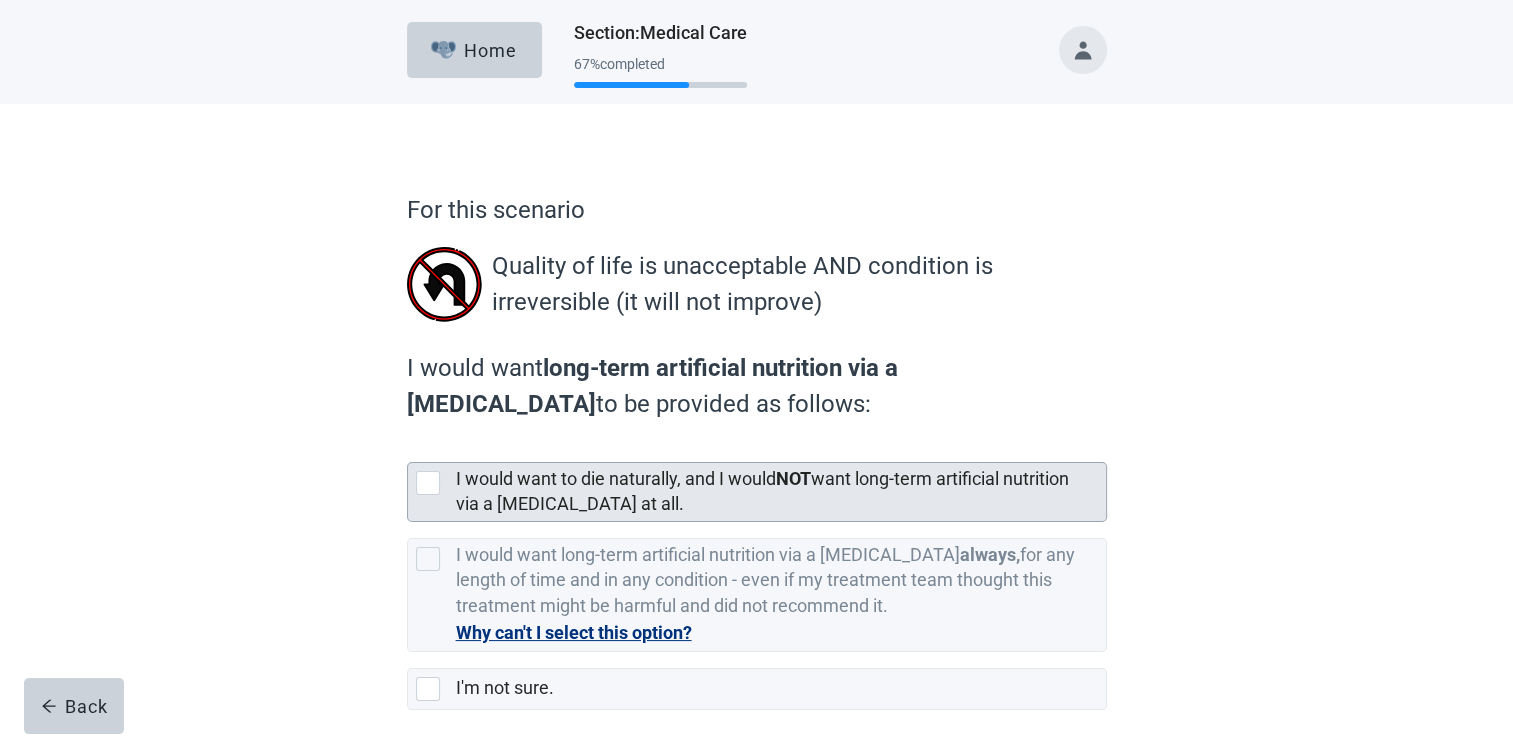 click at bounding box center [428, 483] 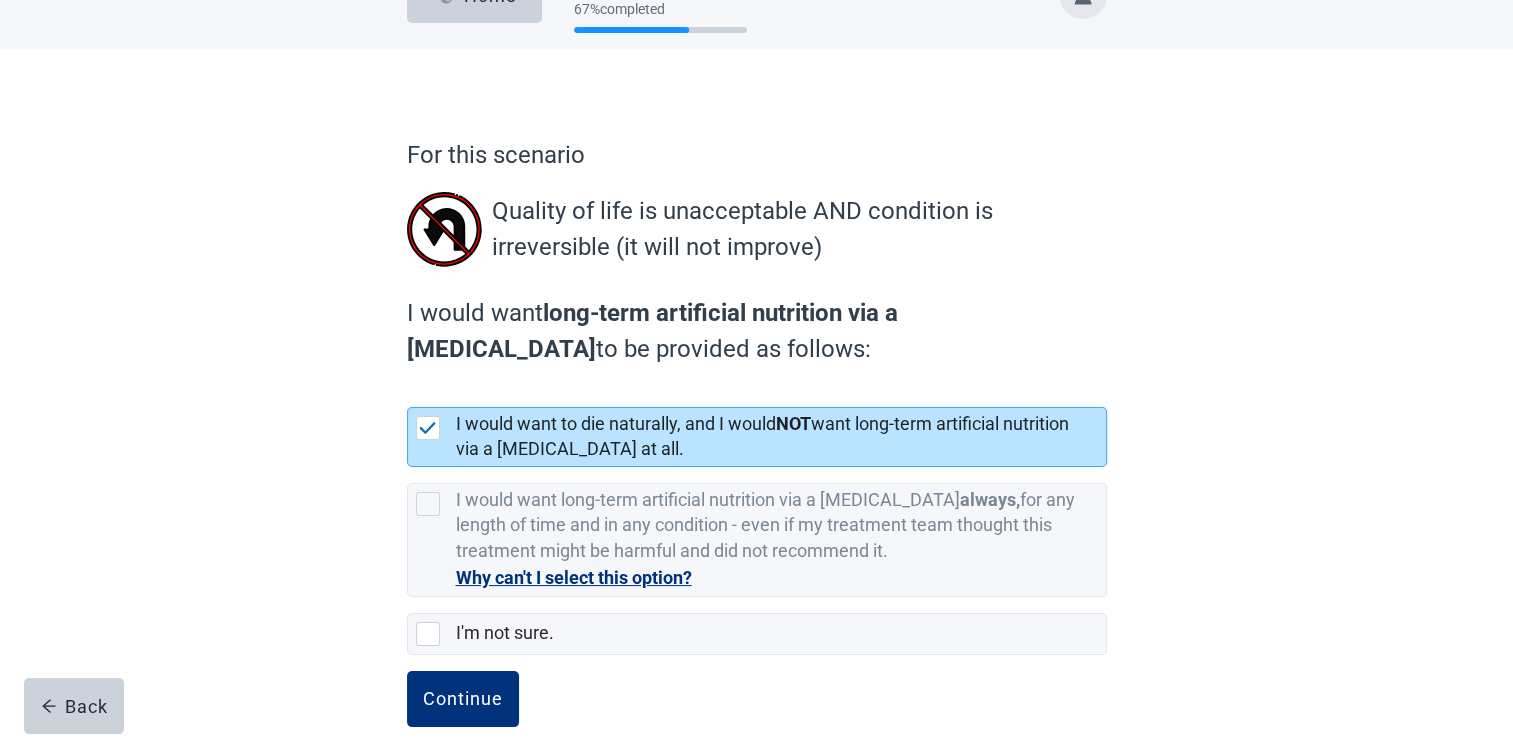 scroll, scrollTop: 86, scrollLeft: 0, axis: vertical 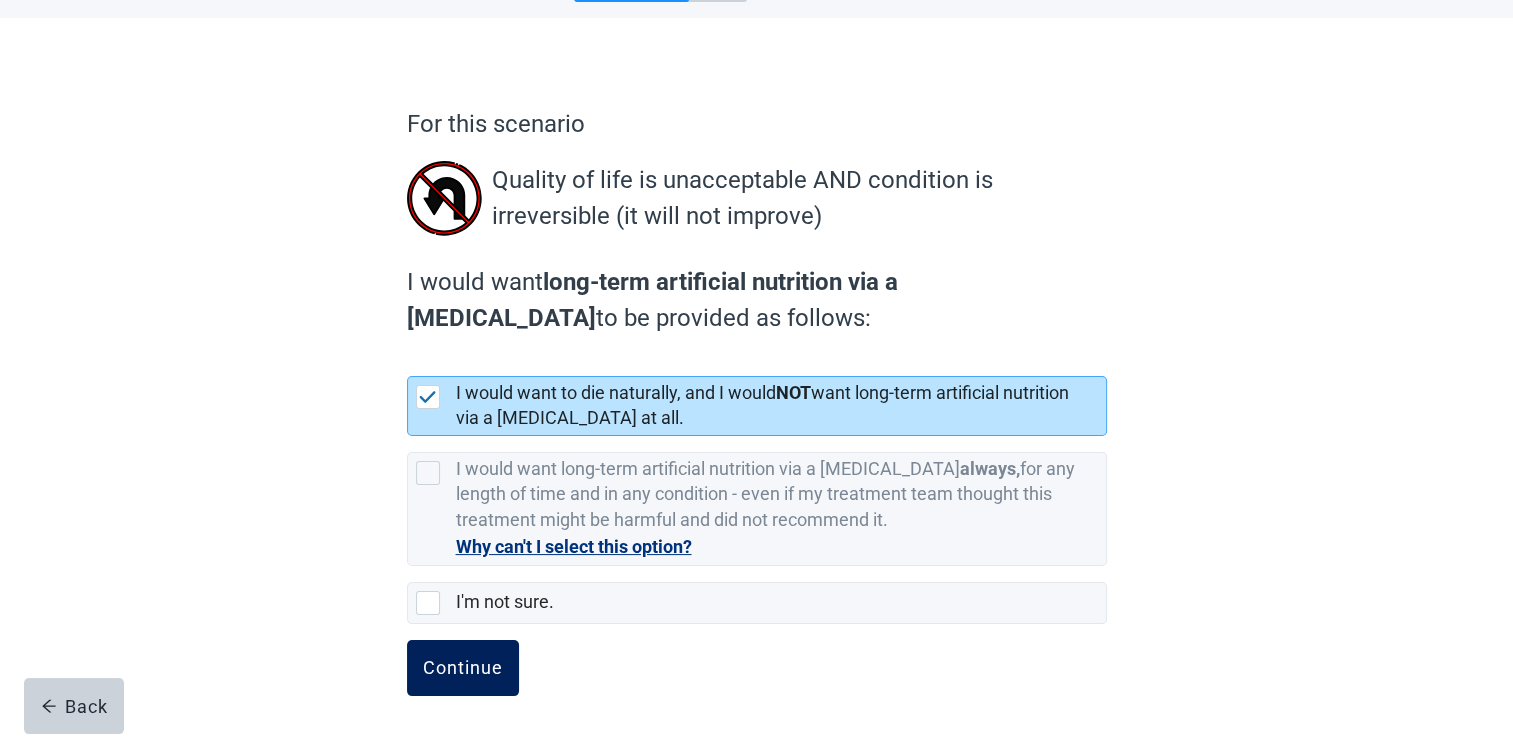 click on "Continue" at bounding box center (463, 668) 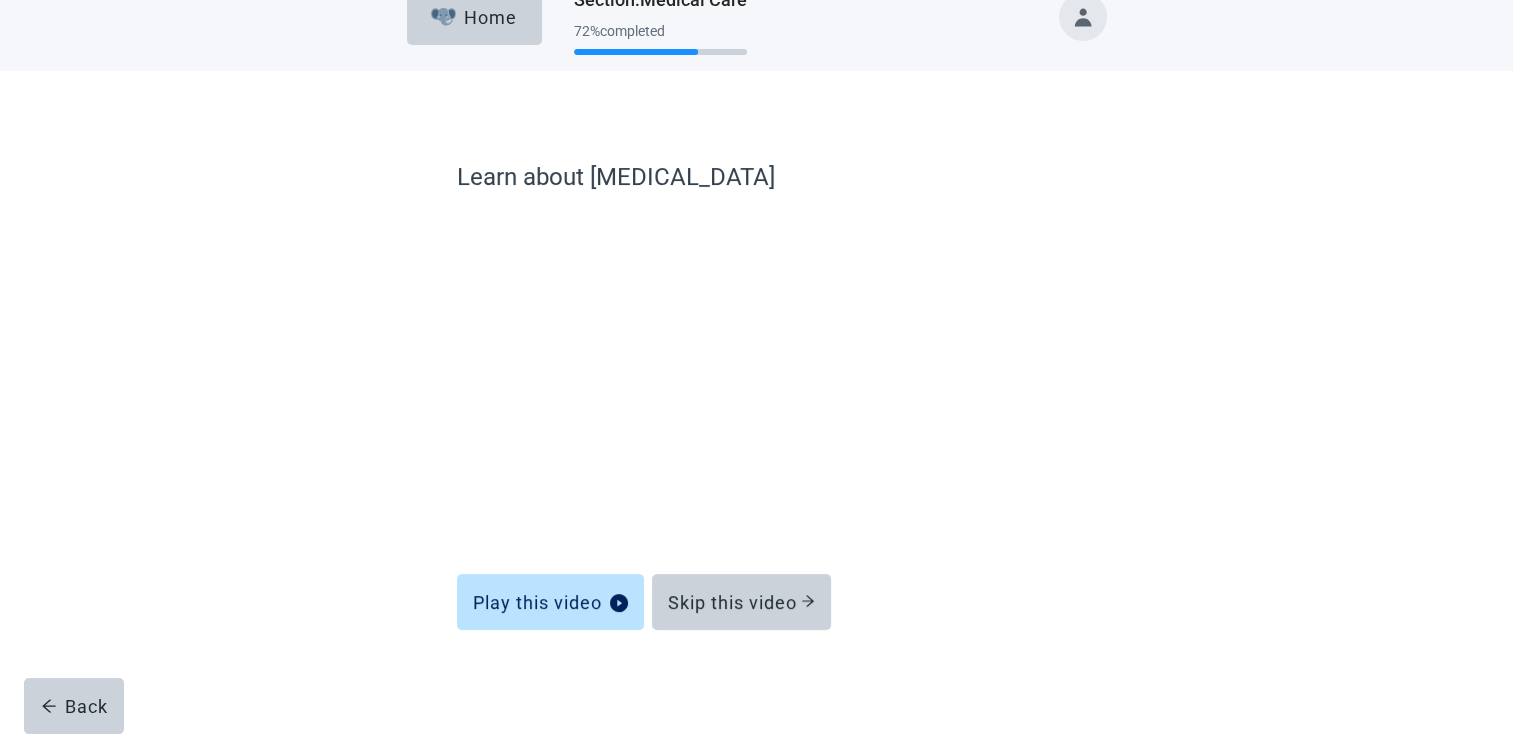 scroll, scrollTop: 32, scrollLeft: 0, axis: vertical 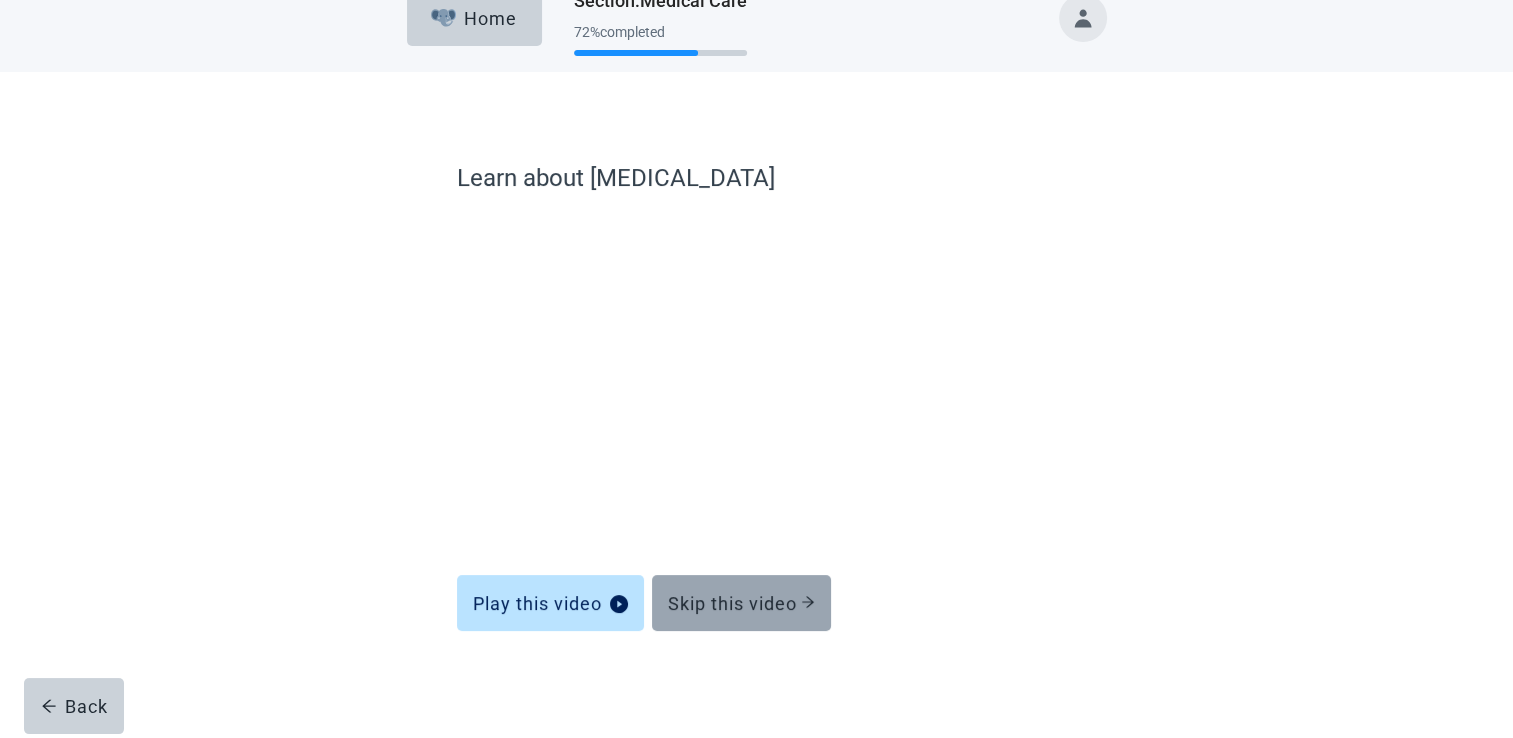 click on "Skip this video" at bounding box center (741, 603) 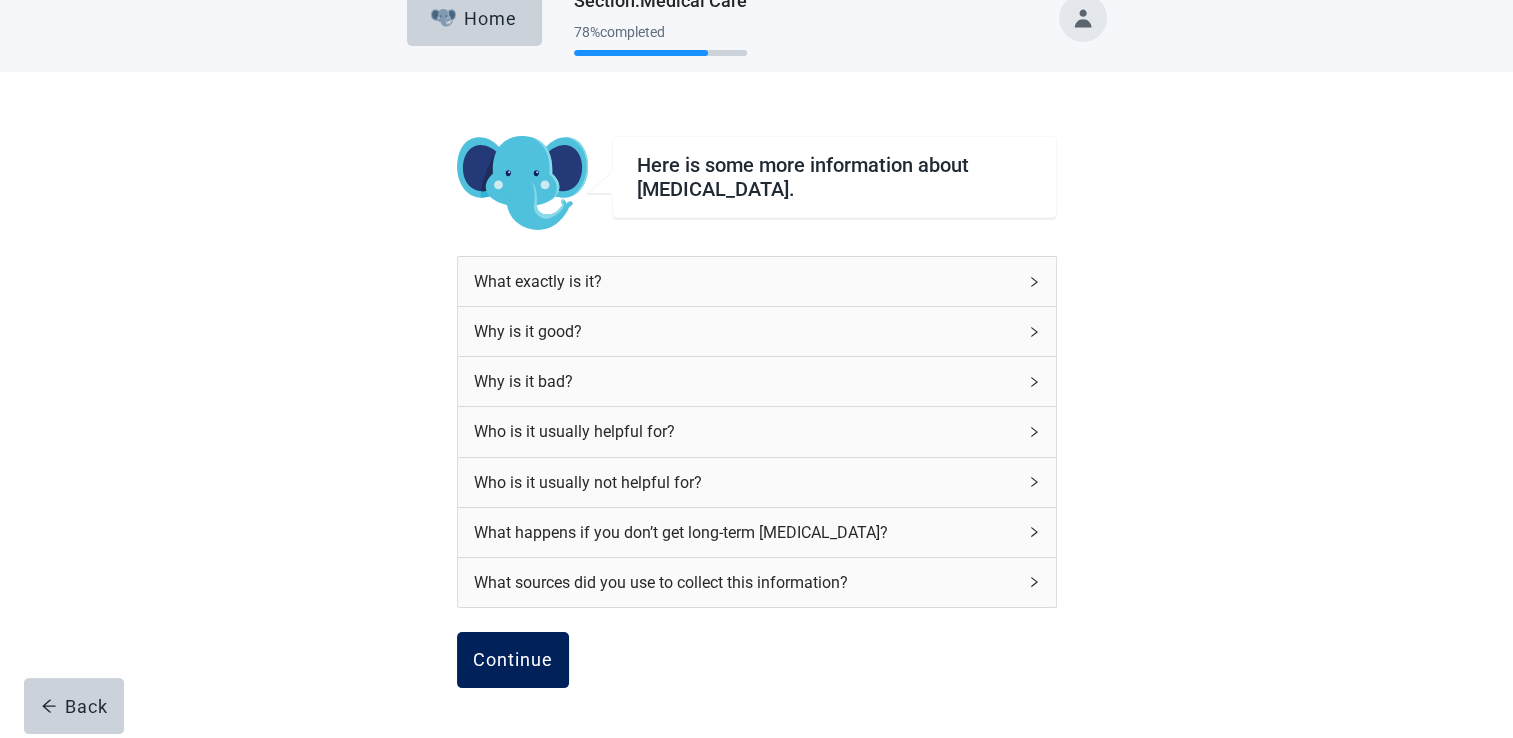 click on "Continue" at bounding box center [513, 660] 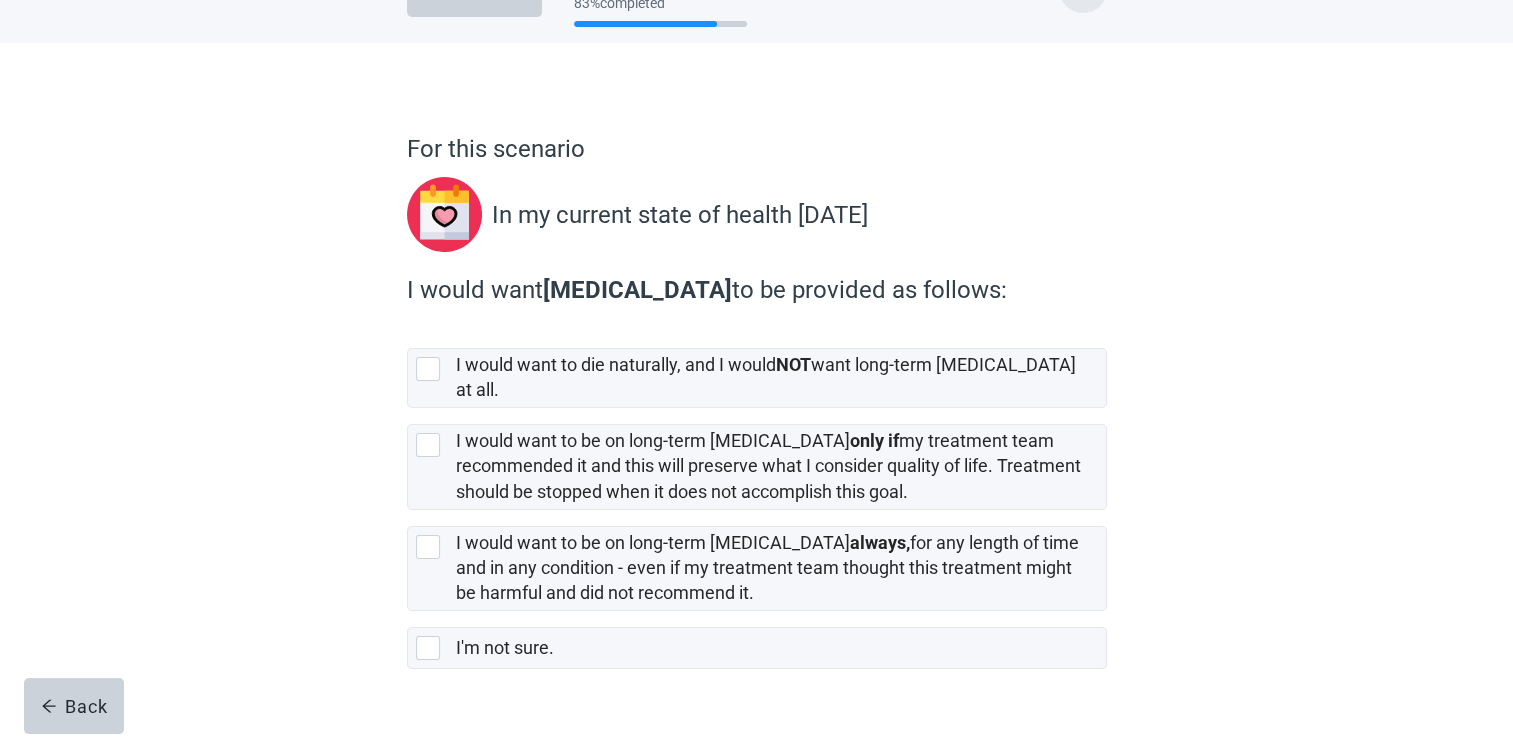 scroll, scrollTop: 88, scrollLeft: 0, axis: vertical 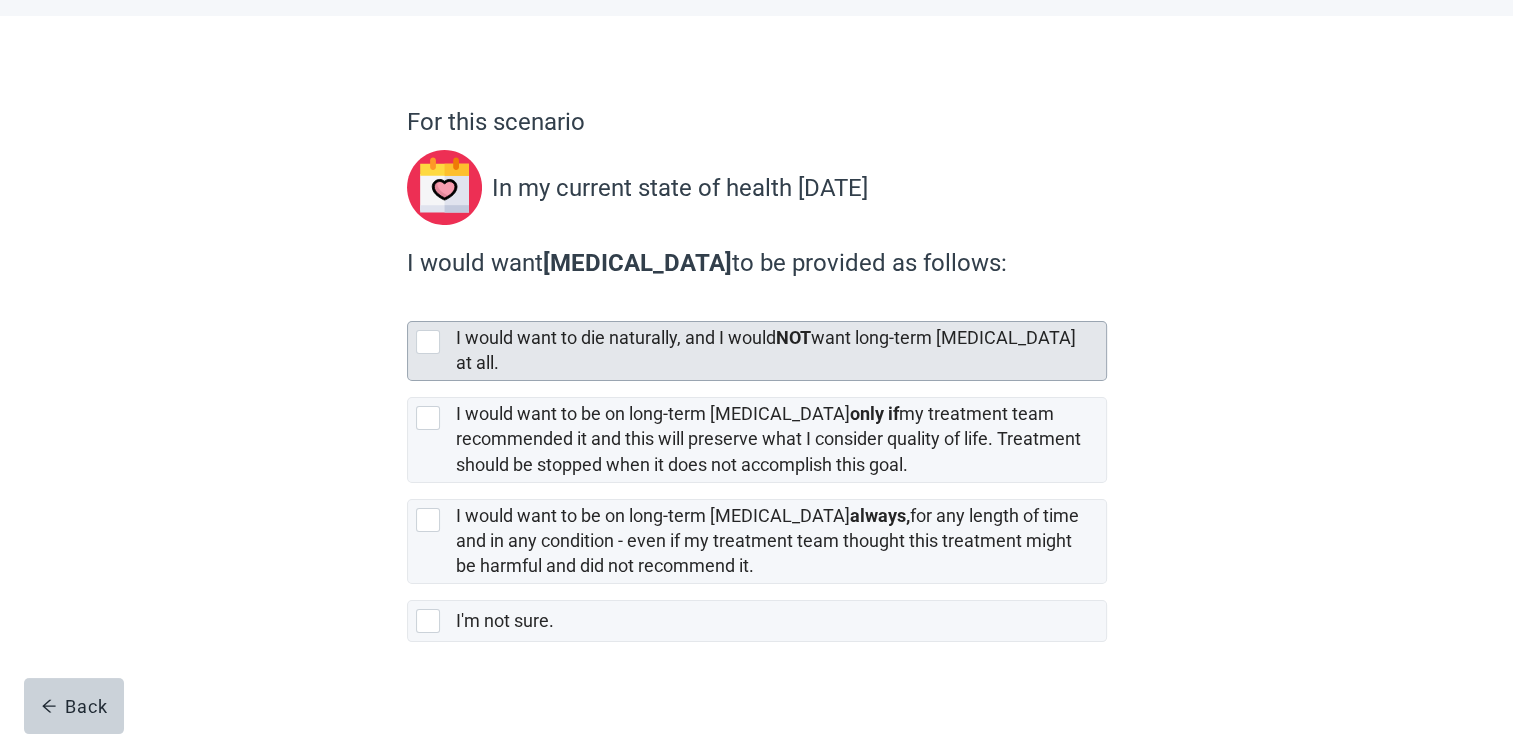 click at bounding box center [428, 342] 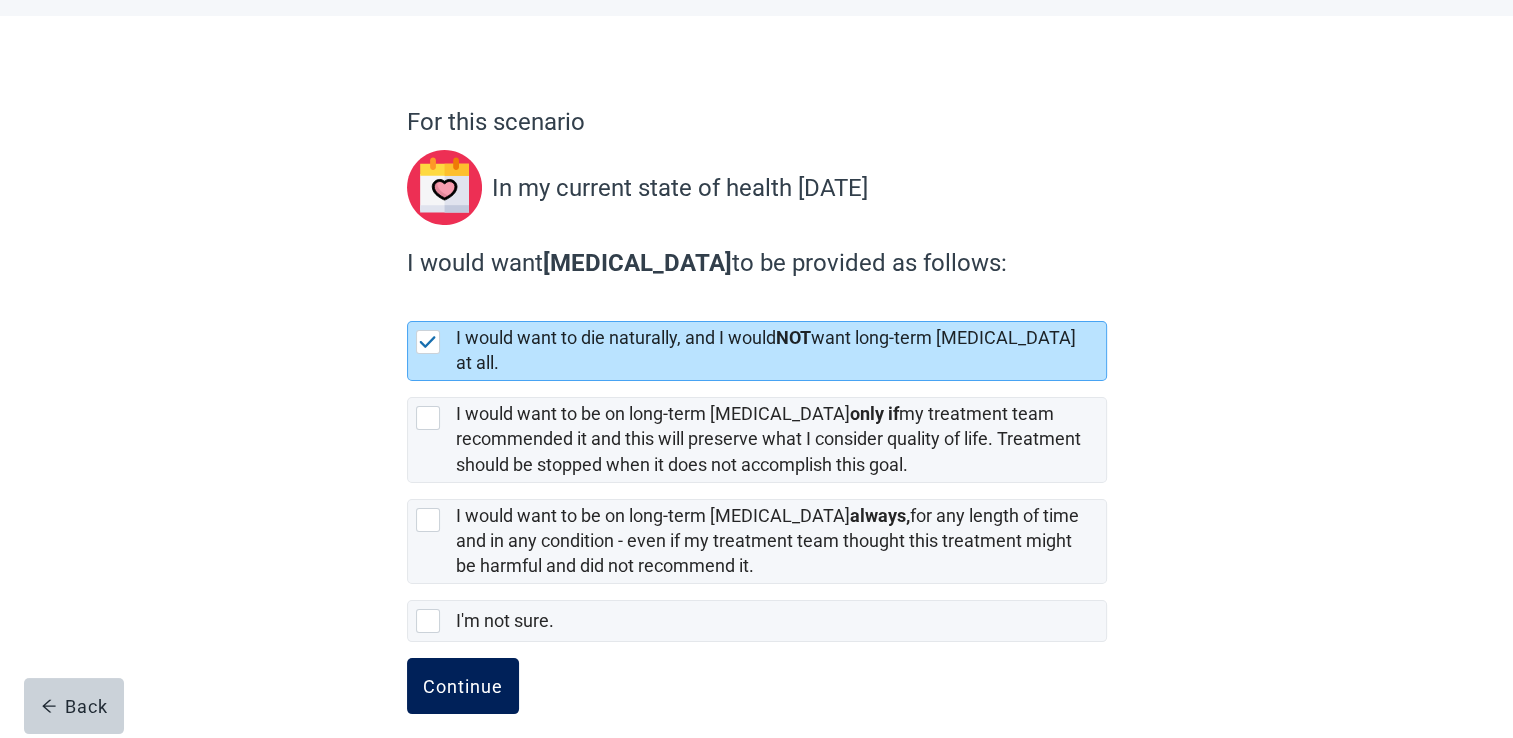 click on "Continue" at bounding box center [463, 686] 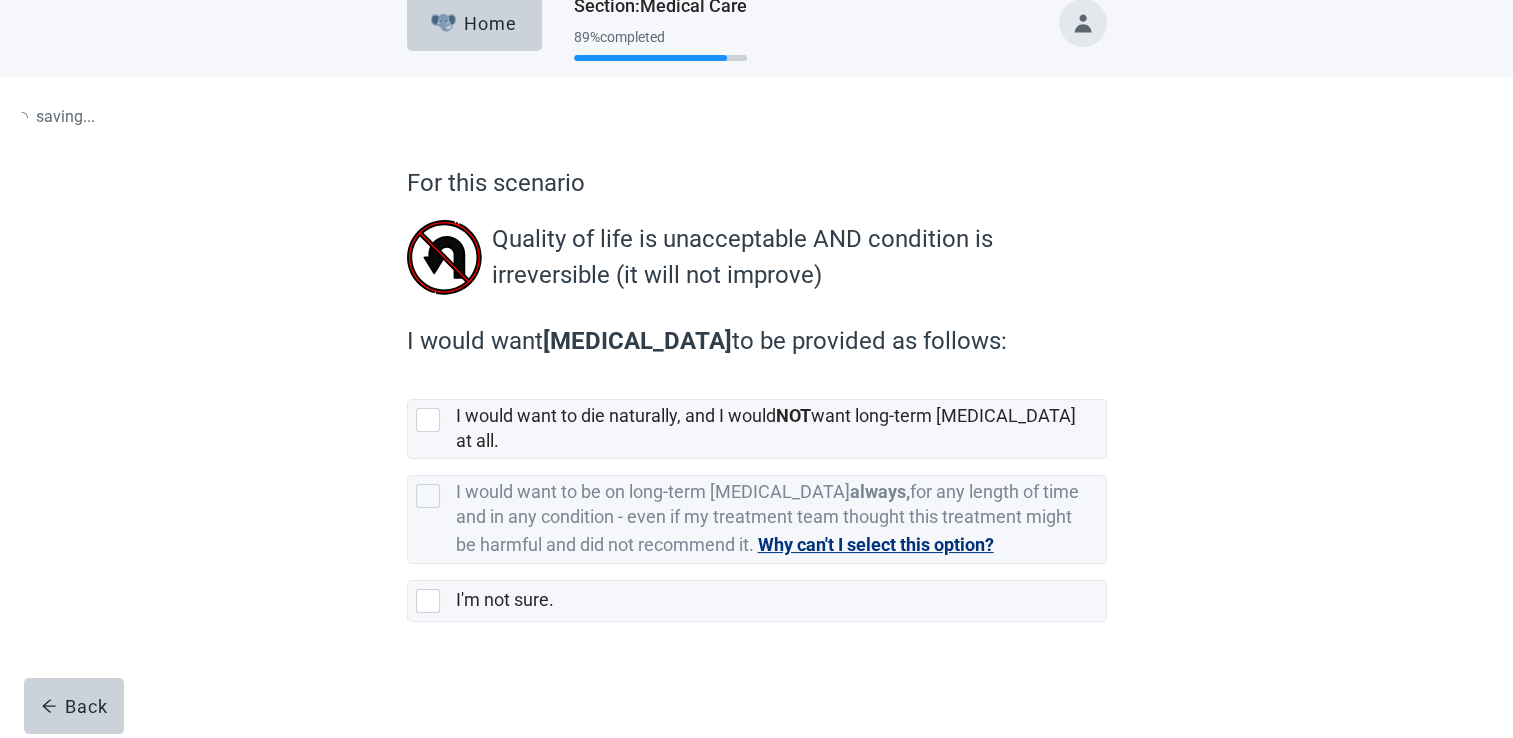 scroll, scrollTop: 0, scrollLeft: 0, axis: both 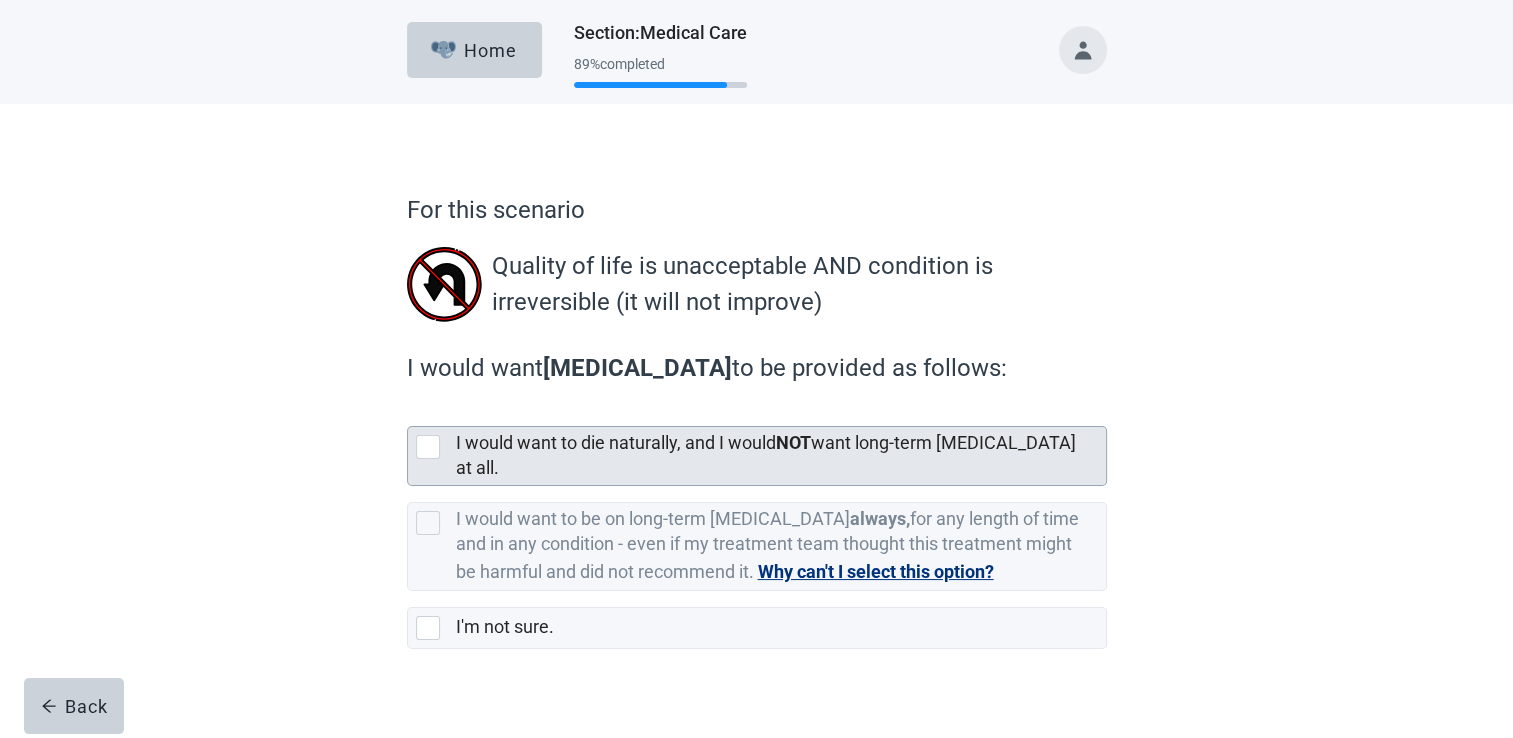 click at bounding box center (428, 447) 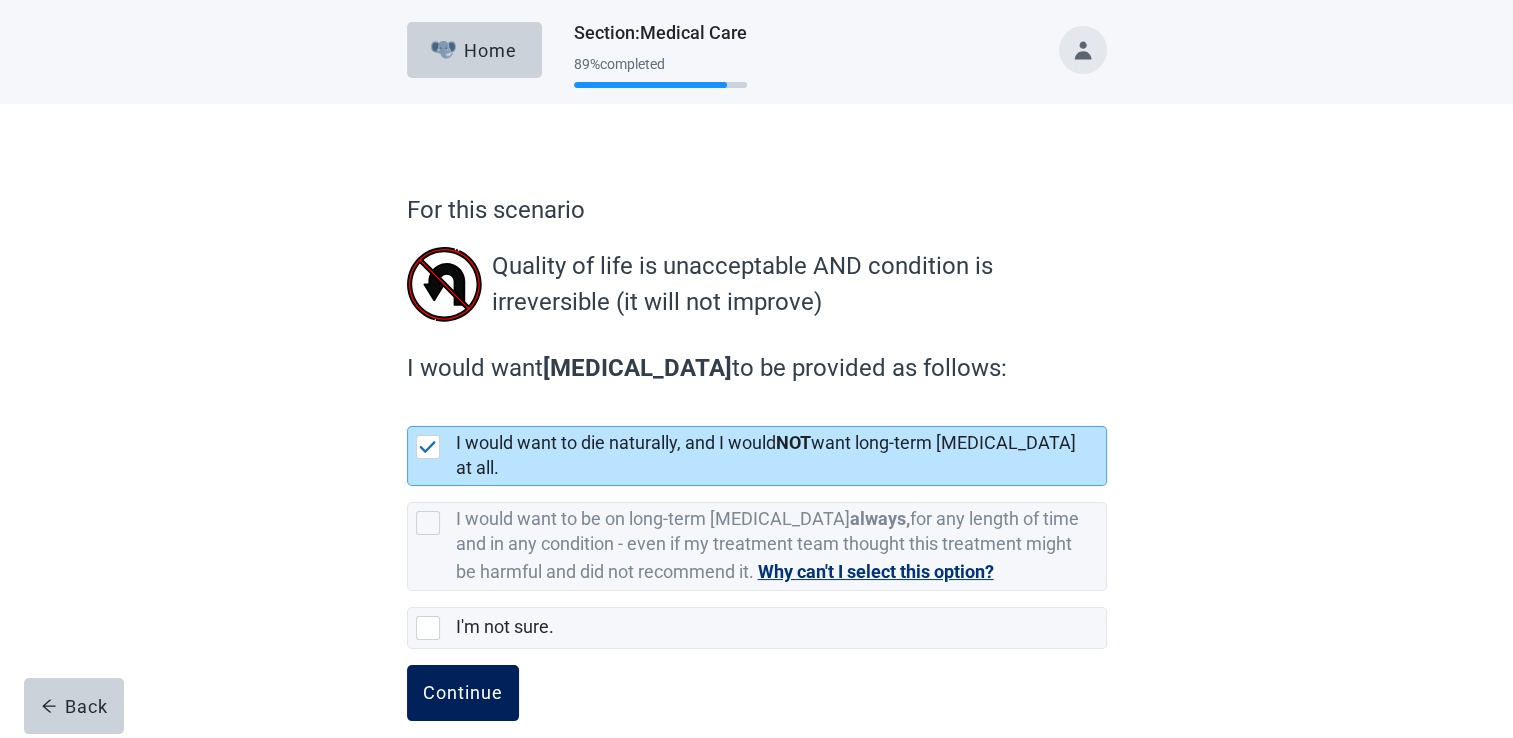 click on "Continue" at bounding box center [463, 693] 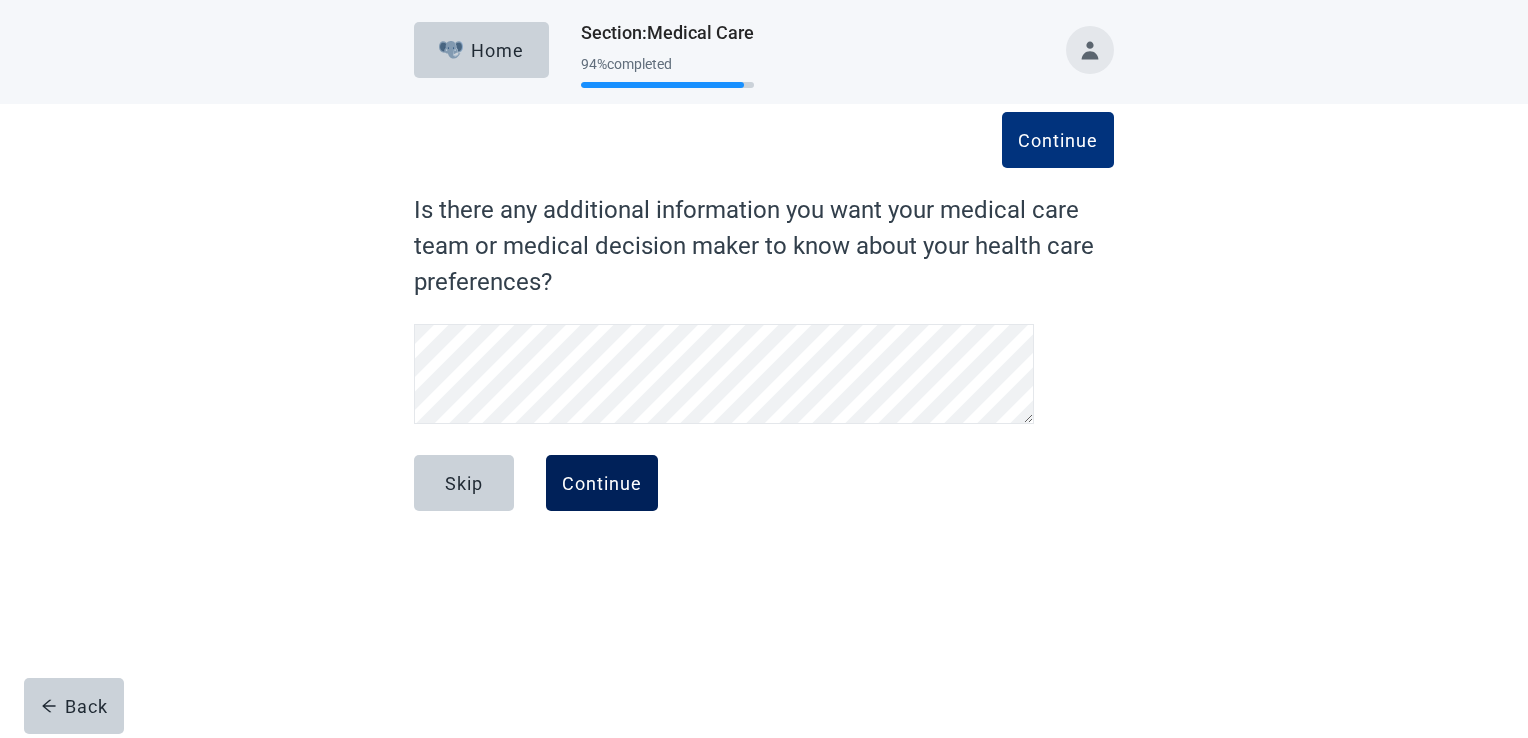 drag, startPoint x: 611, startPoint y: 471, endPoint x: 638, endPoint y: 466, distance: 27.45906 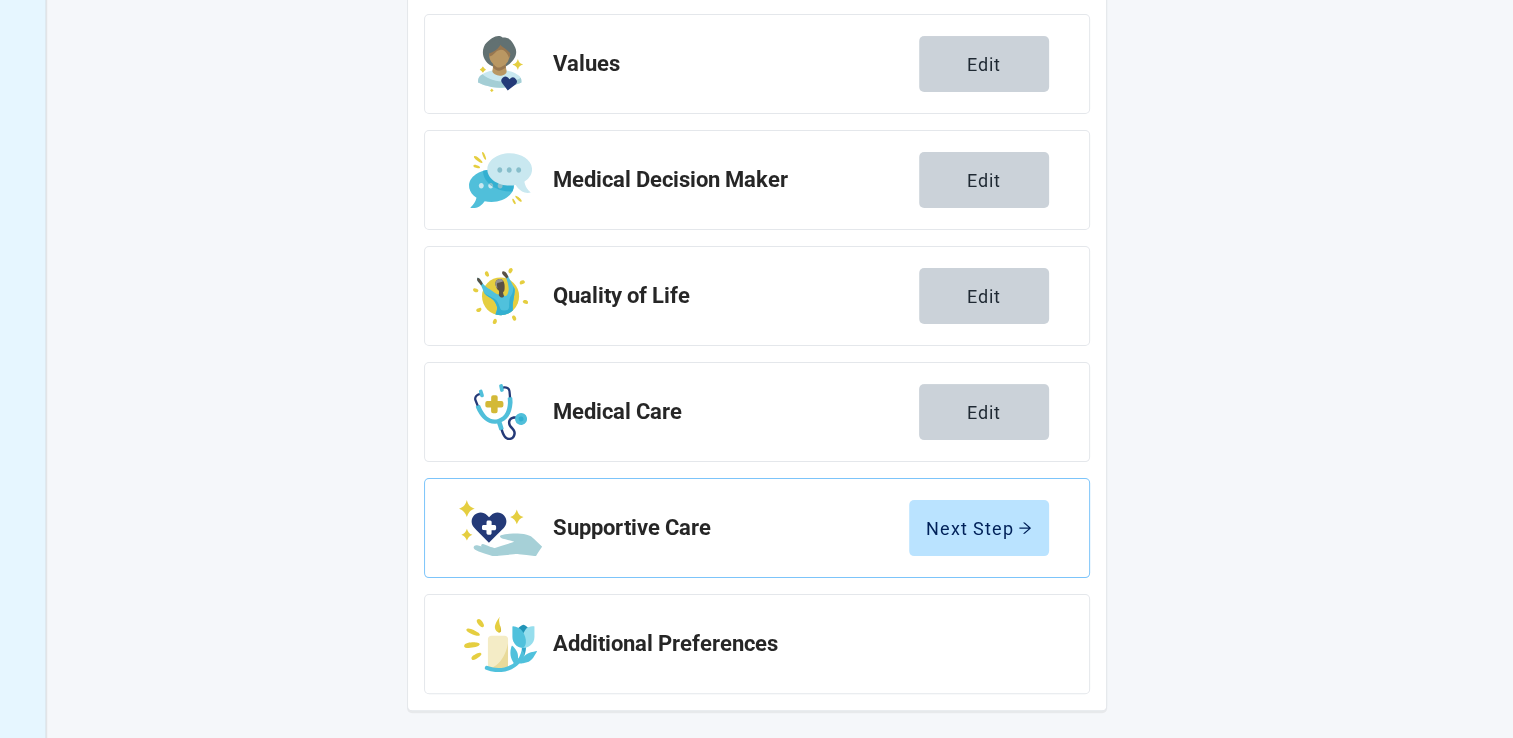 scroll, scrollTop: 324, scrollLeft: 0, axis: vertical 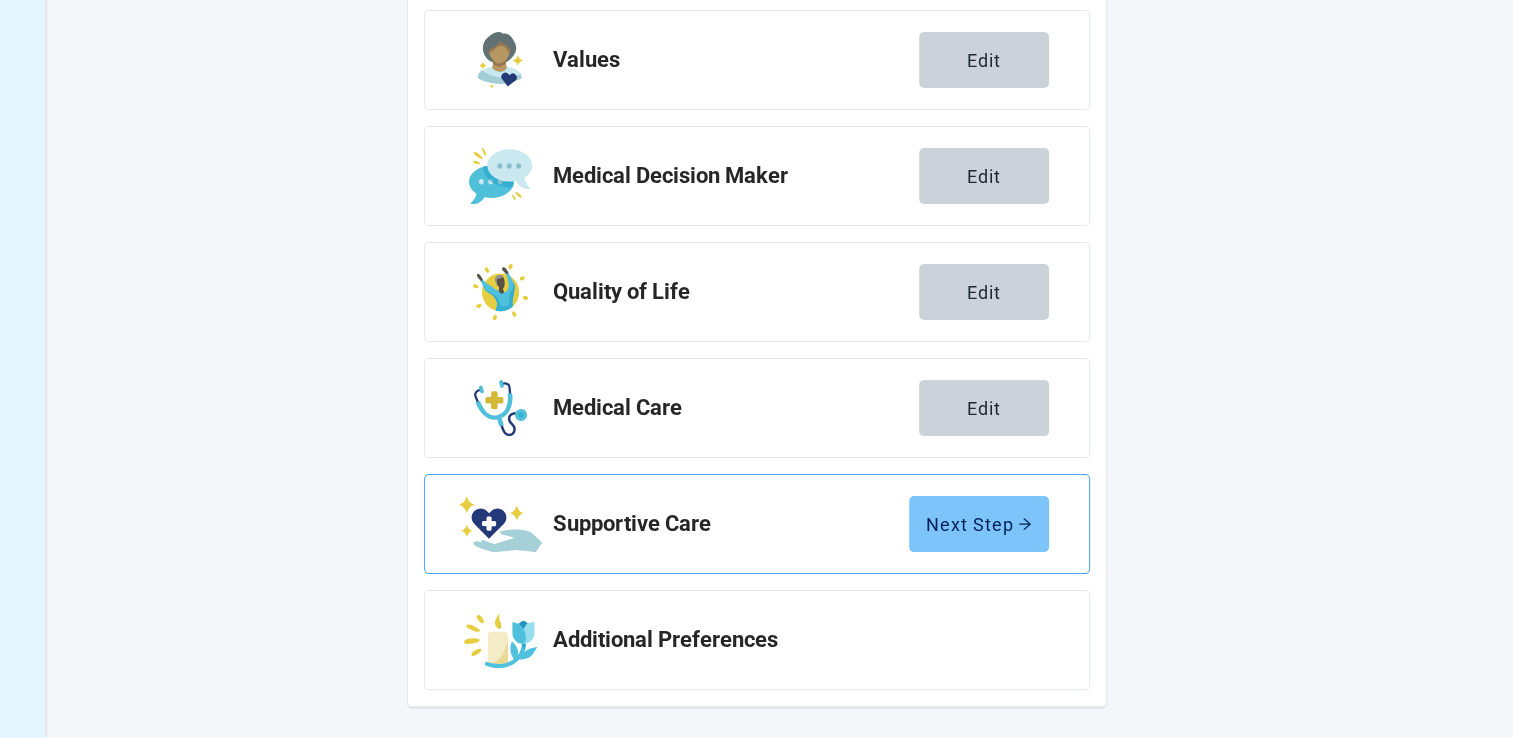 click on "Next Step" at bounding box center (979, 524) 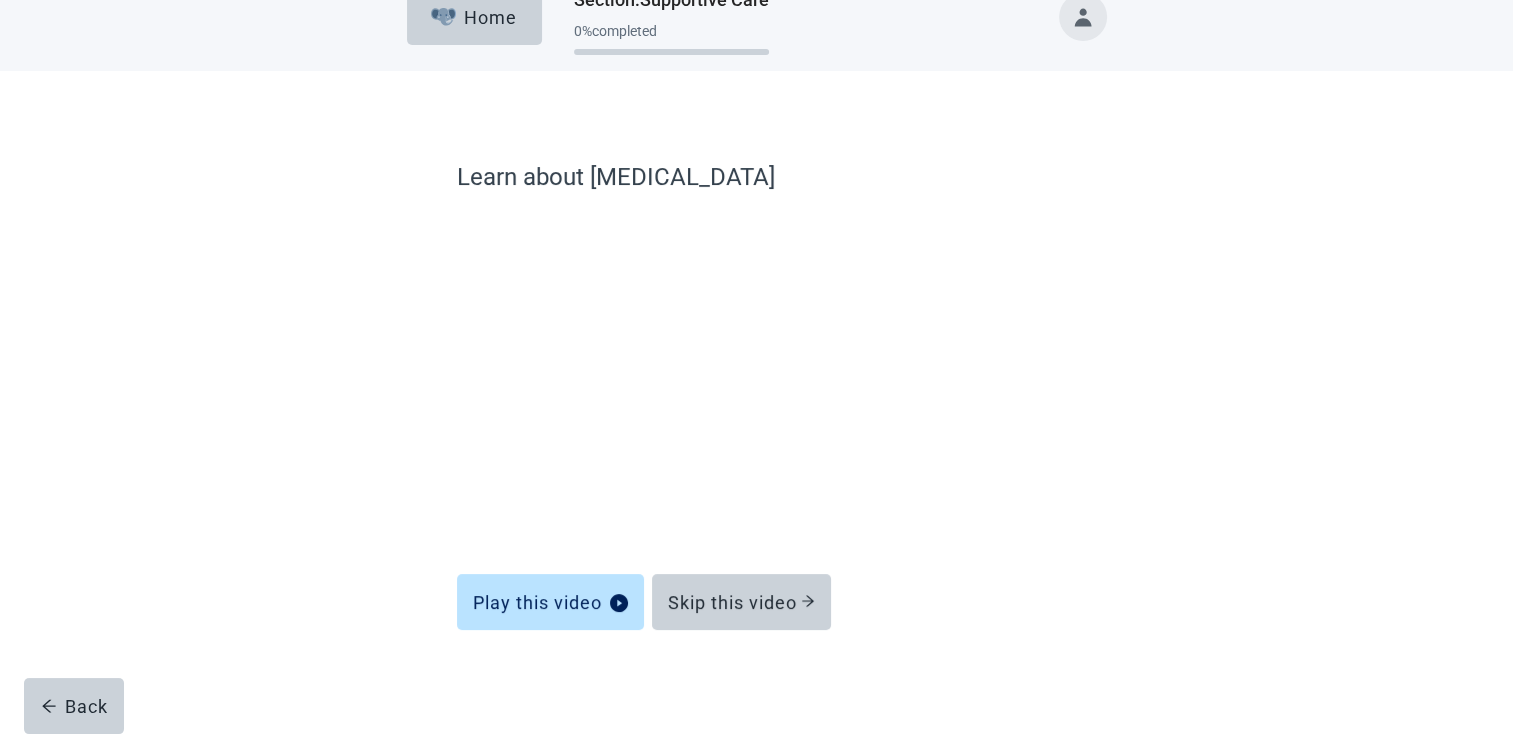 scroll, scrollTop: 32, scrollLeft: 0, axis: vertical 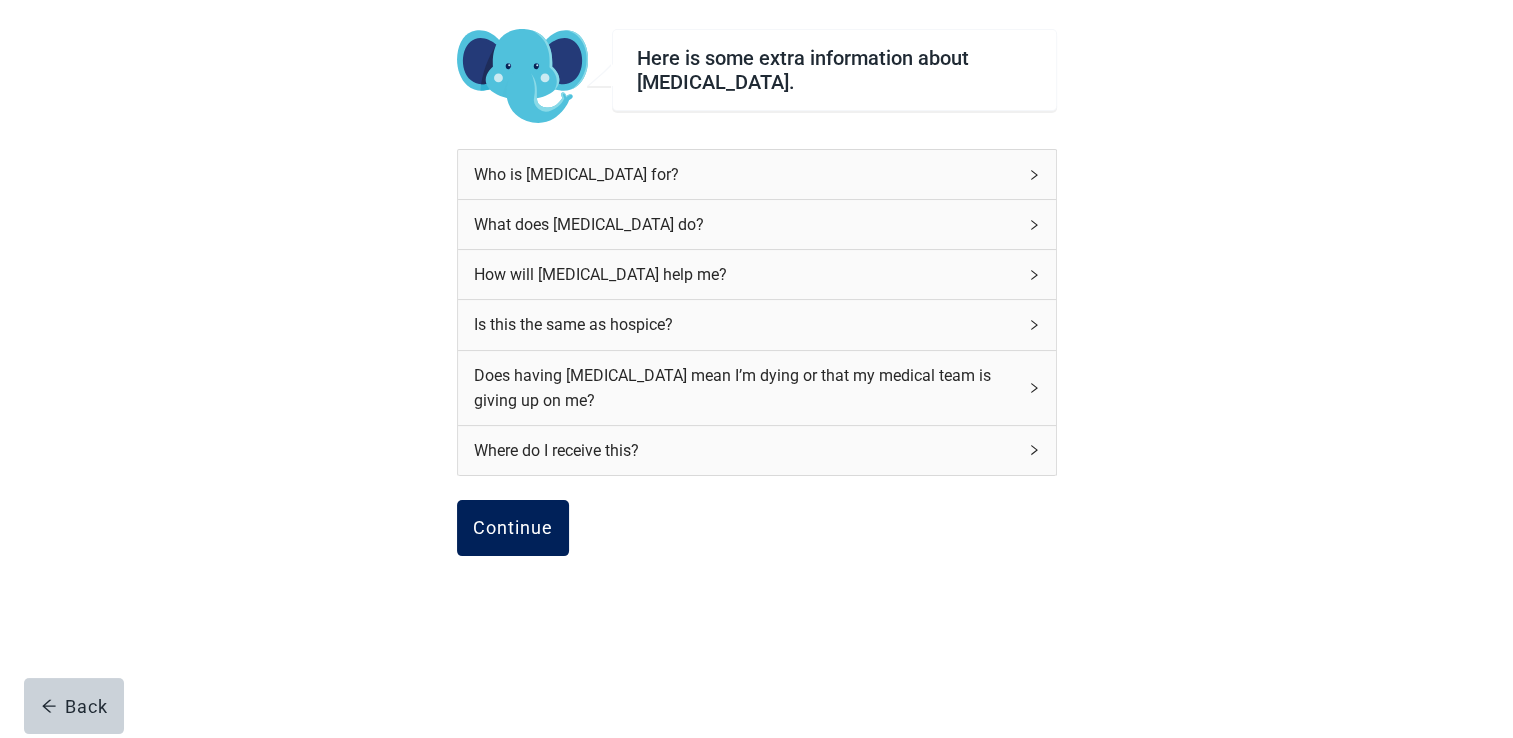 click on "Continue" at bounding box center [513, 528] 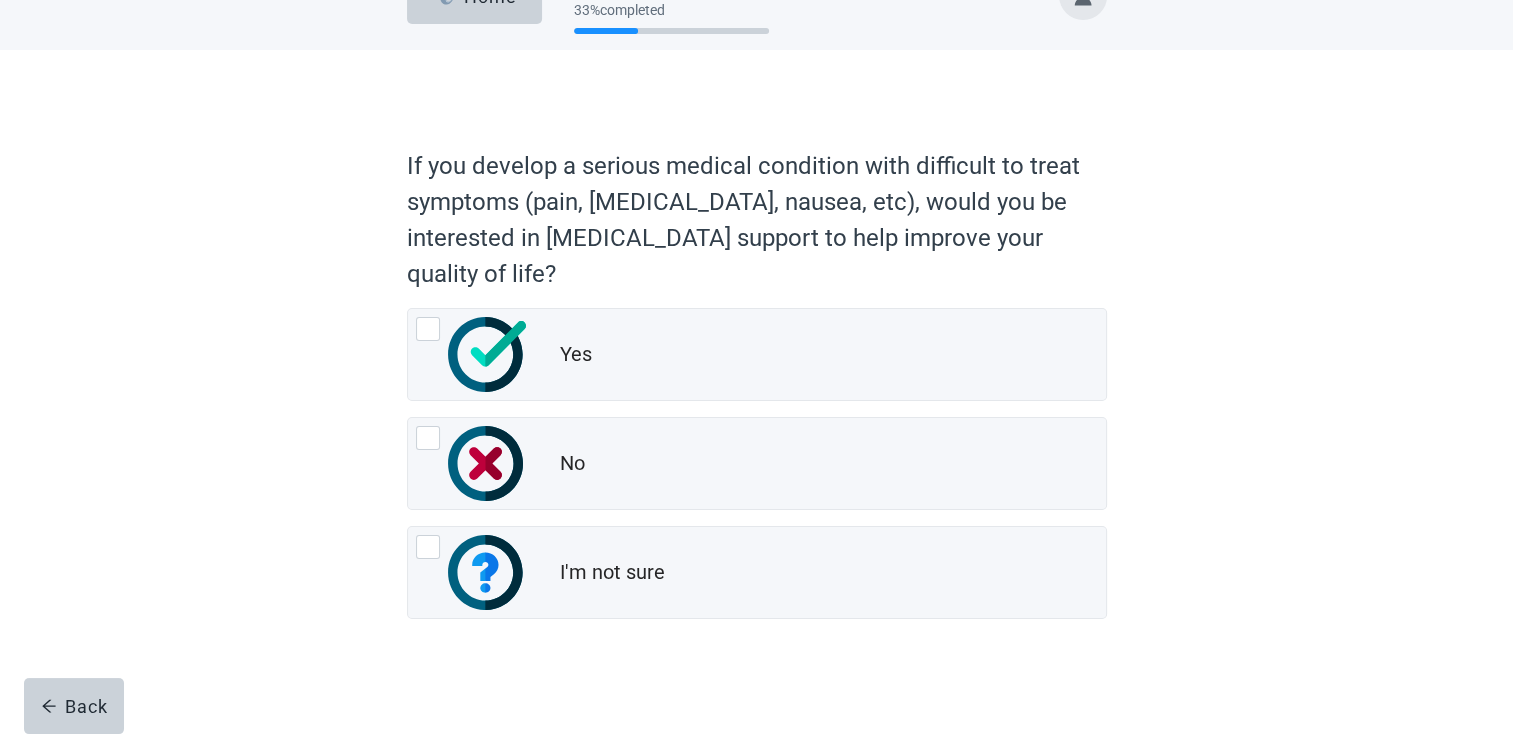 scroll, scrollTop: 57, scrollLeft: 0, axis: vertical 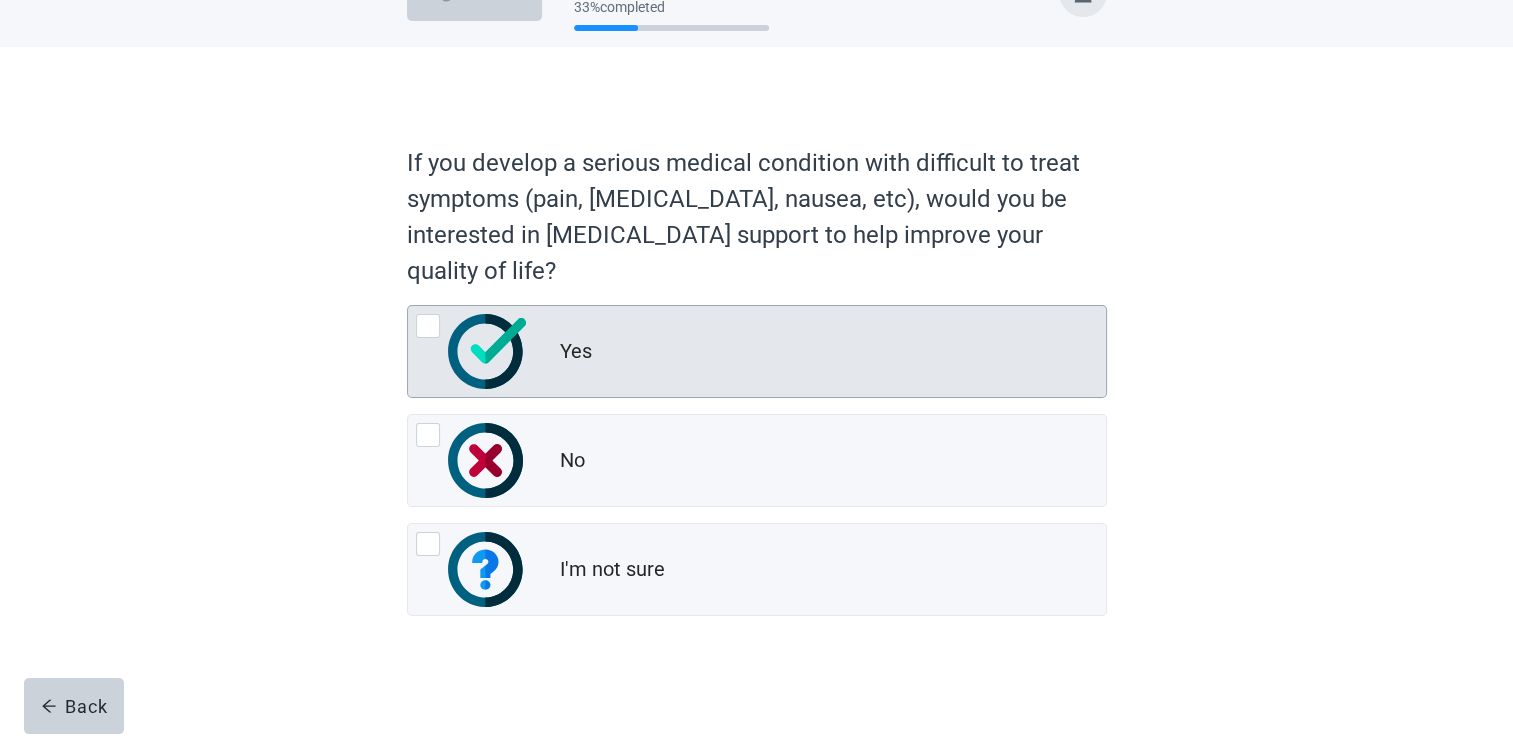 click at bounding box center [428, 326] 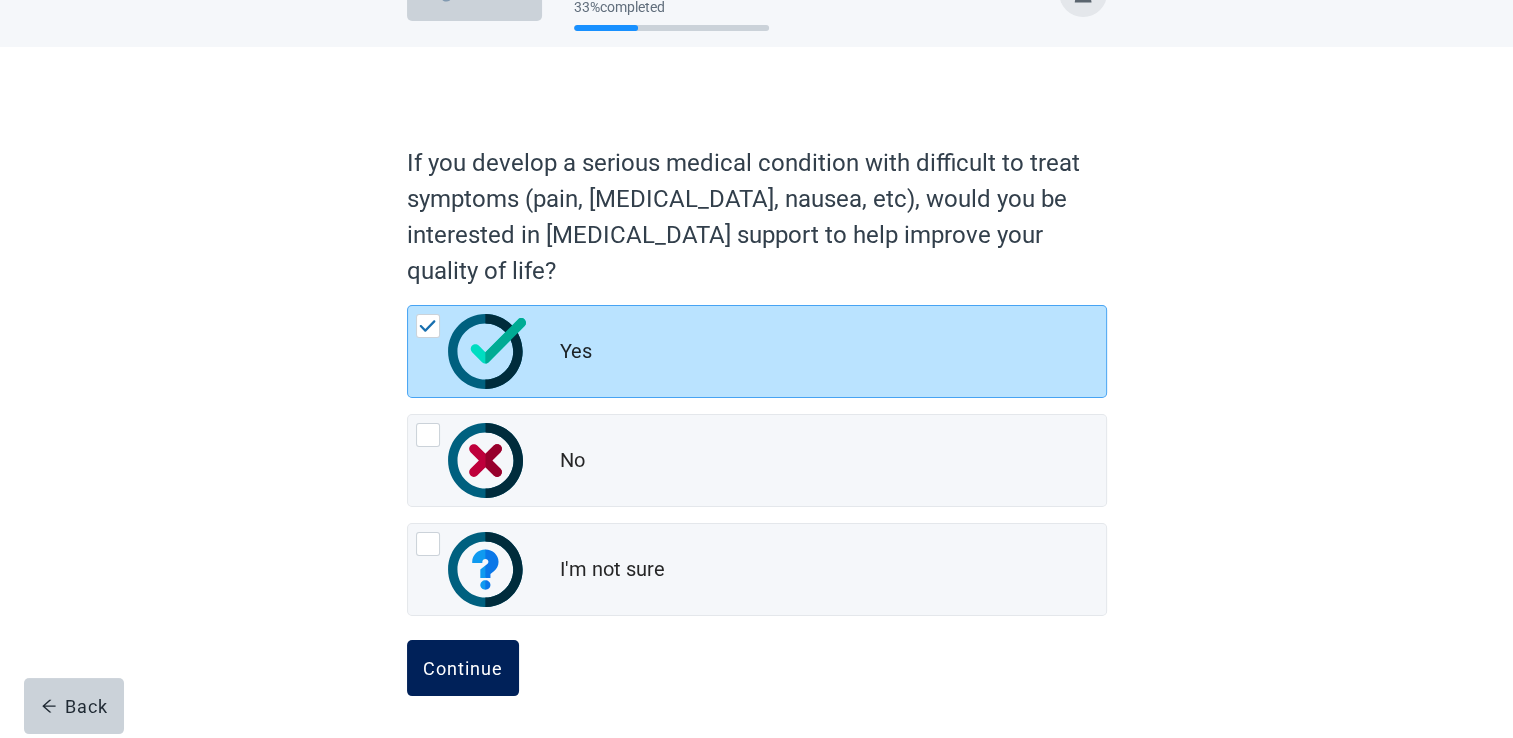 click on "Continue" at bounding box center (463, 668) 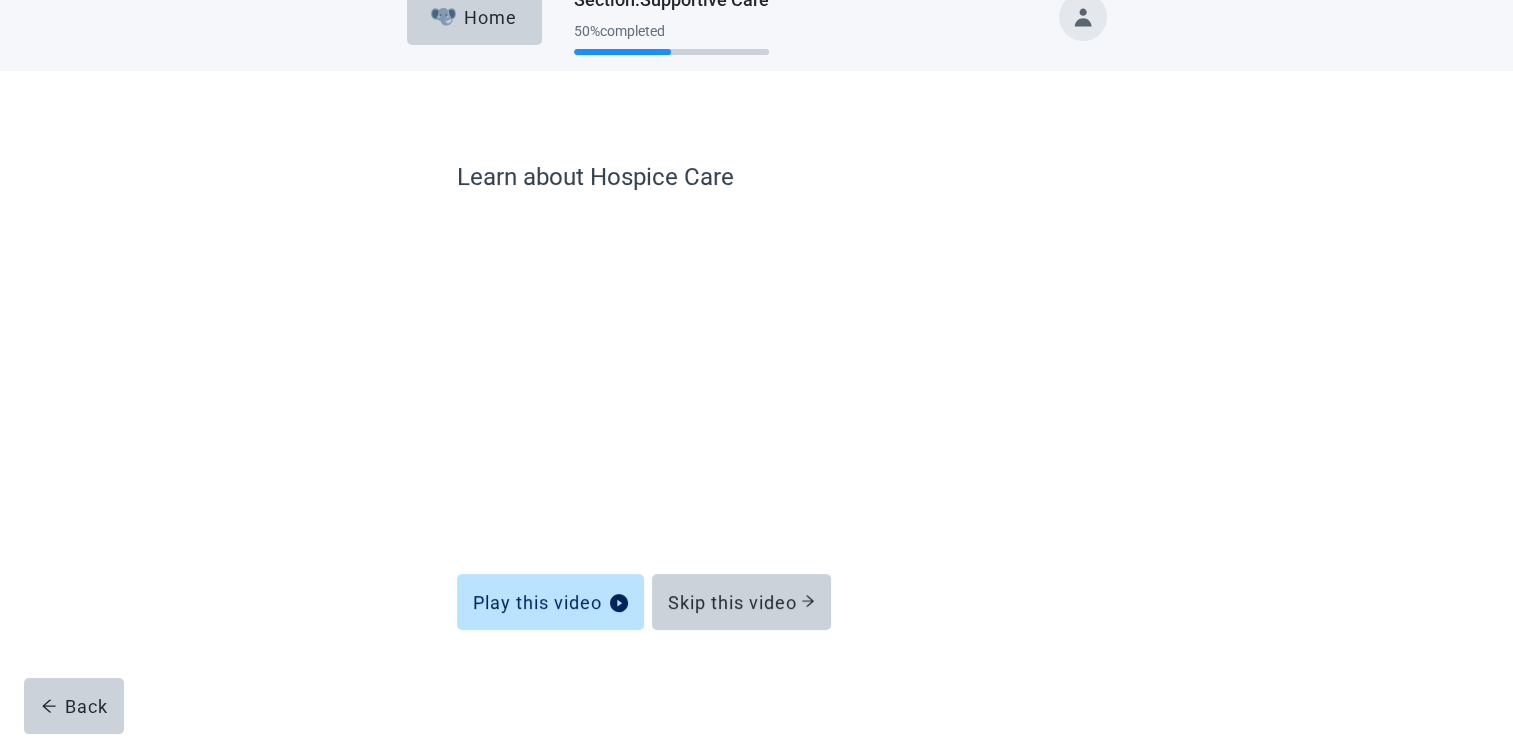 scroll, scrollTop: 32, scrollLeft: 0, axis: vertical 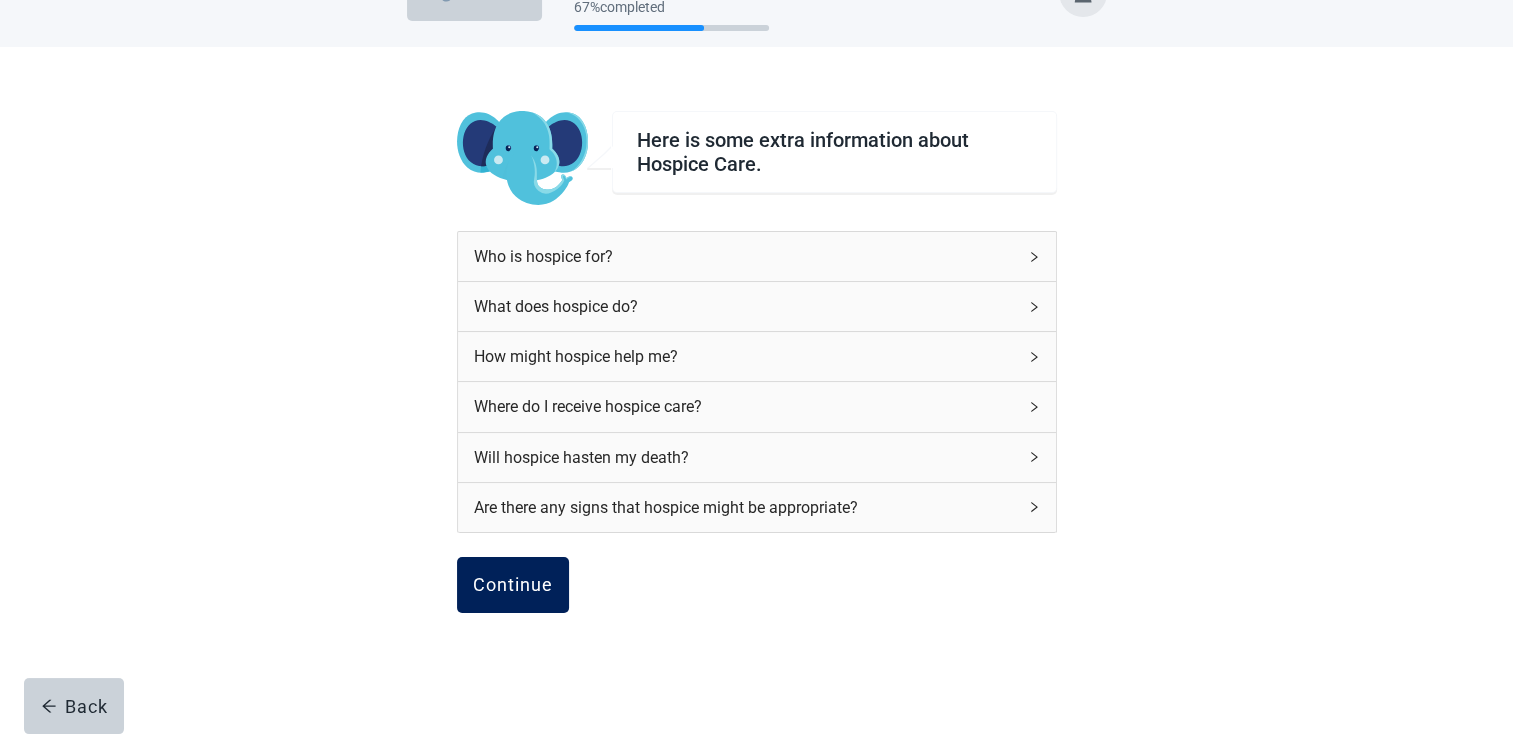 click on "Continue" at bounding box center [513, 585] 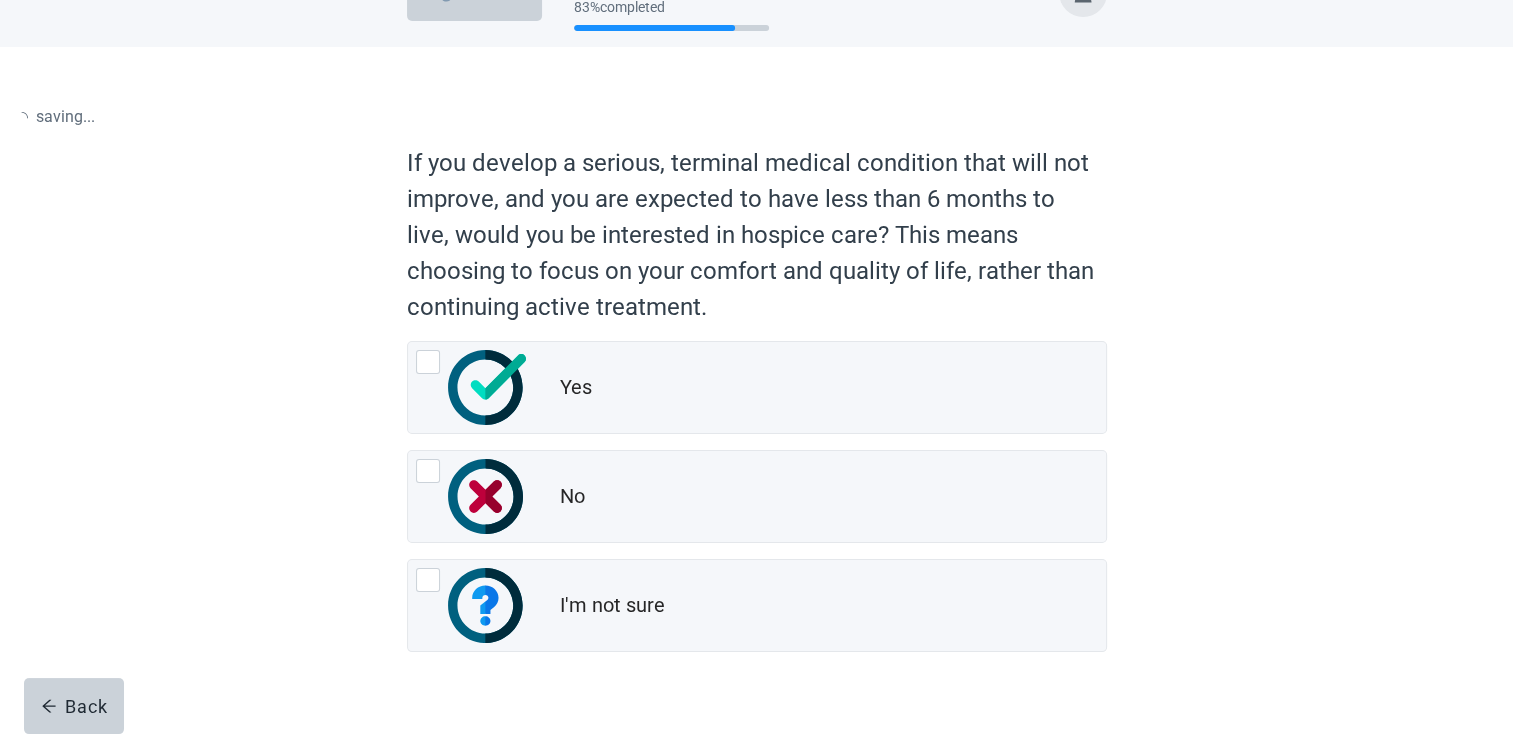 scroll, scrollTop: 0, scrollLeft: 0, axis: both 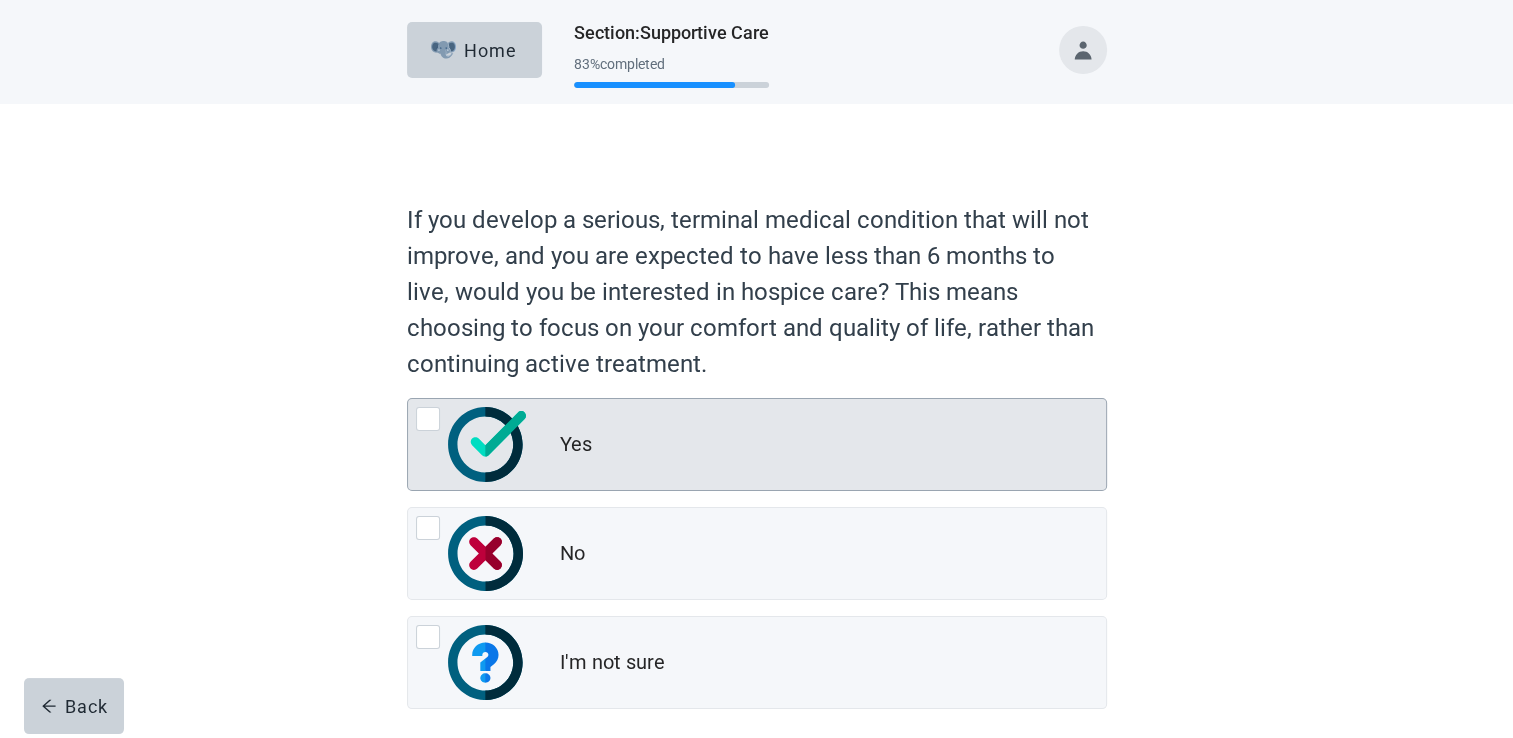 drag, startPoint x: 419, startPoint y: 415, endPoint x: 432, endPoint y: 418, distance: 13.341664 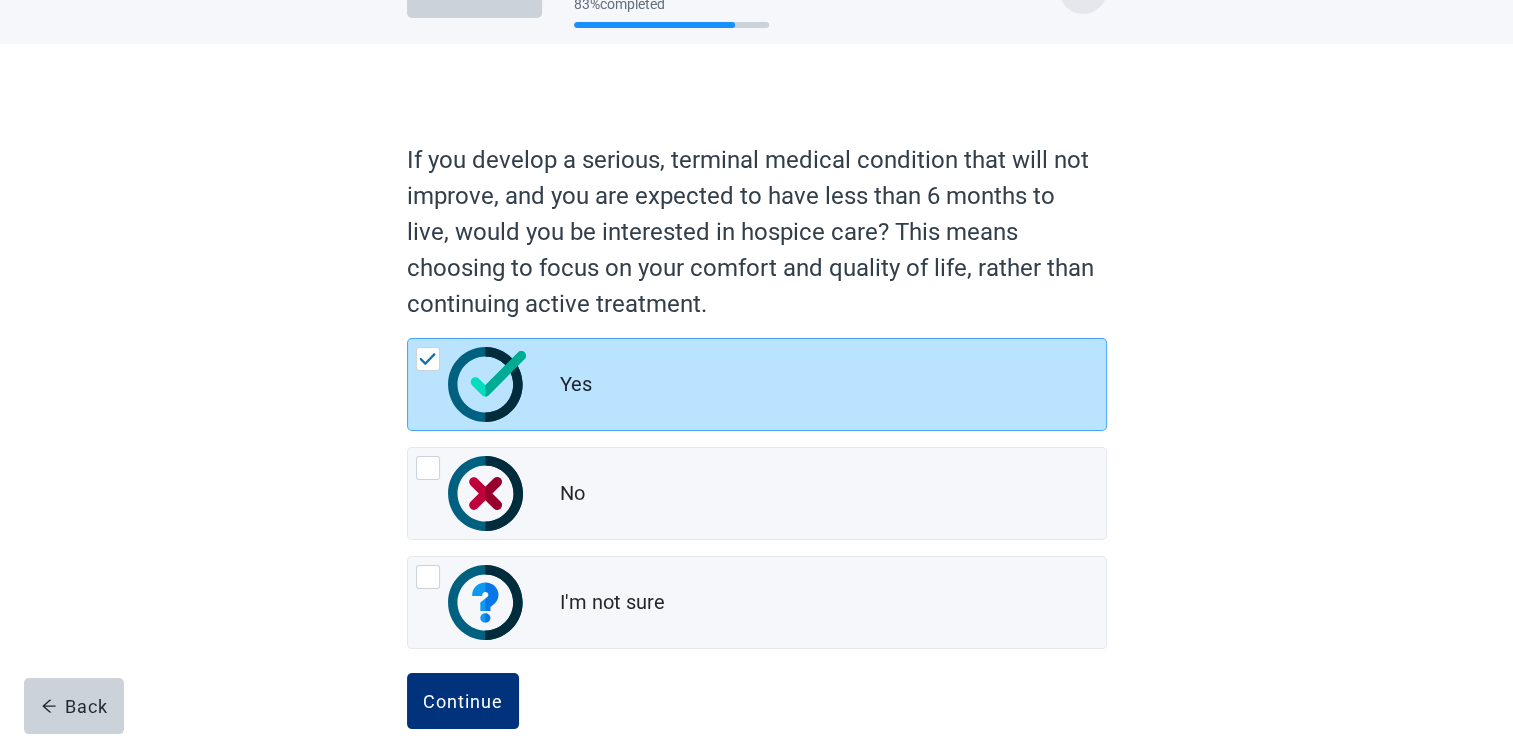 scroll, scrollTop: 93, scrollLeft: 0, axis: vertical 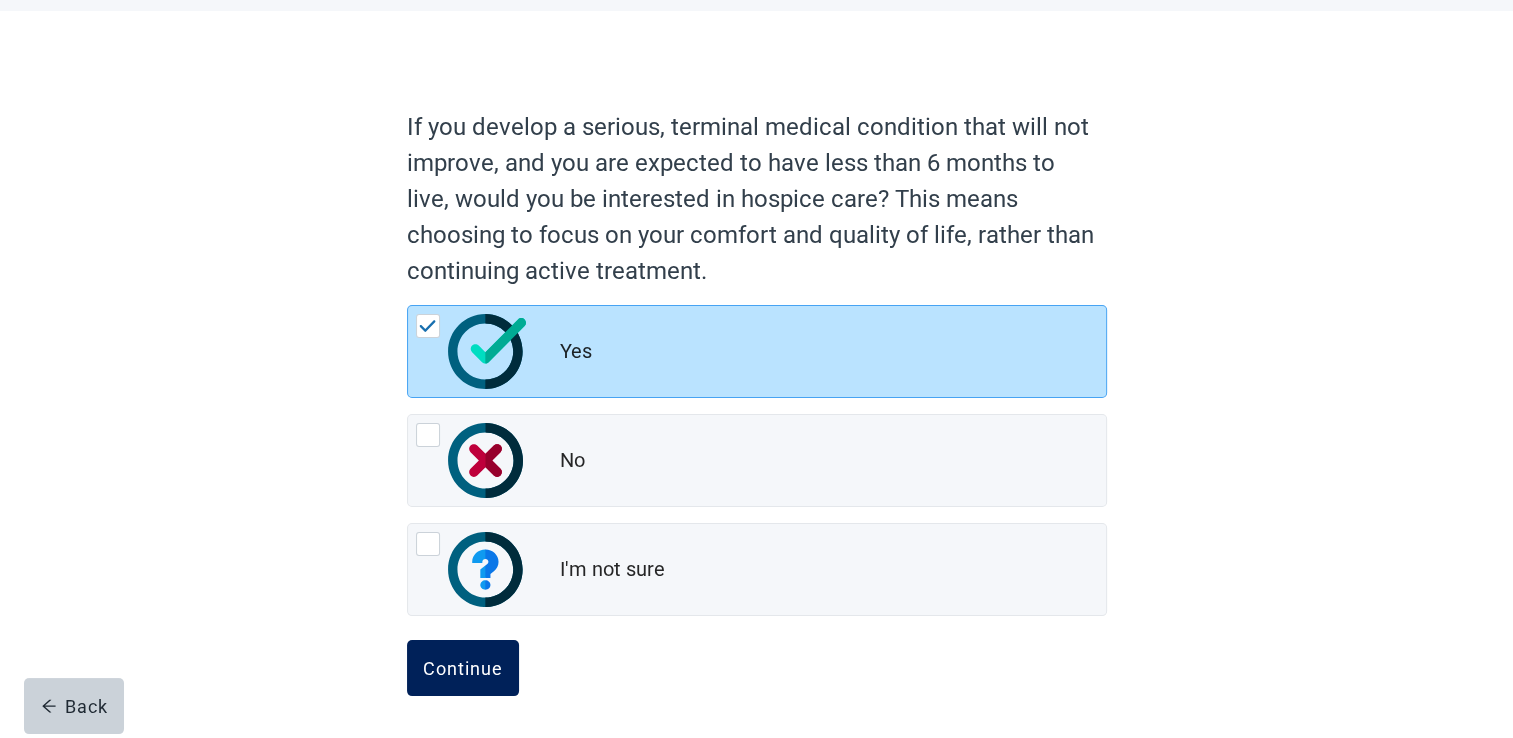 click on "Continue" at bounding box center (463, 668) 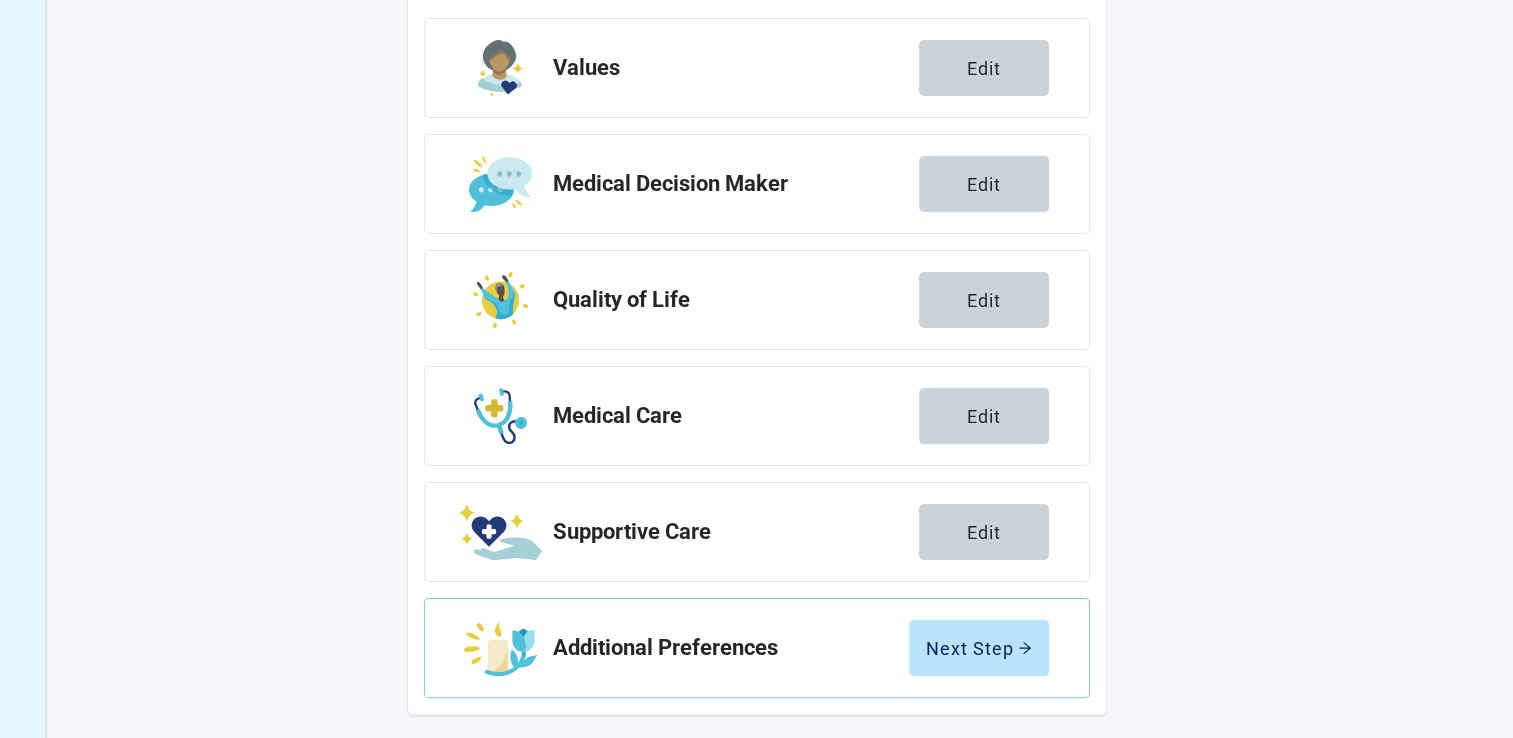 scroll, scrollTop: 324, scrollLeft: 0, axis: vertical 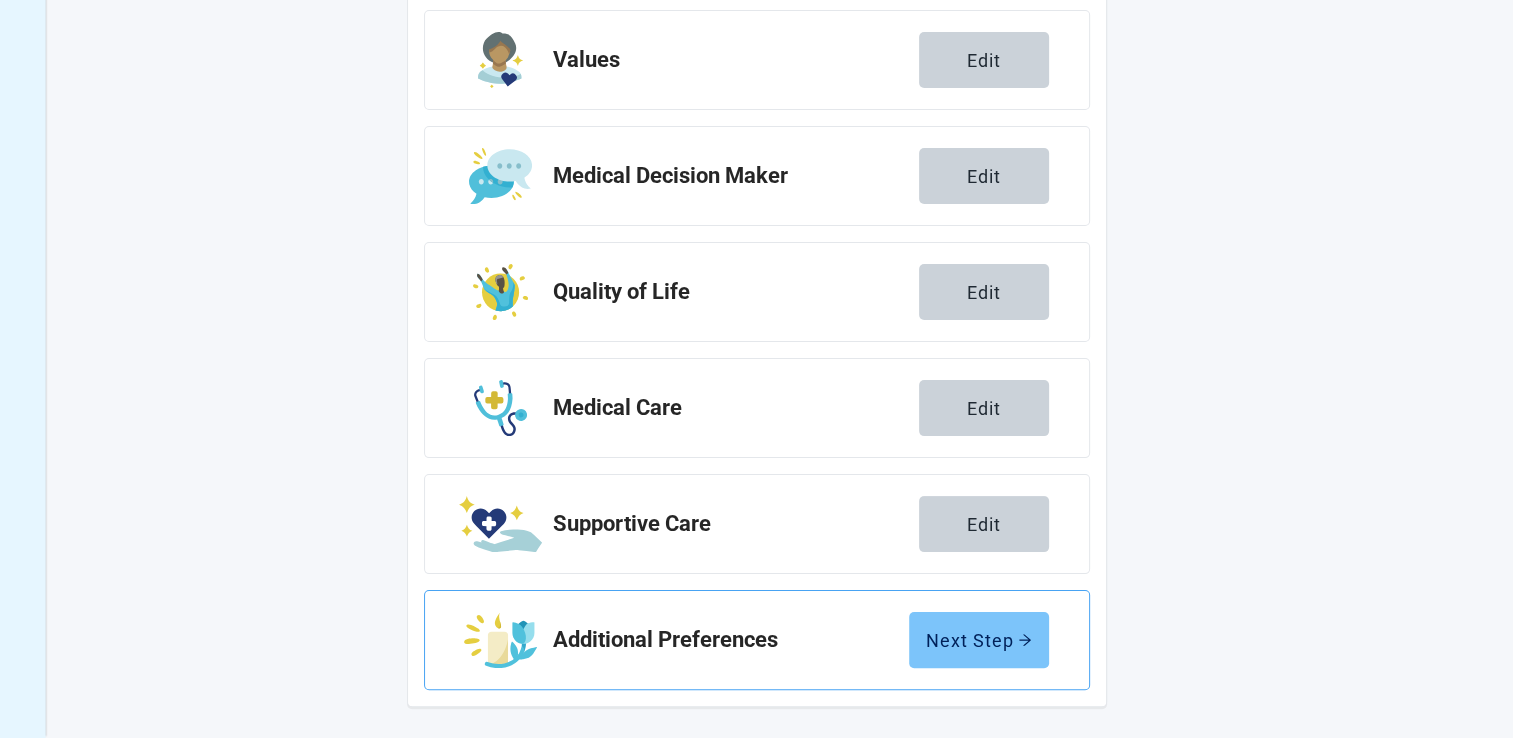 click on "Next Step" at bounding box center (979, 640) 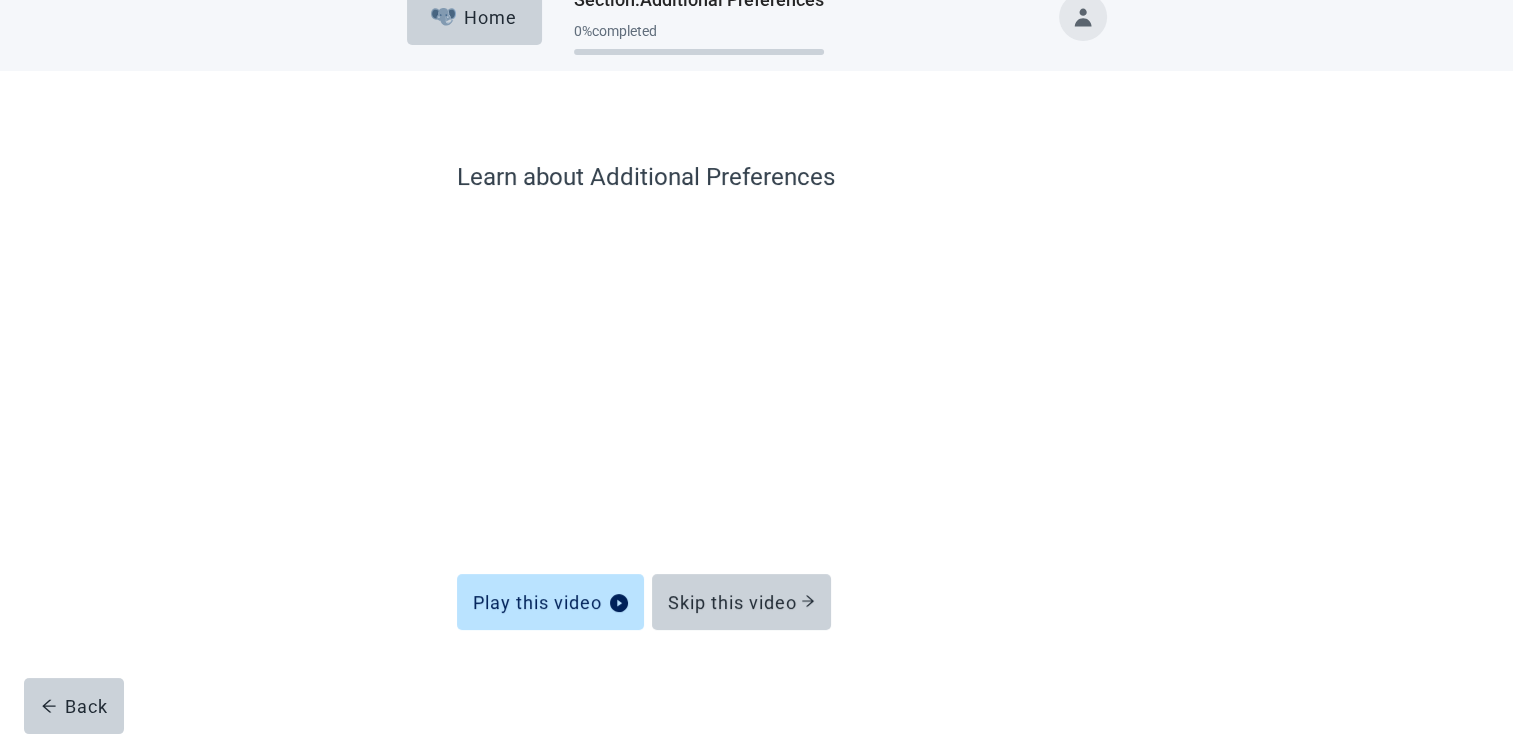 scroll, scrollTop: 32, scrollLeft: 0, axis: vertical 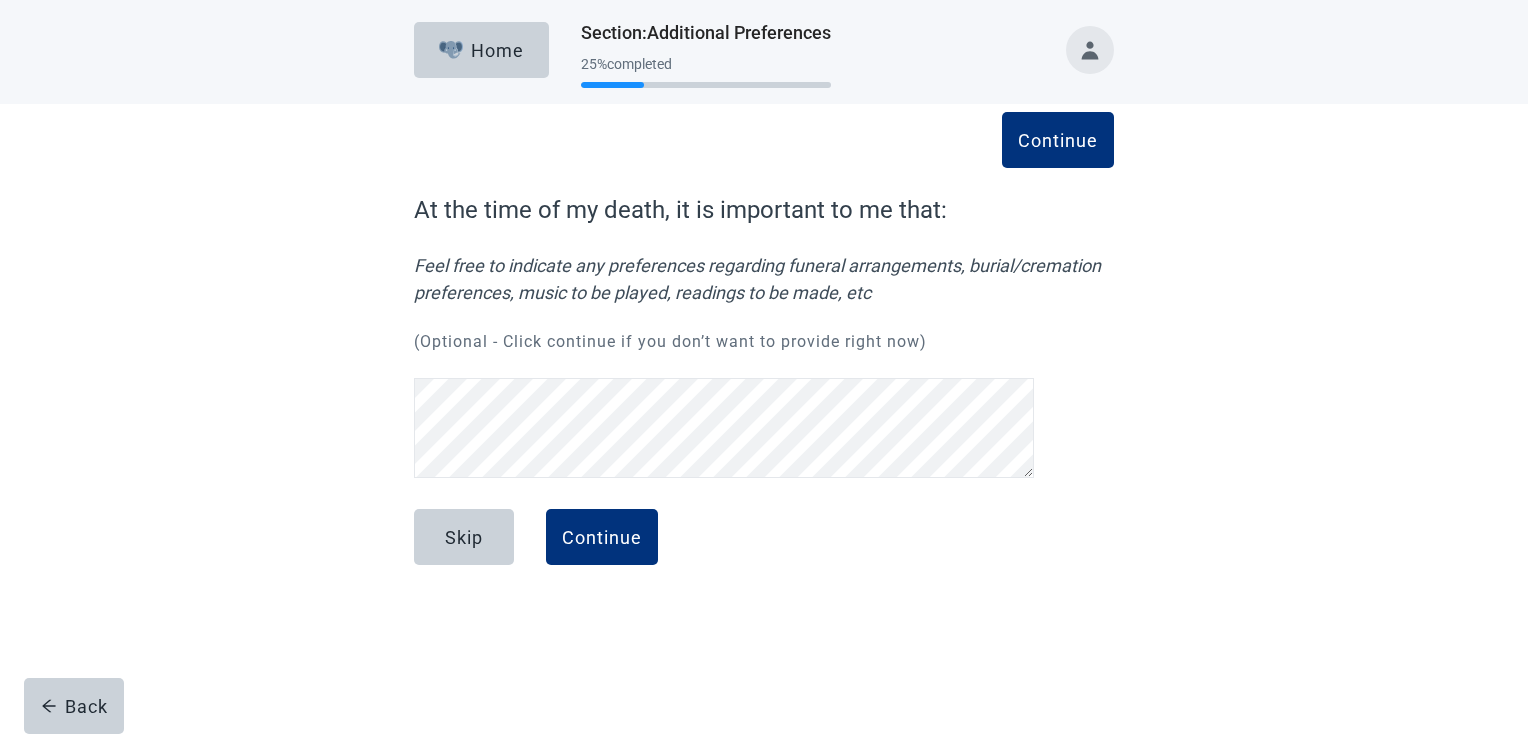 click at bounding box center [724, 431] 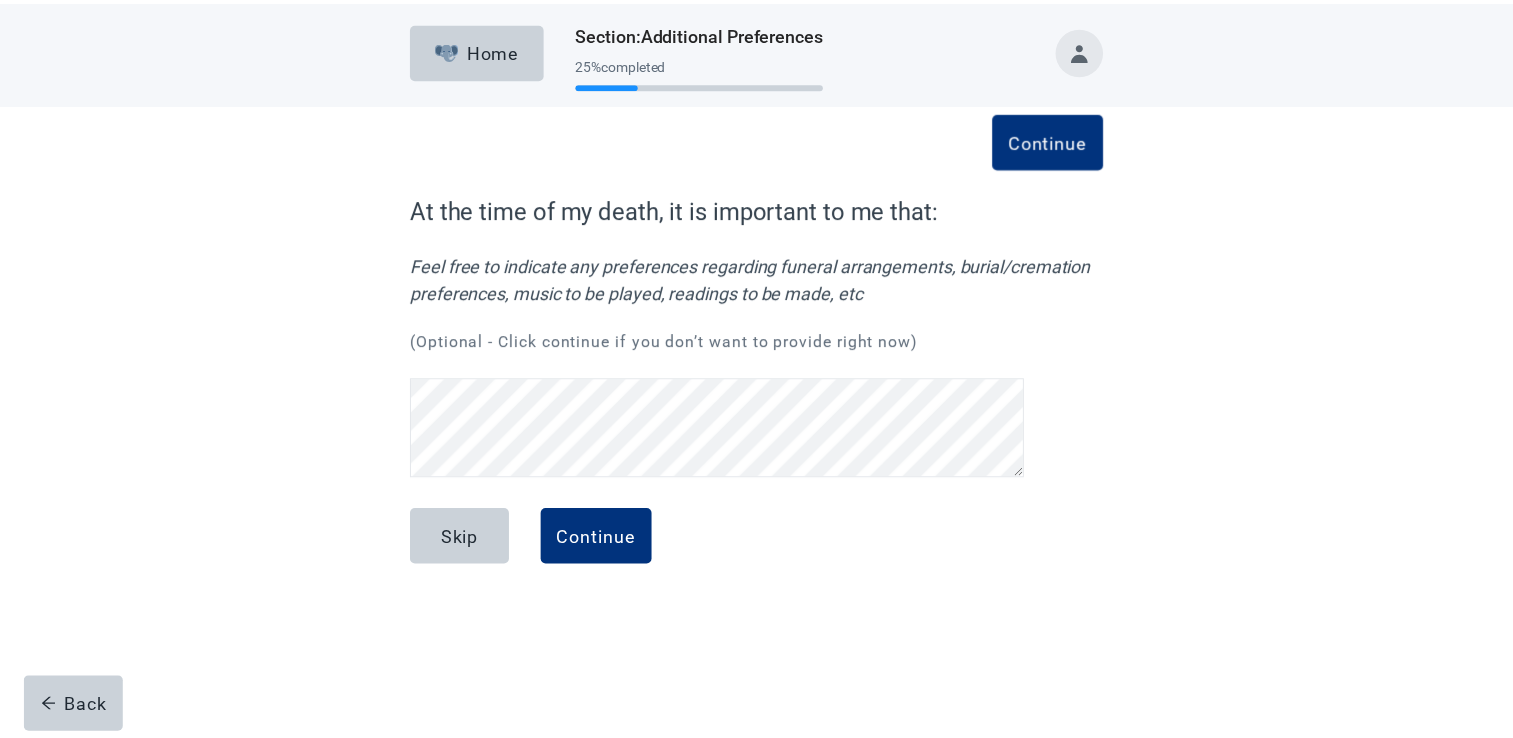 scroll, scrollTop: 133, scrollLeft: 0, axis: vertical 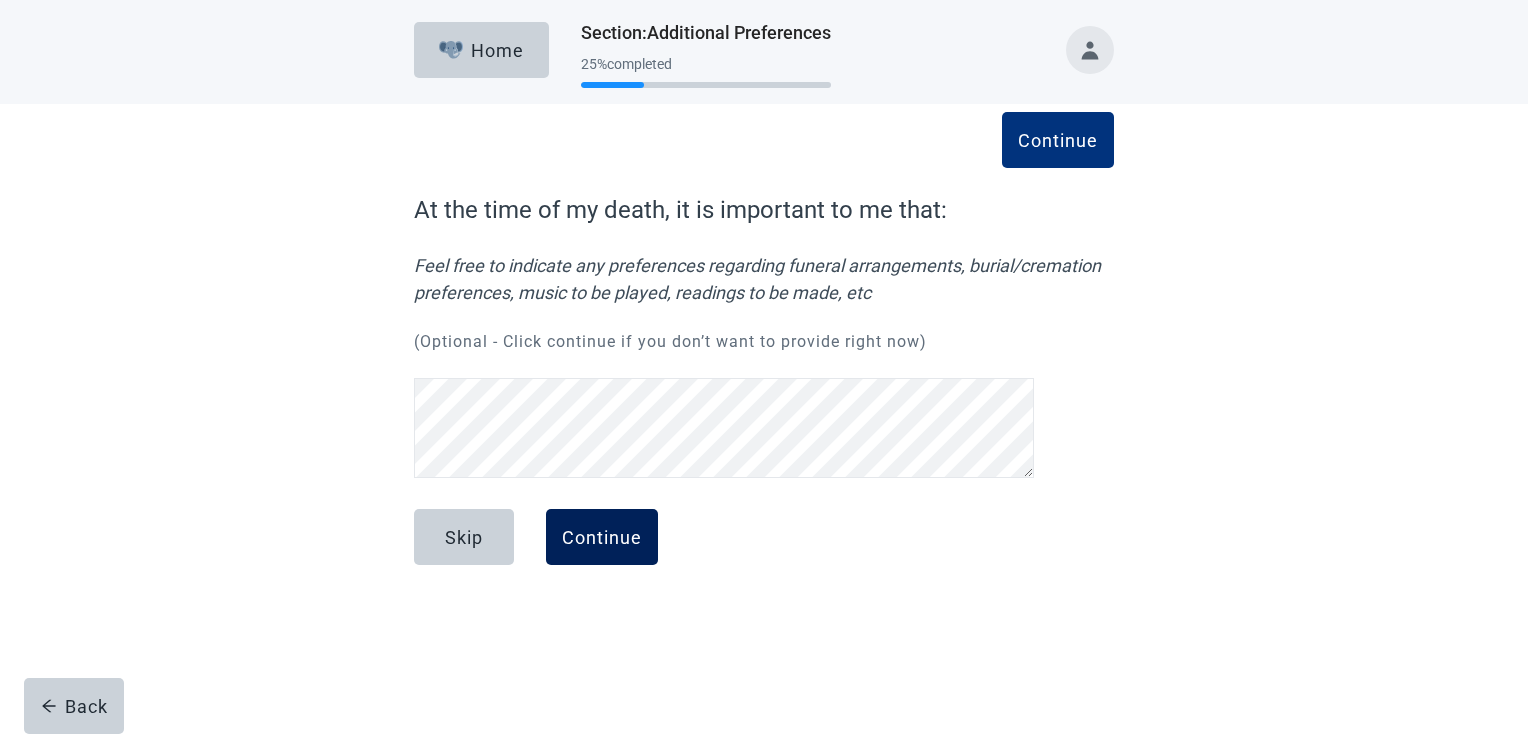 click on "Continue" at bounding box center [602, 537] 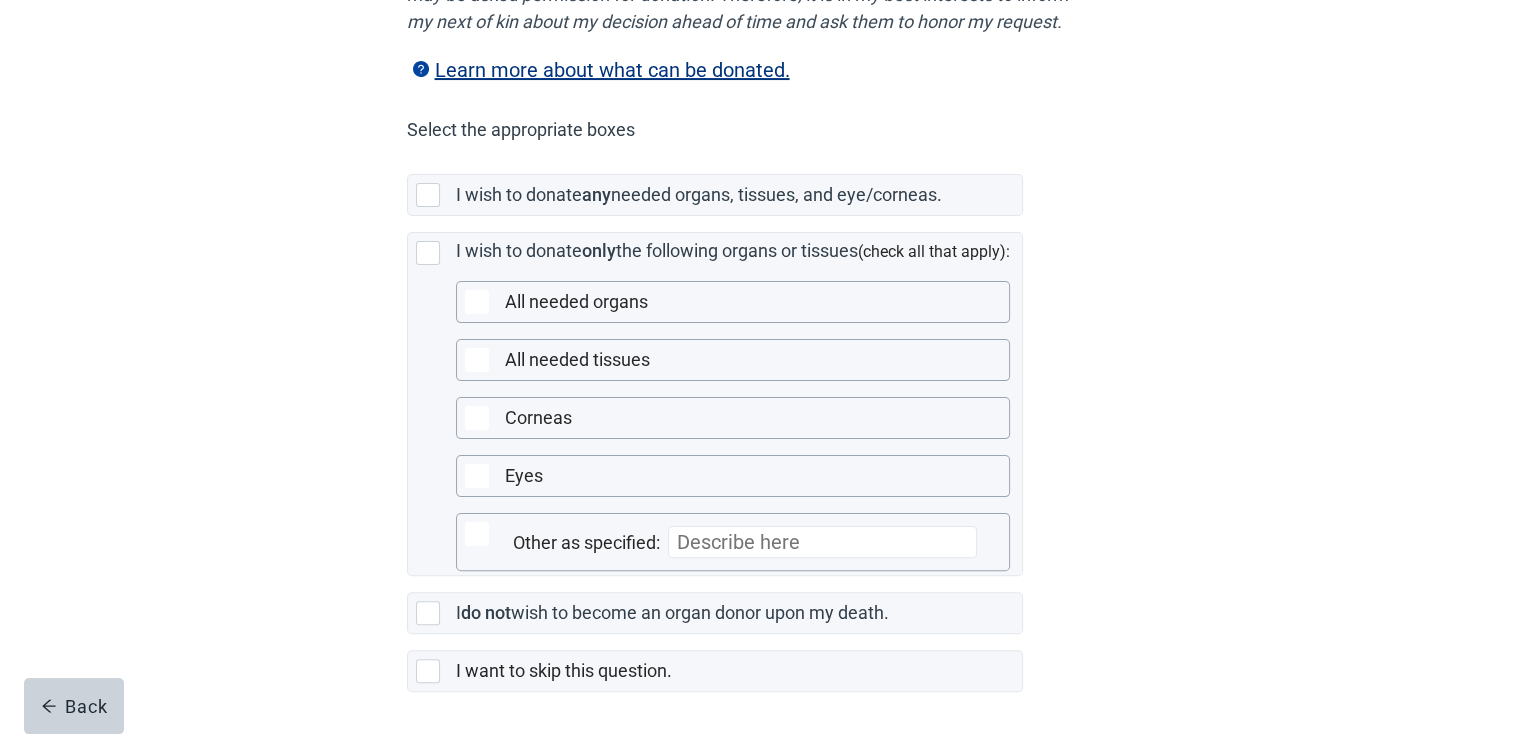 scroll, scrollTop: 400, scrollLeft: 0, axis: vertical 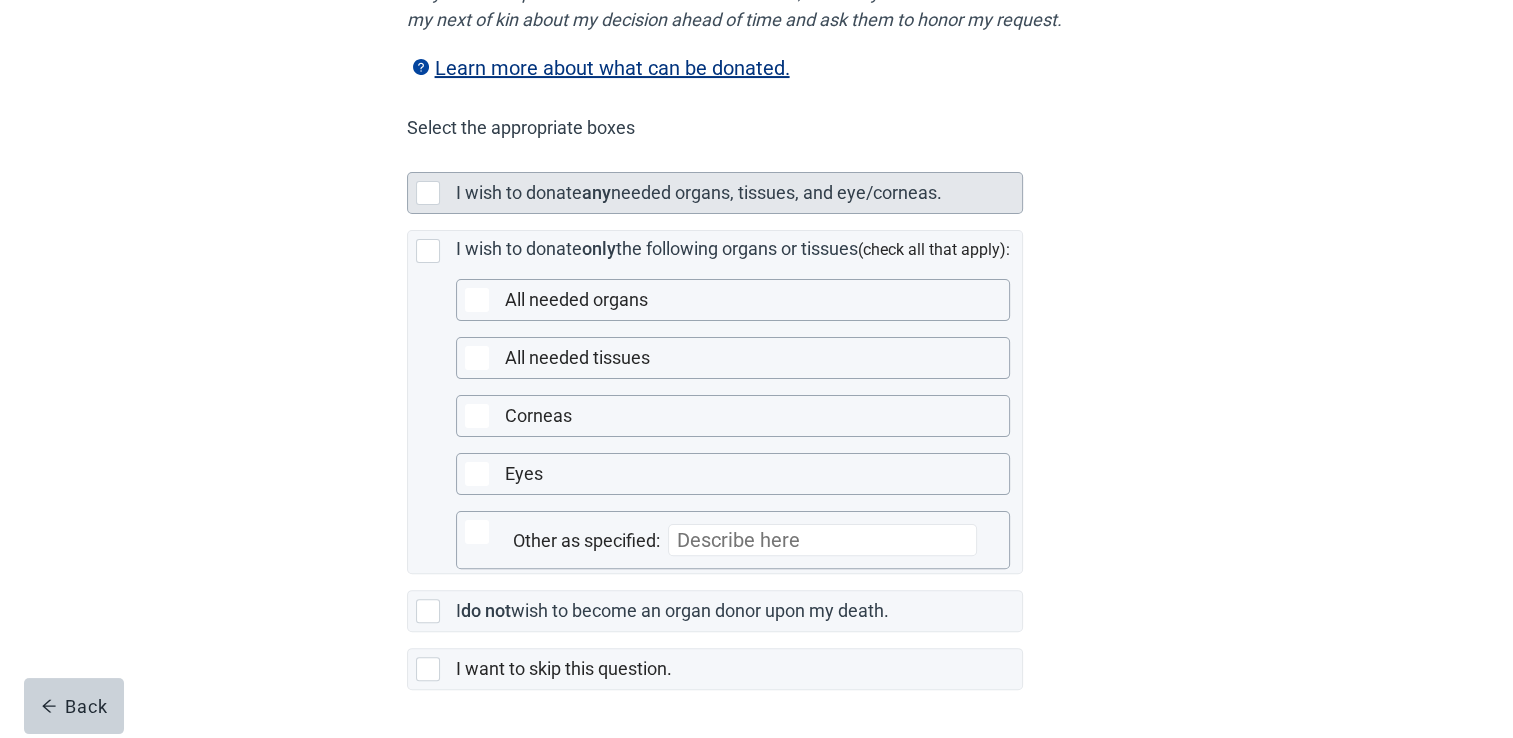 click at bounding box center (428, 193) 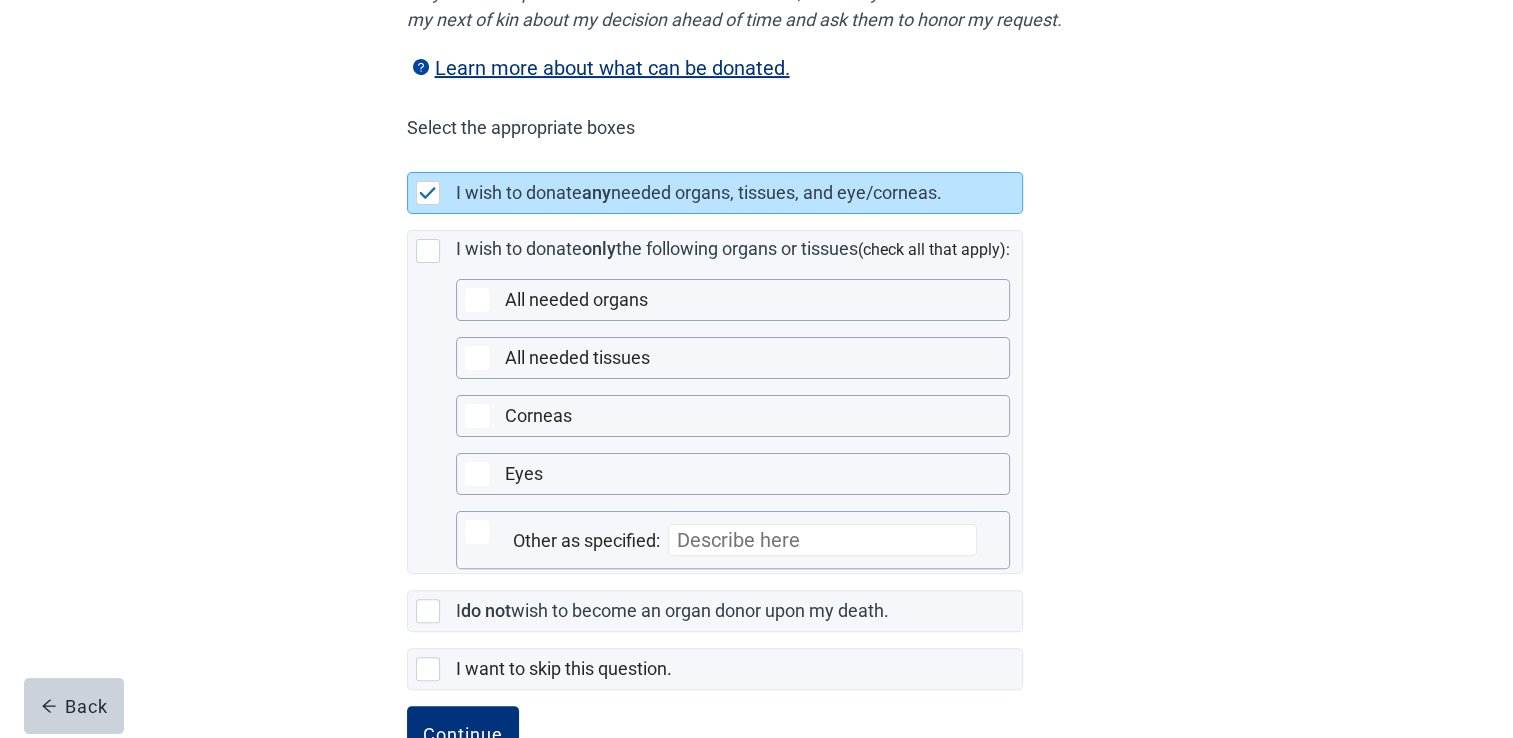 scroll, scrollTop: 491, scrollLeft: 0, axis: vertical 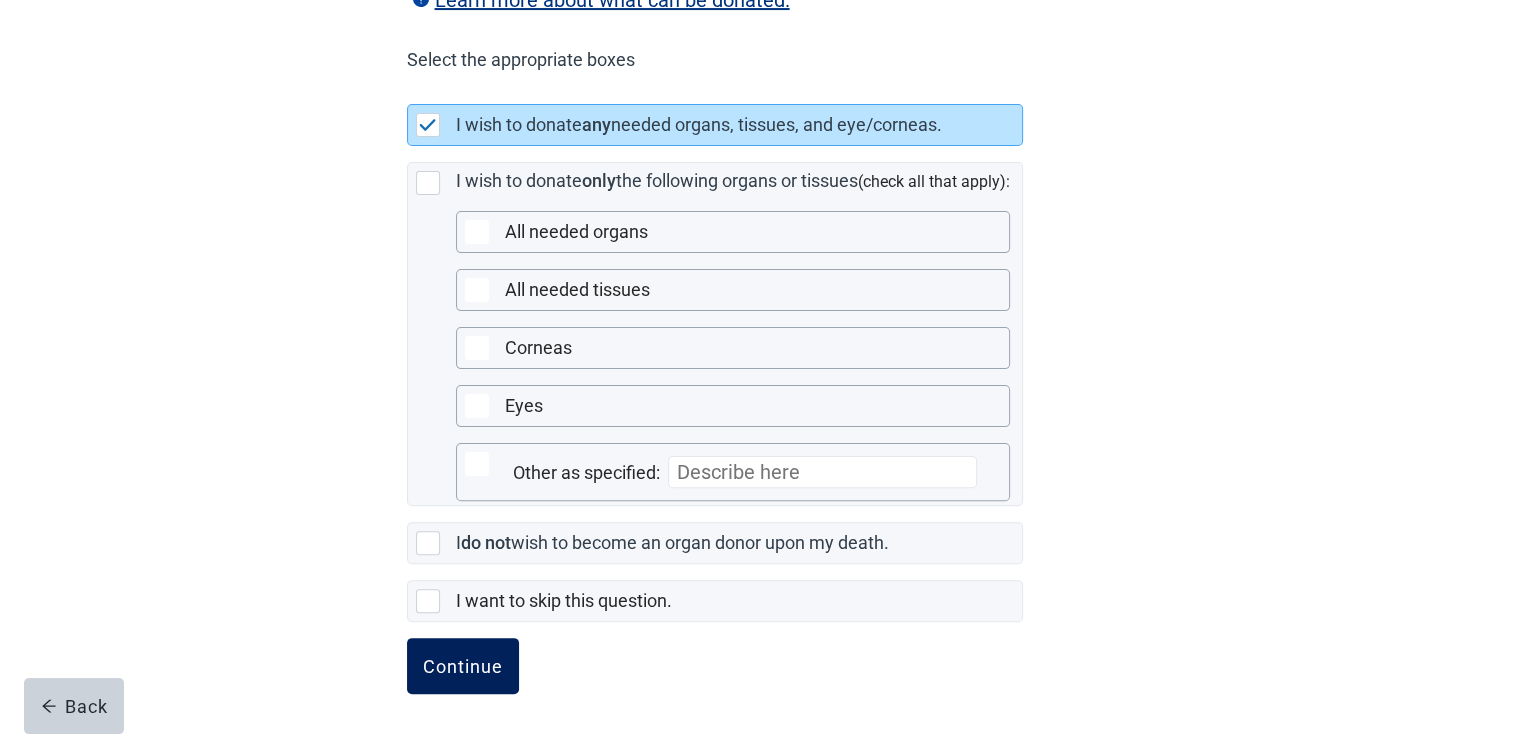click on "Continue" at bounding box center [463, 666] 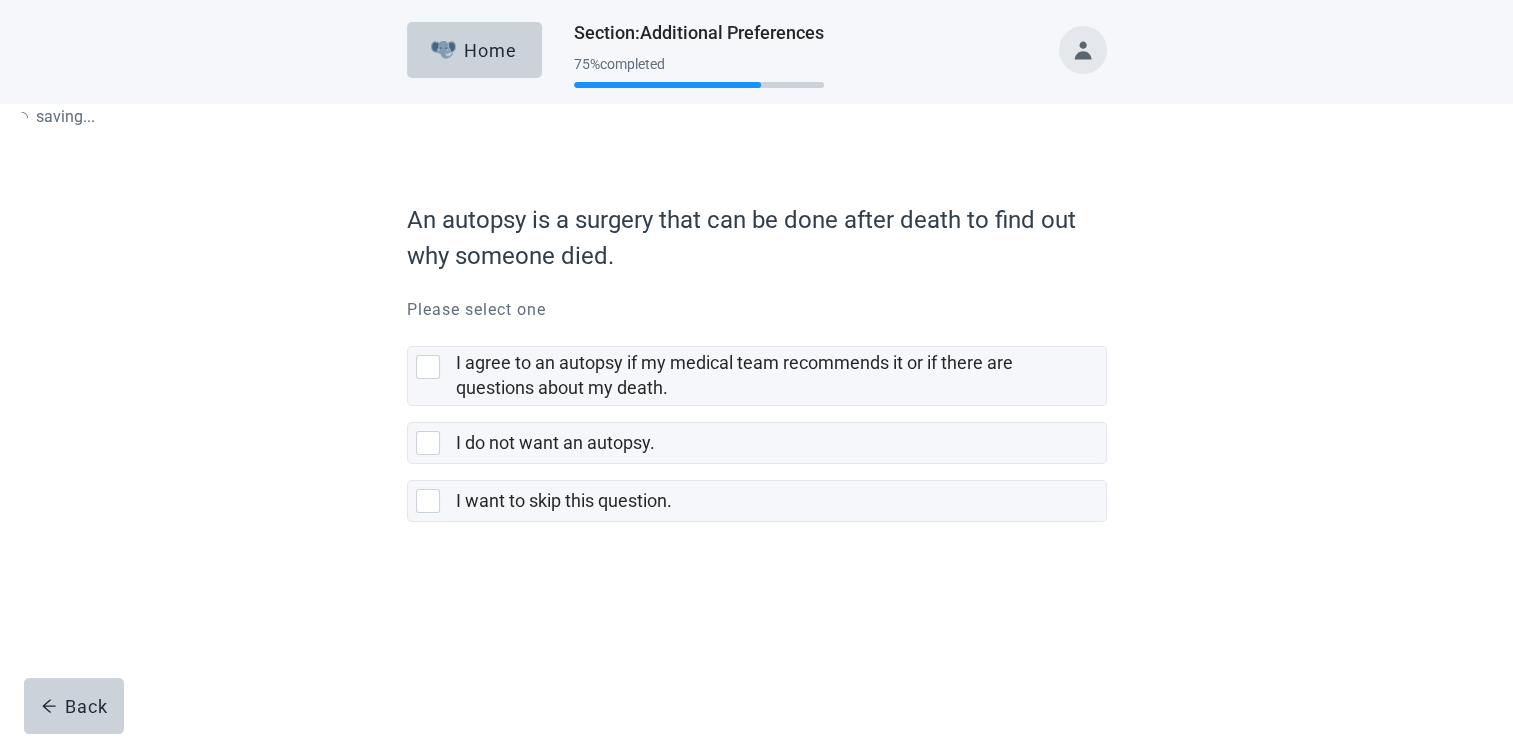 scroll, scrollTop: 0, scrollLeft: 0, axis: both 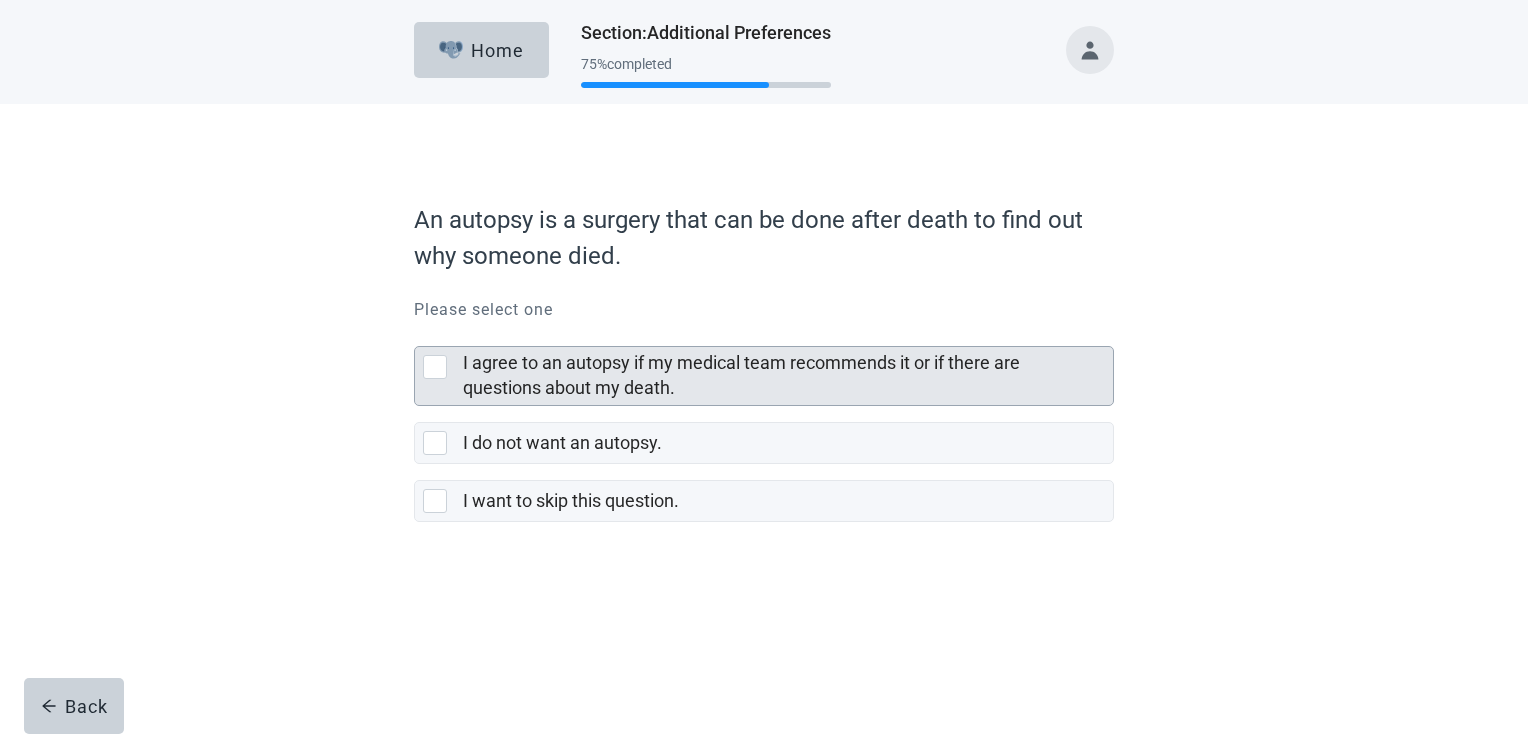 click at bounding box center [435, 367] 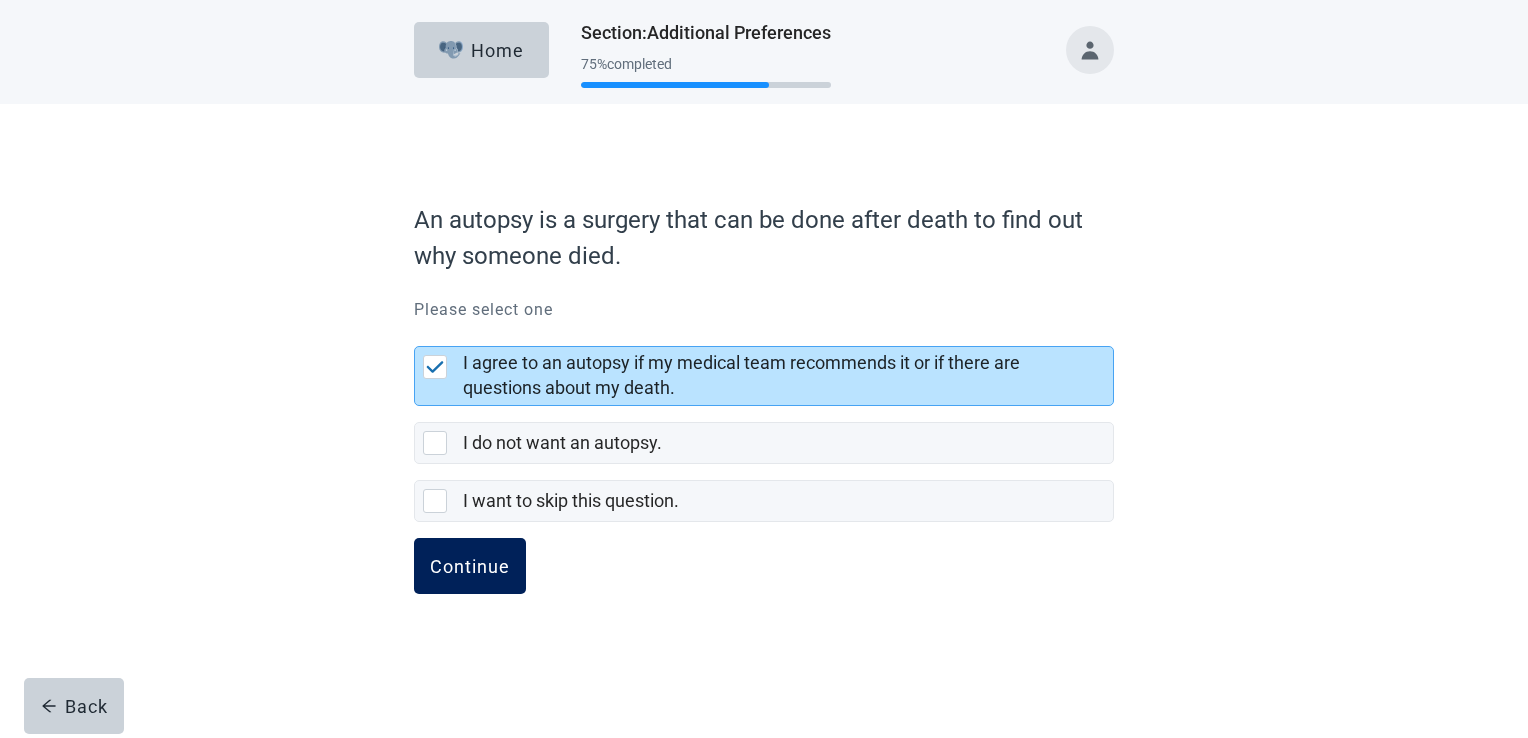 click on "Continue" at bounding box center [470, 566] 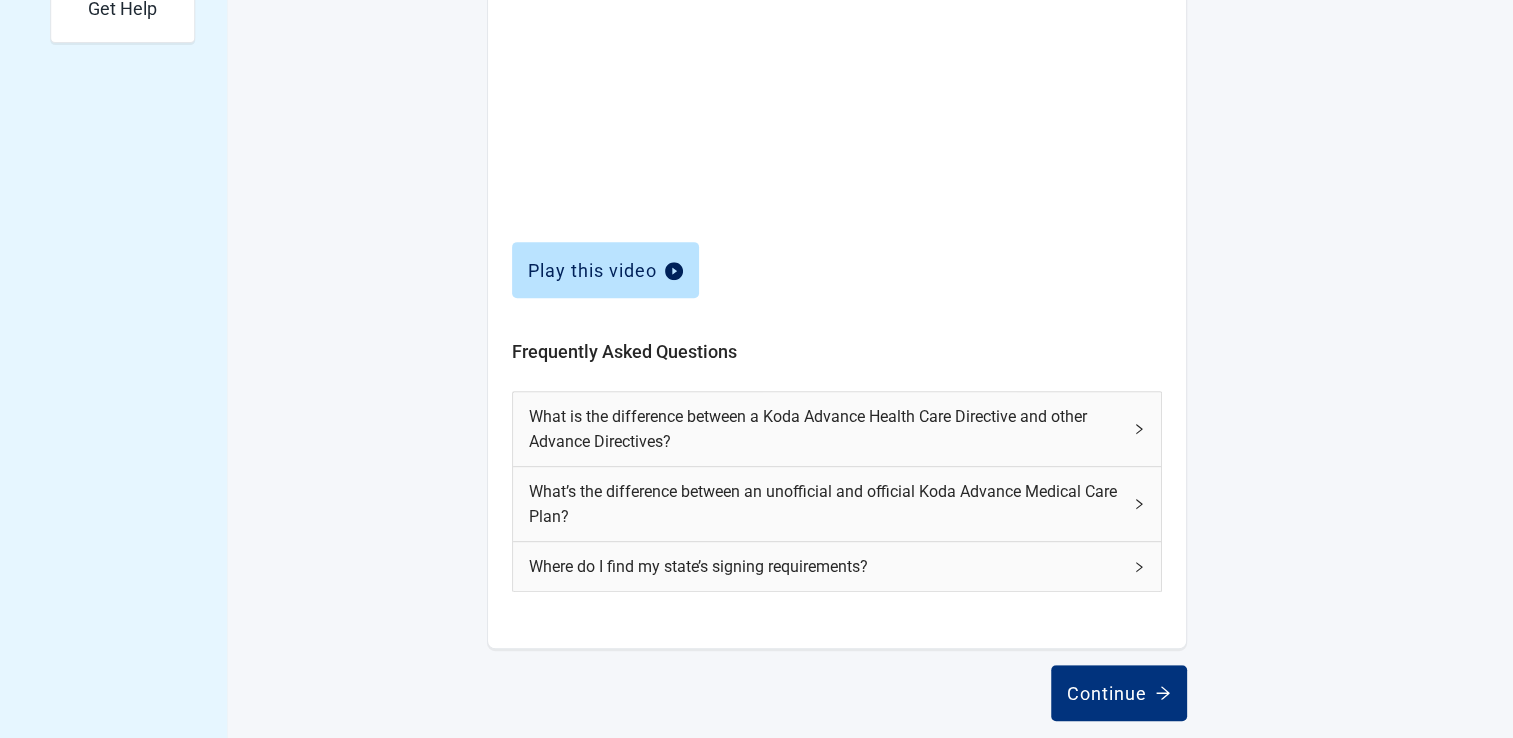 scroll, scrollTop: 800, scrollLeft: 0, axis: vertical 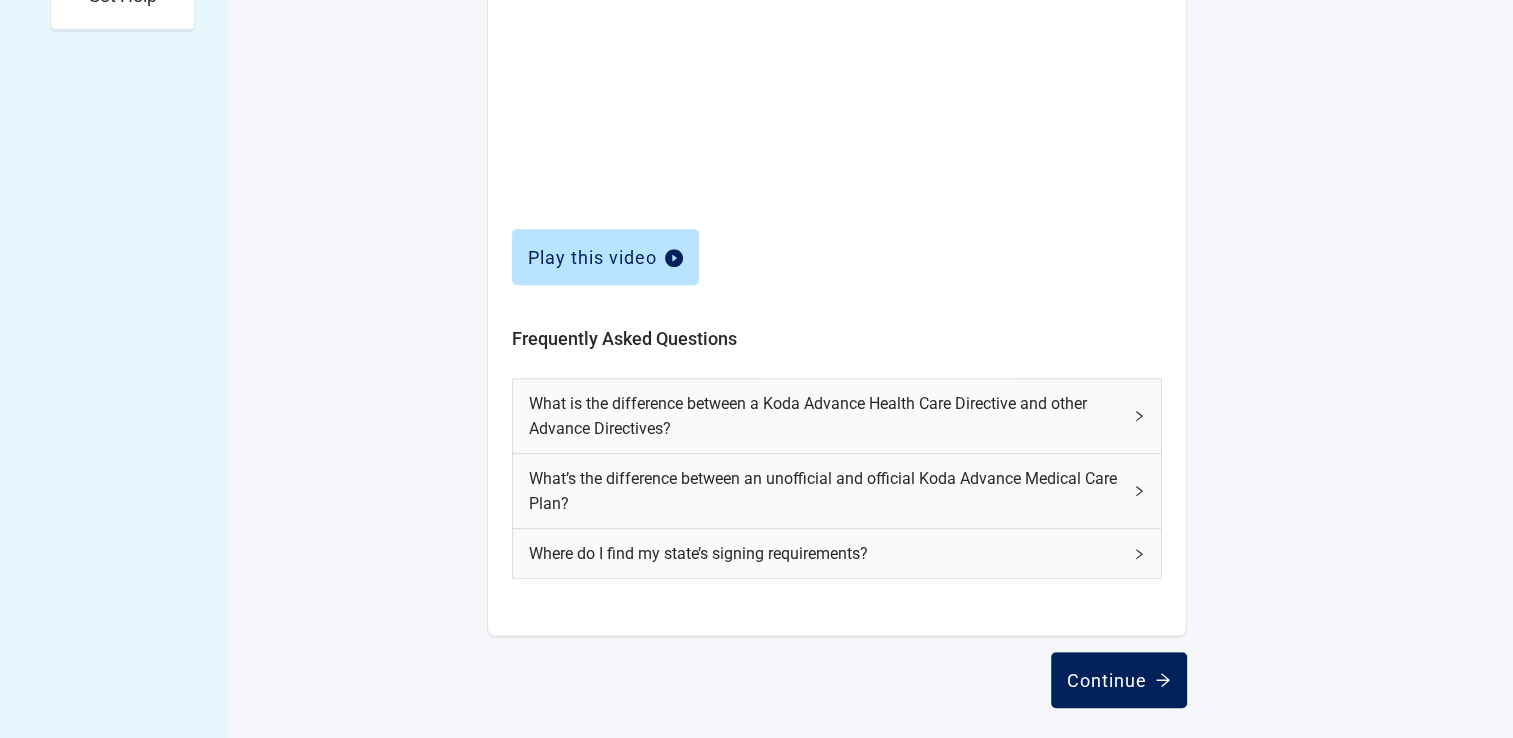 click on "Continue" at bounding box center [1119, 680] 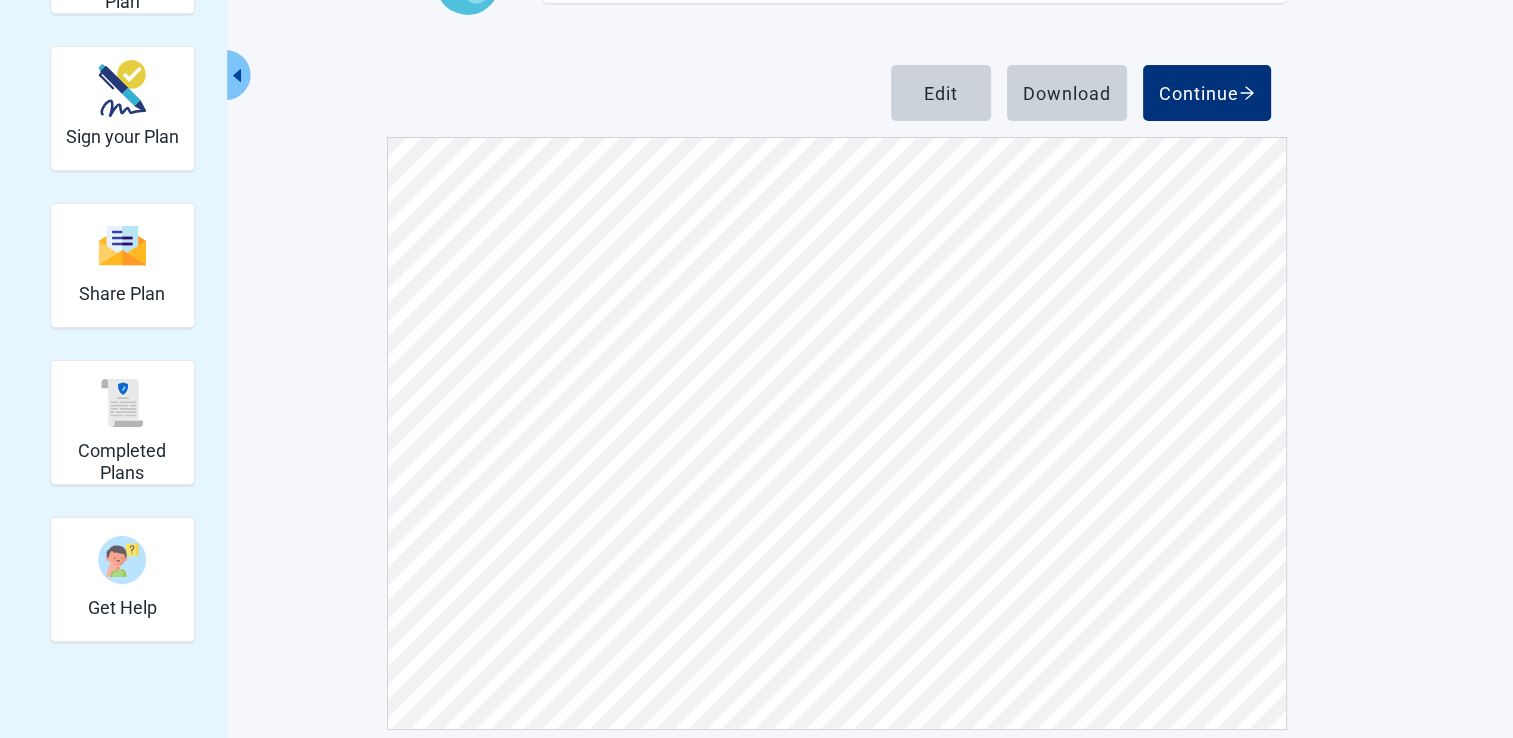 scroll, scrollTop: 222, scrollLeft: 0, axis: vertical 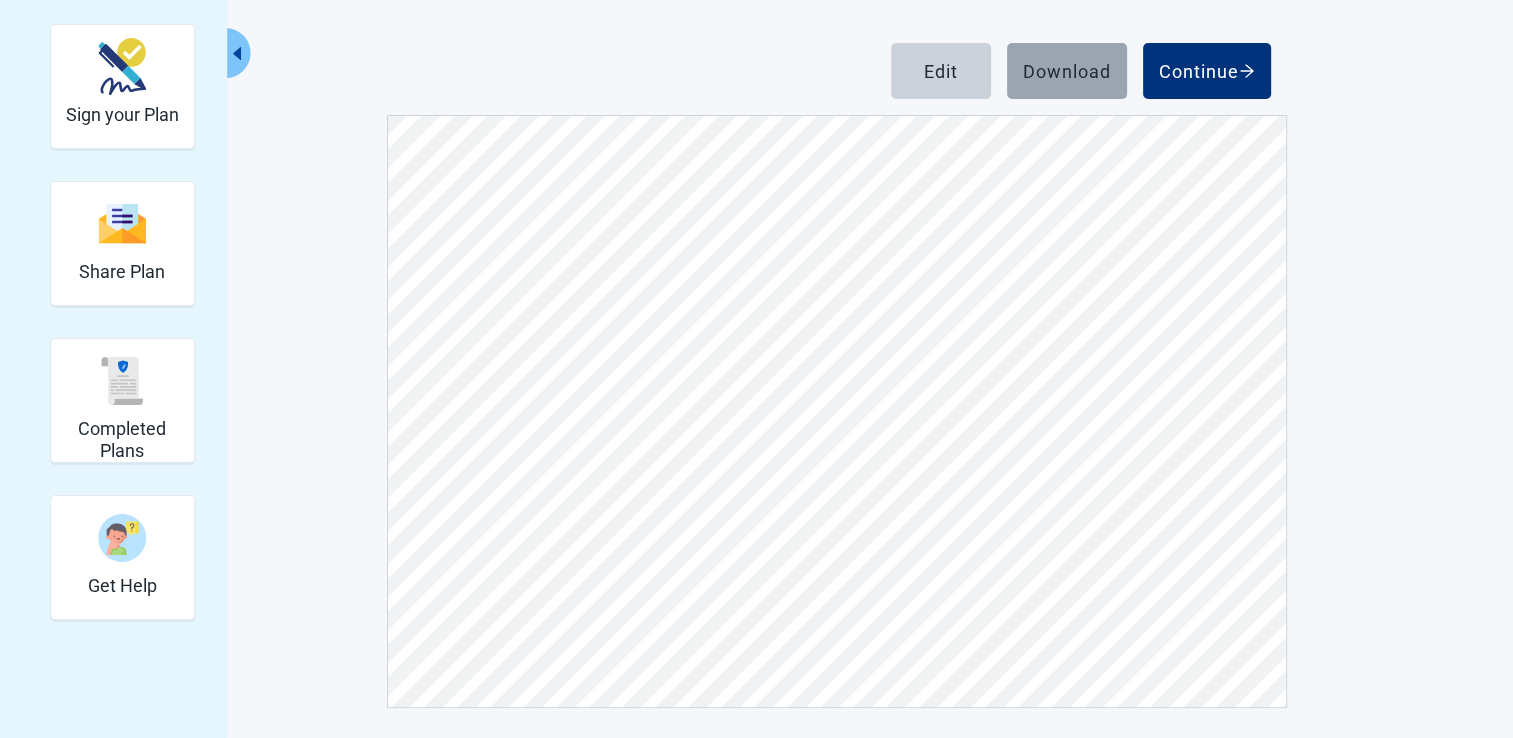 click on "Download" at bounding box center [1067, 71] 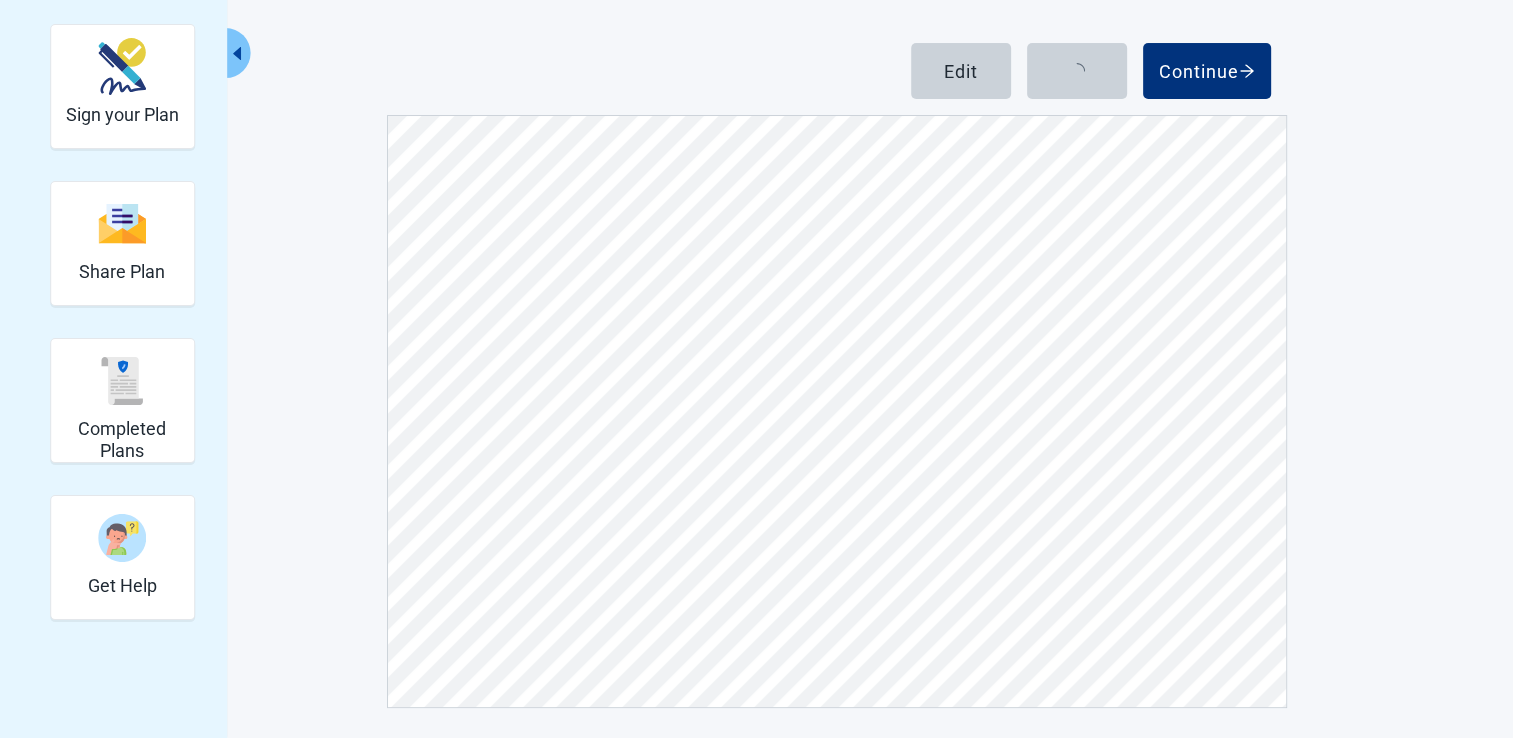 scroll, scrollTop: 0, scrollLeft: 0, axis: both 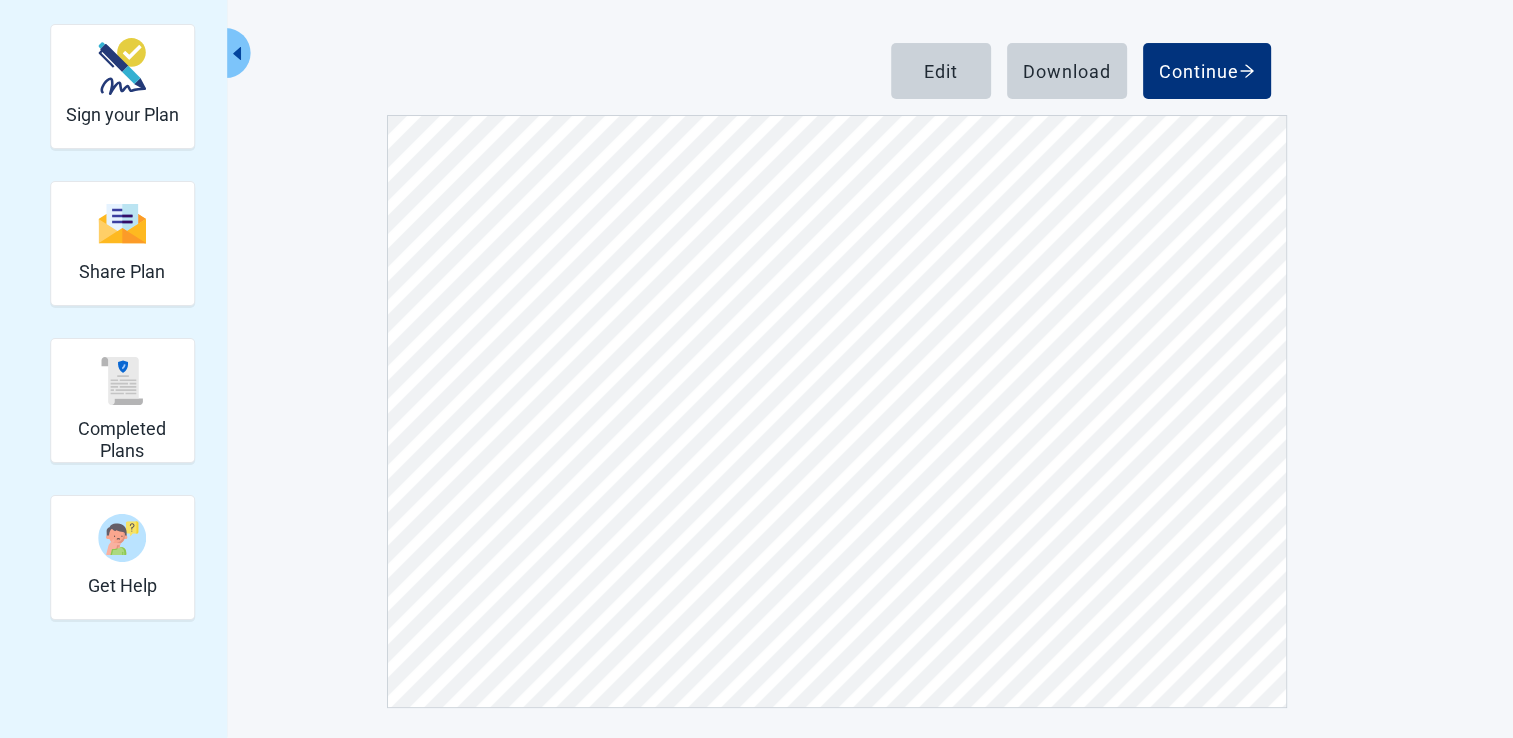 click on "View Unsigned Plan Sign your Plan Share Plan Completed Plans Get Help Below is a copy of your unsigned plan. Click Edit to update your preferences. Click Continue to share your plan.   Edit Download Continue" at bounding box center [756, 295] 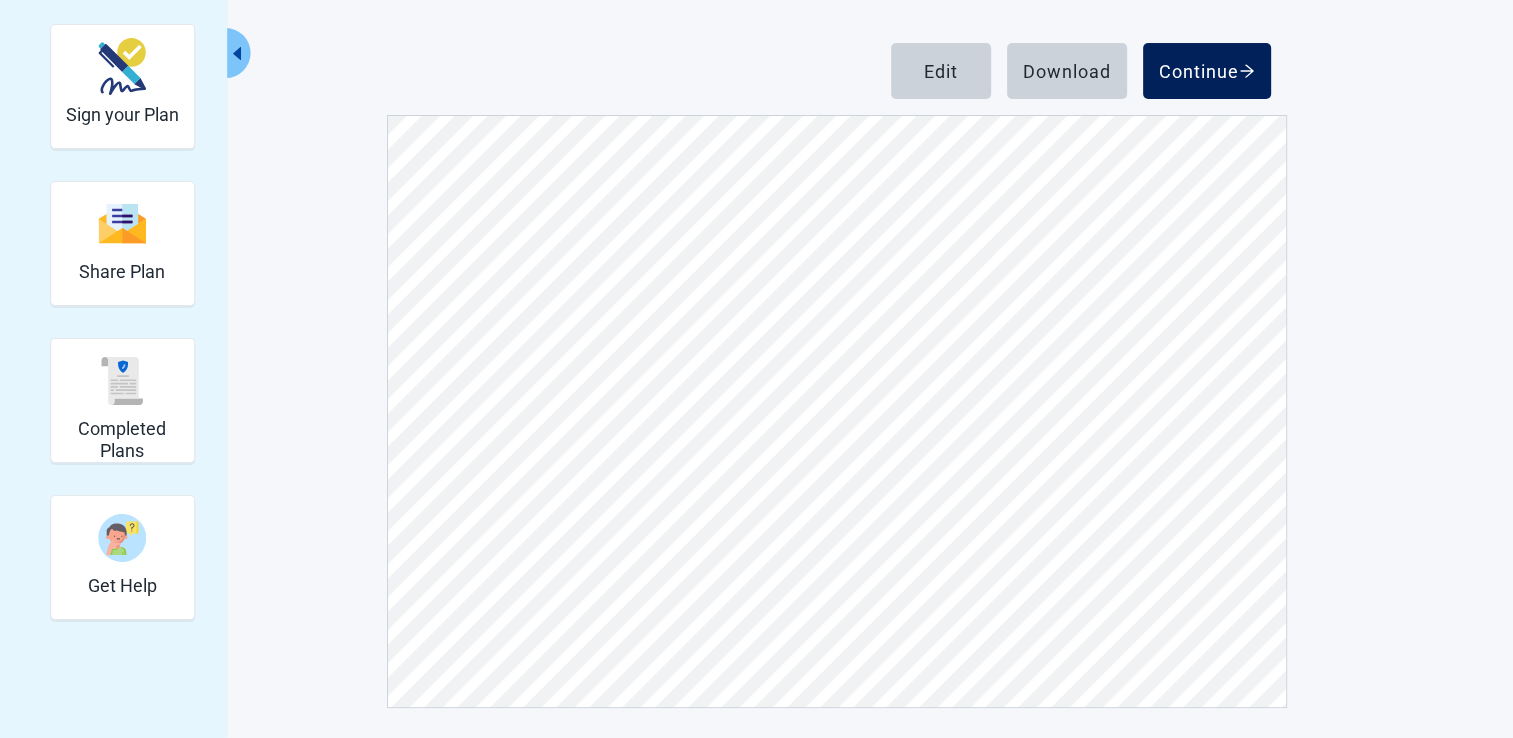 click on "Continue" at bounding box center [1207, 71] 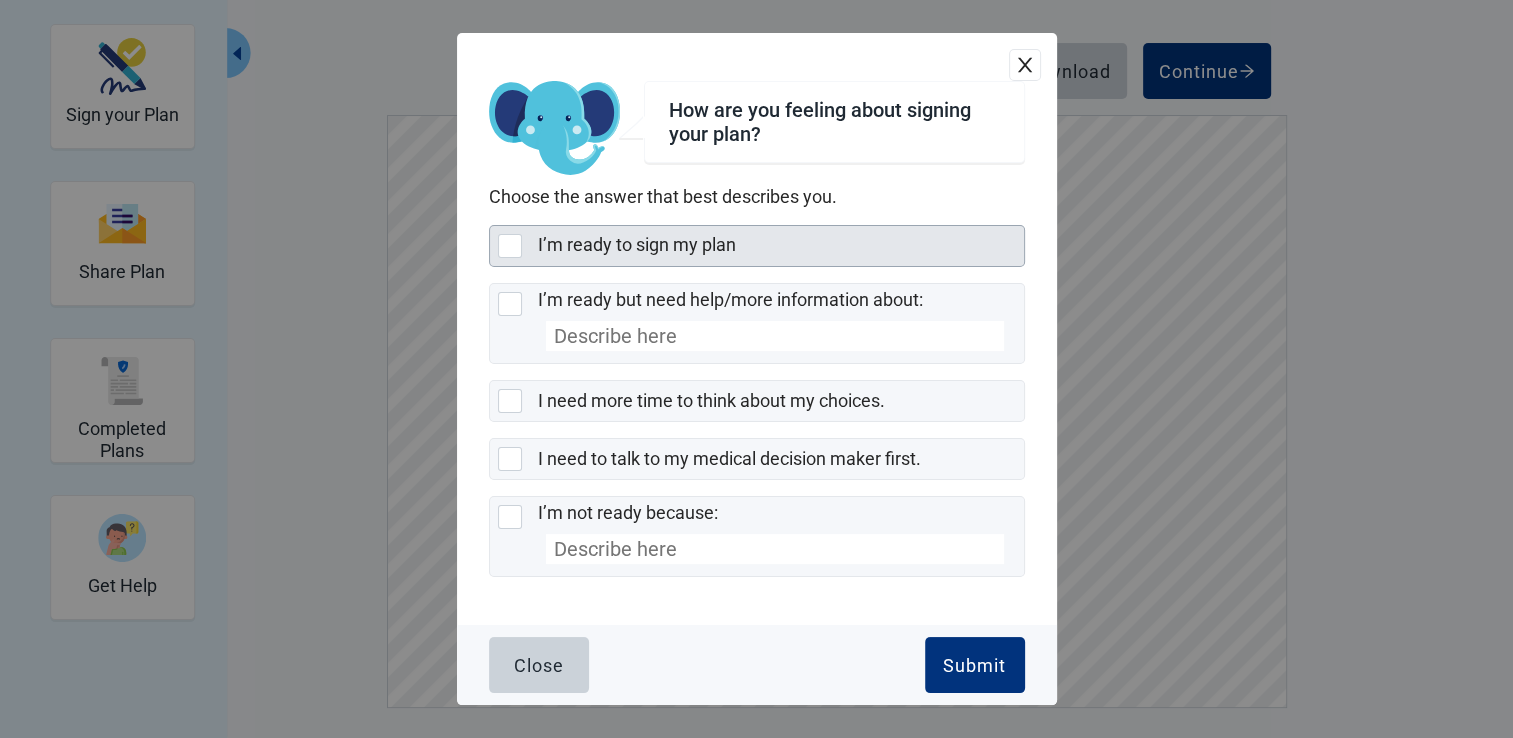 click at bounding box center [510, 246] 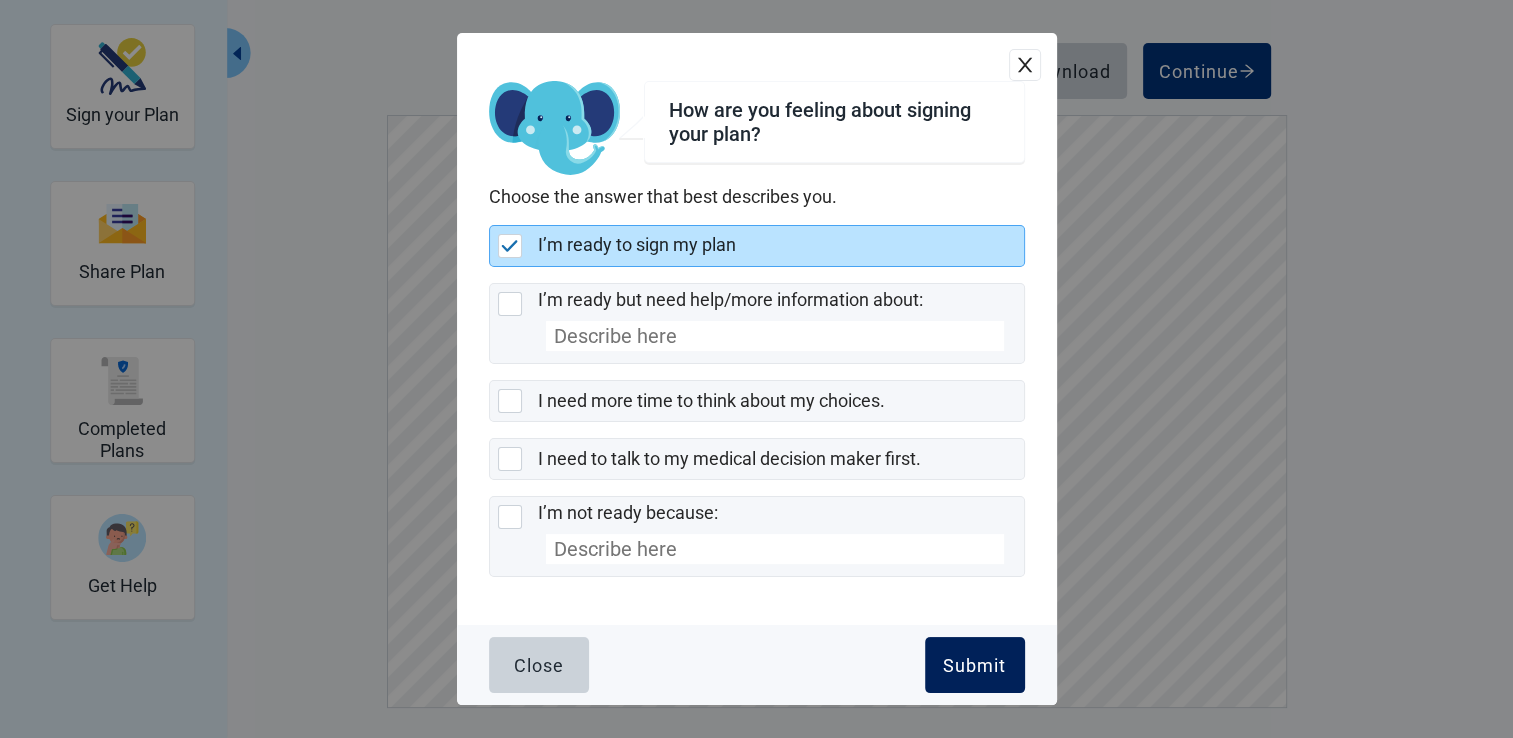 click on "Submit" at bounding box center [974, 665] 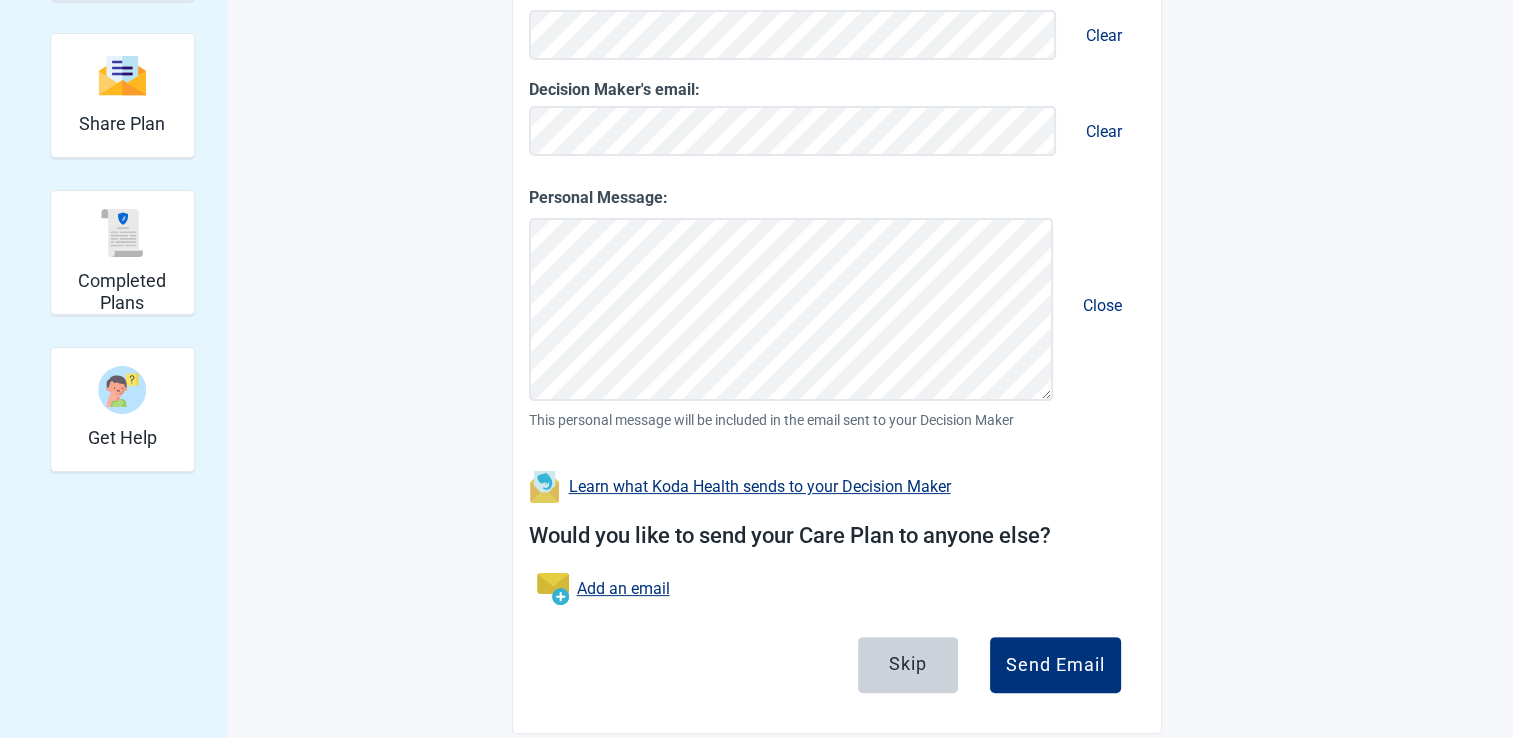 scroll, scrollTop: 396, scrollLeft: 0, axis: vertical 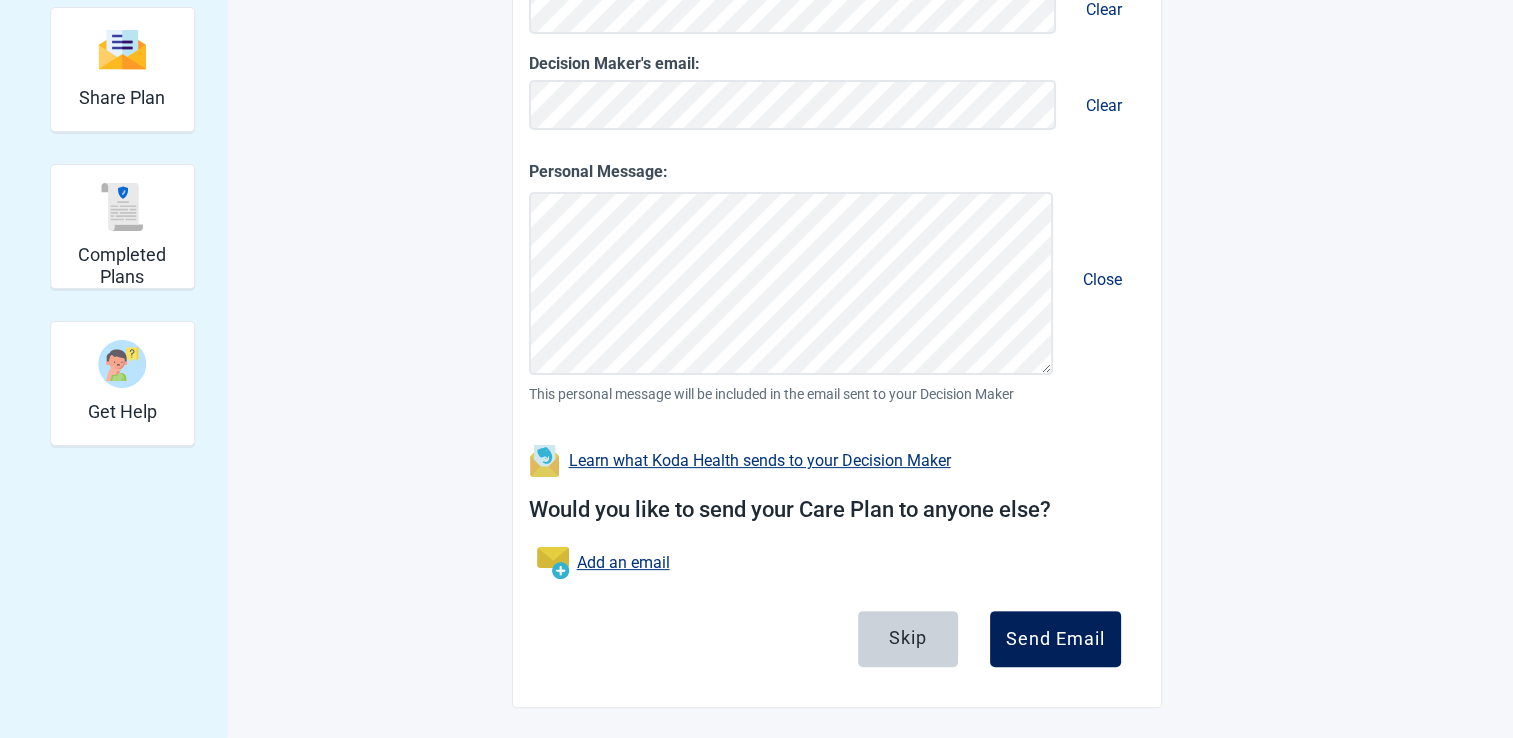 click on "Send Email" at bounding box center [1055, 639] 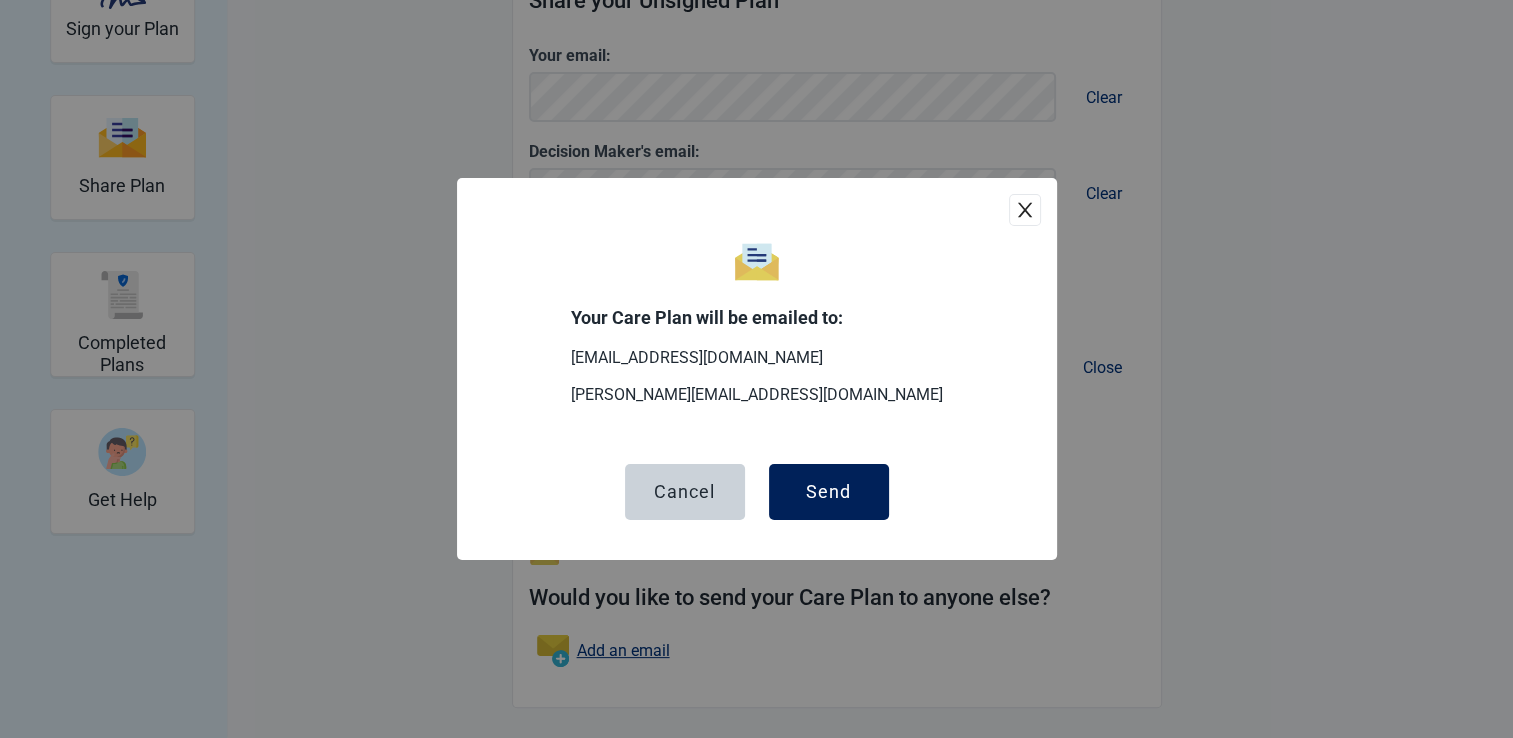 click on "Send" at bounding box center [828, 492] 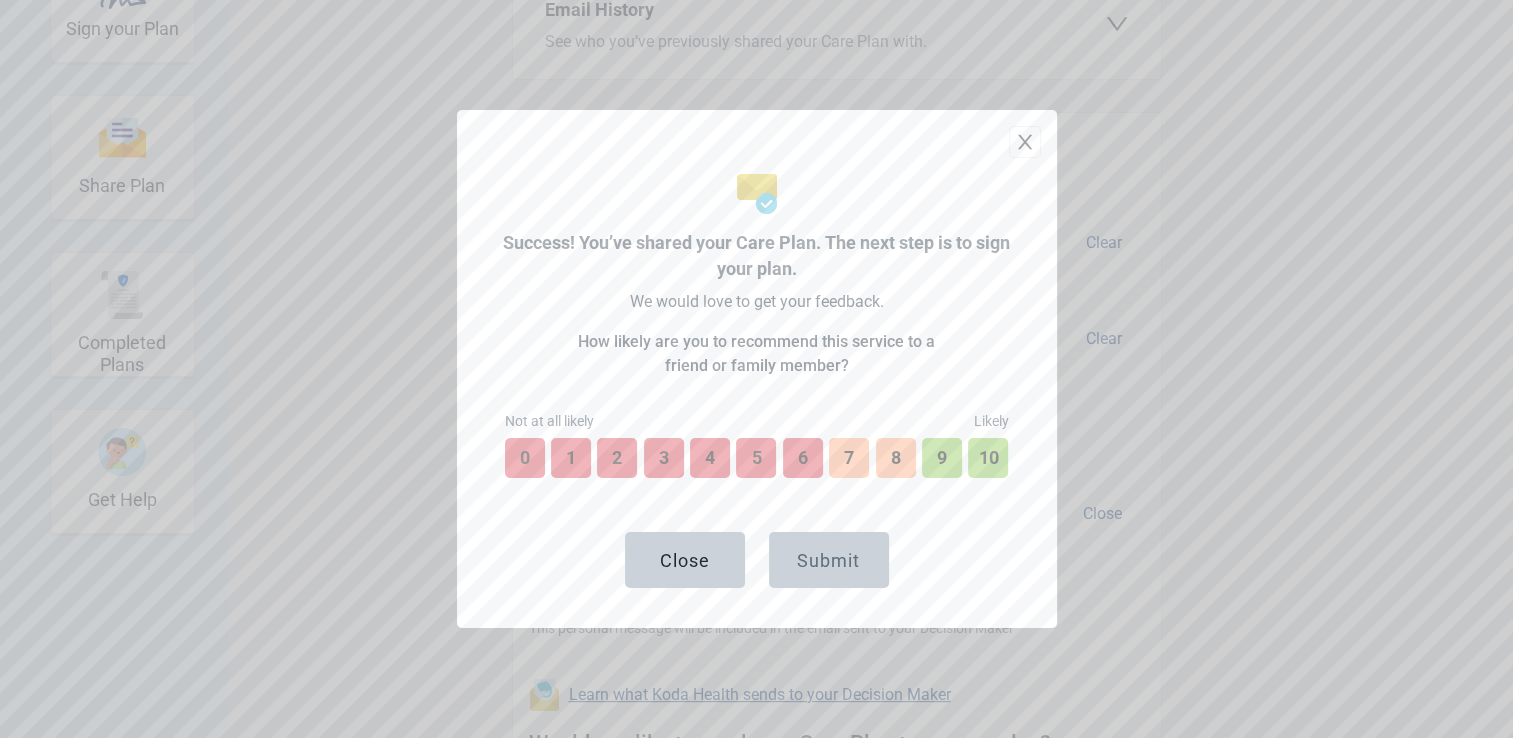 scroll, scrollTop: 453, scrollLeft: 0, axis: vertical 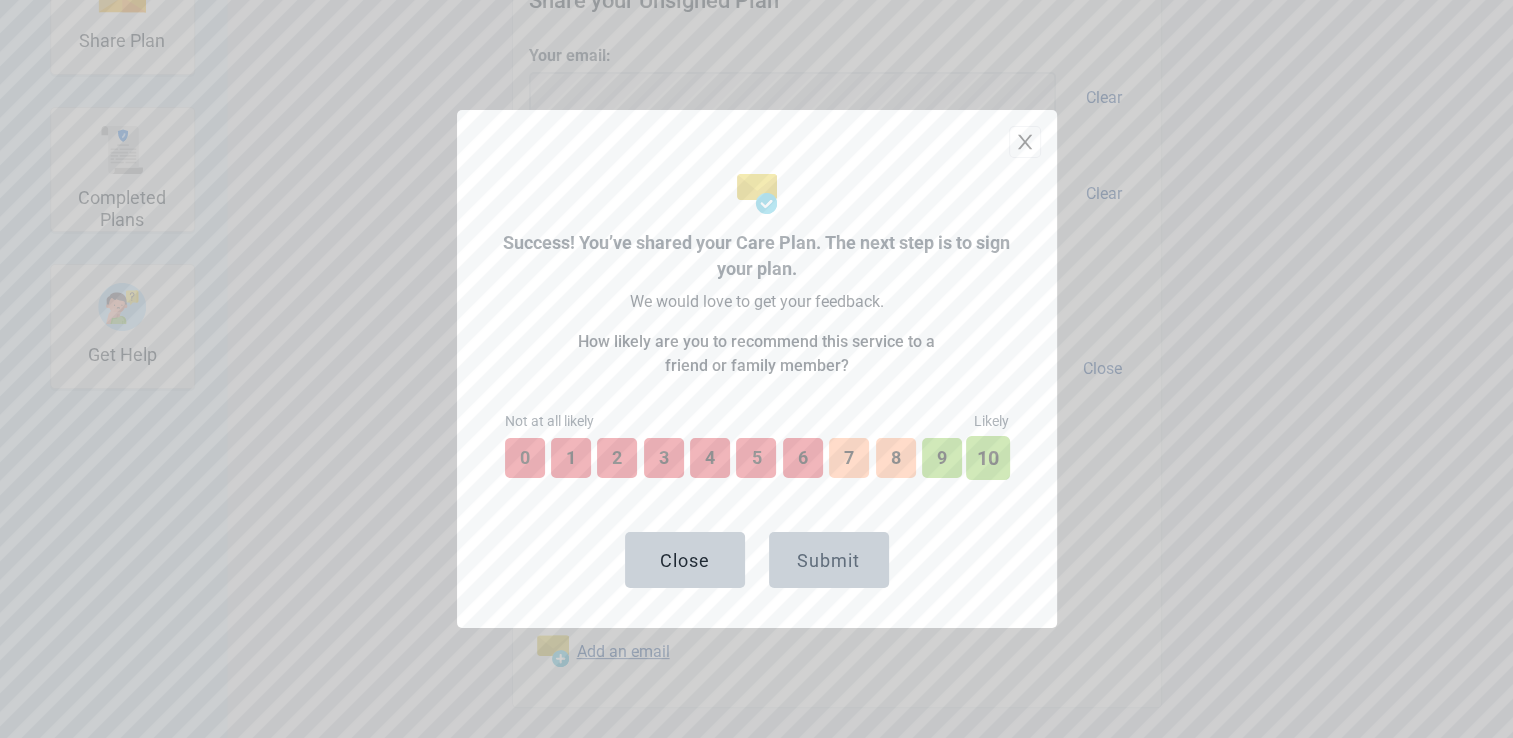 click on "10" at bounding box center [988, 458] 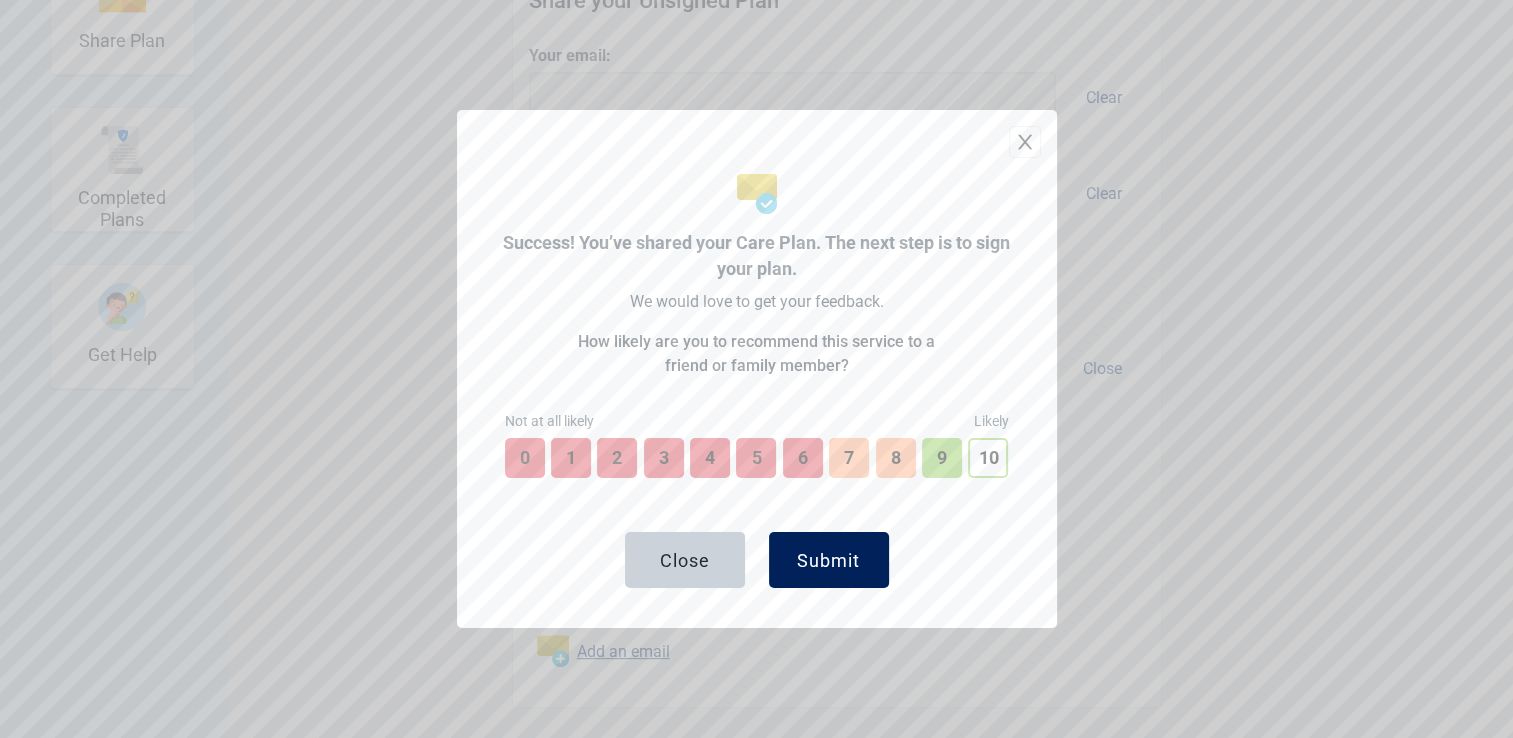 click on "Submit" at bounding box center (829, 560) 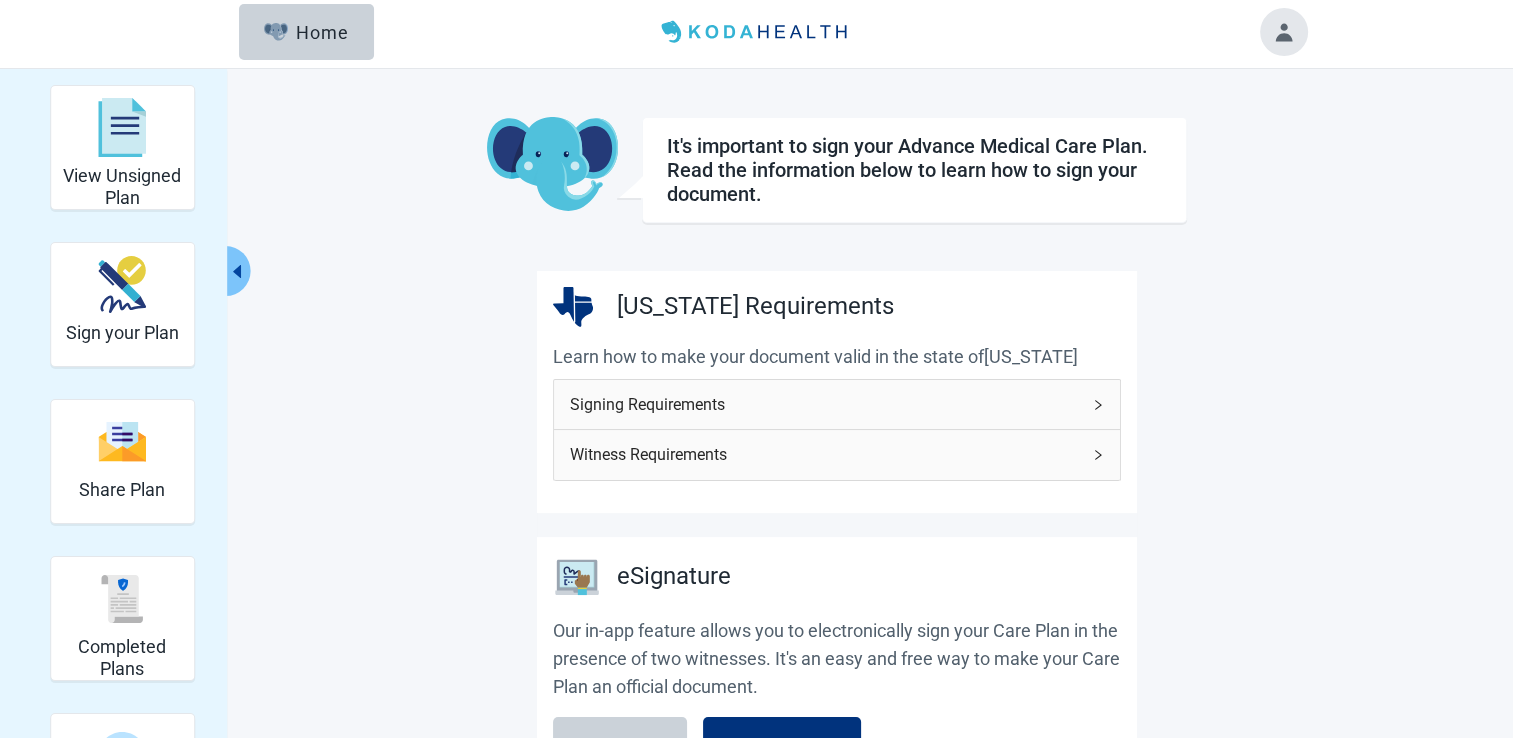 scroll, scrollTop: 0, scrollLeft: 0, axis: both 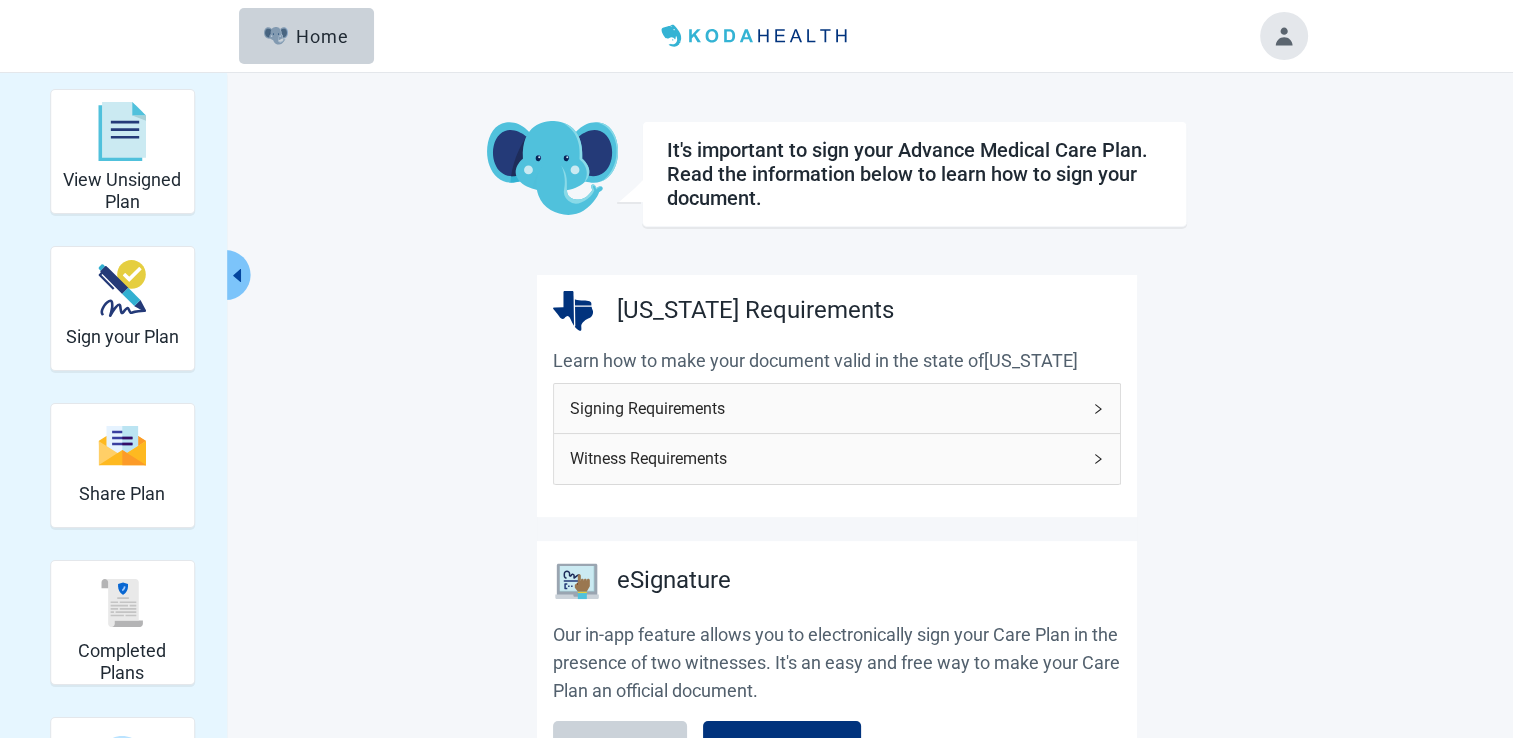 click on "Signing Requirements" at bounding box center [825, 408] 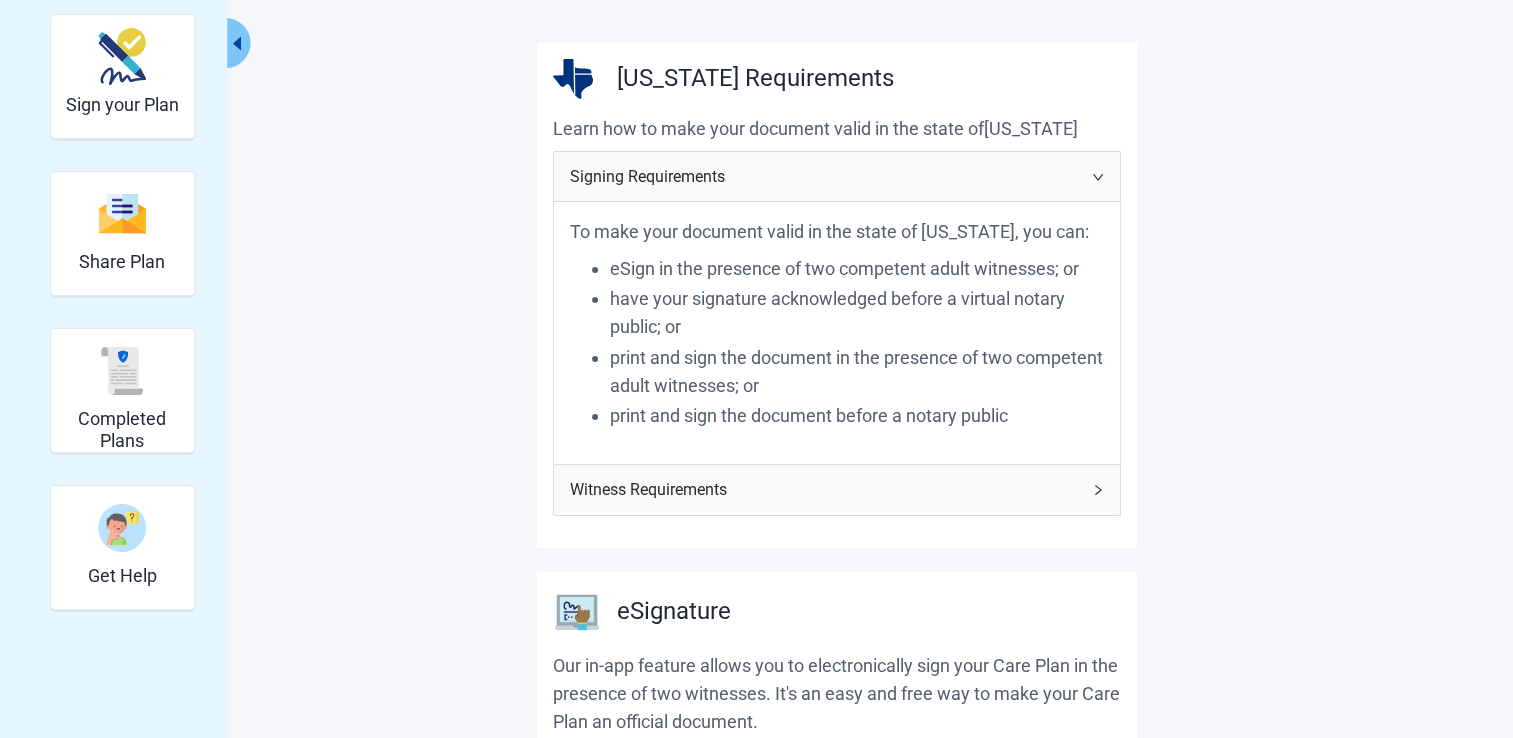 scroll, scrollTop: 0, scrollLeft: 0, axis: both 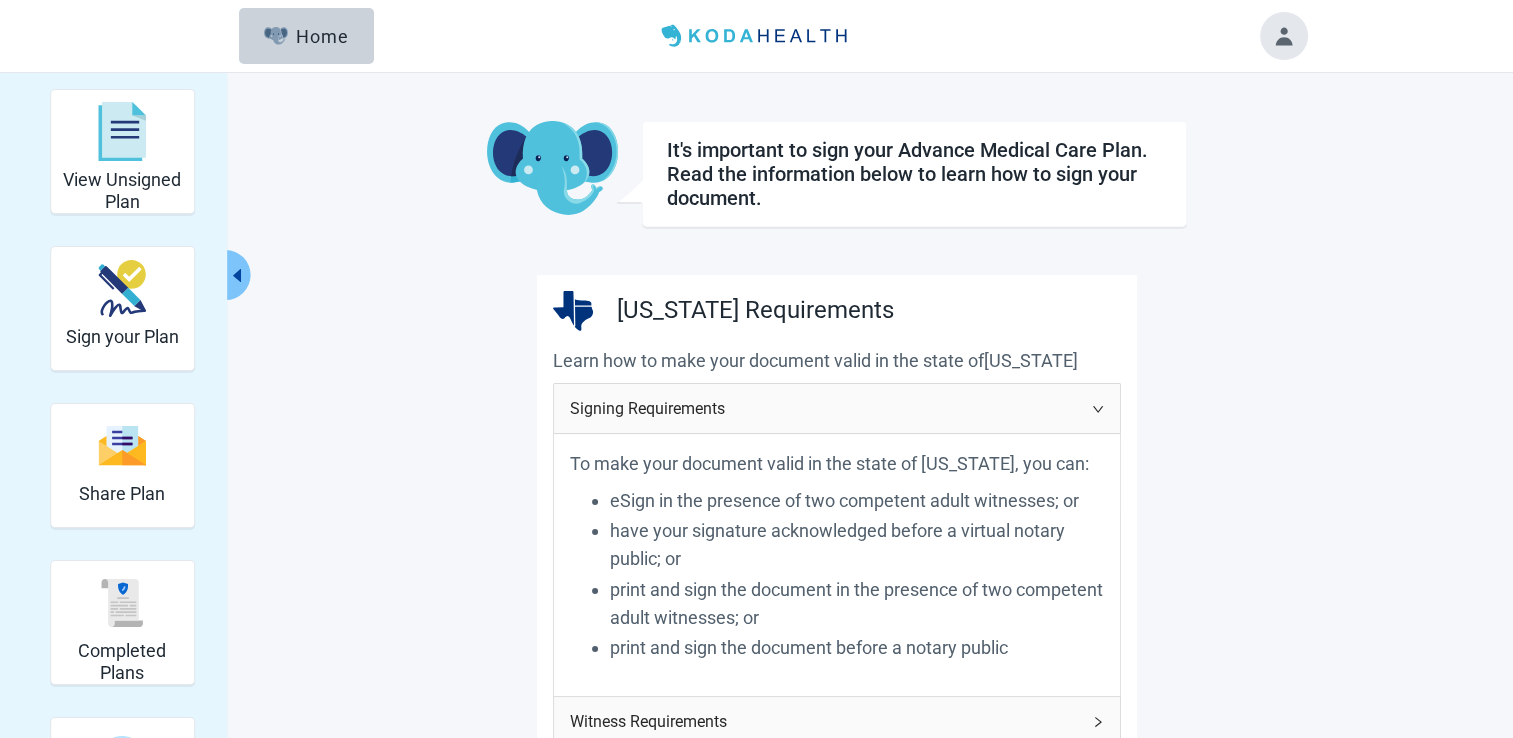 click at bounding box center [1284, 36] 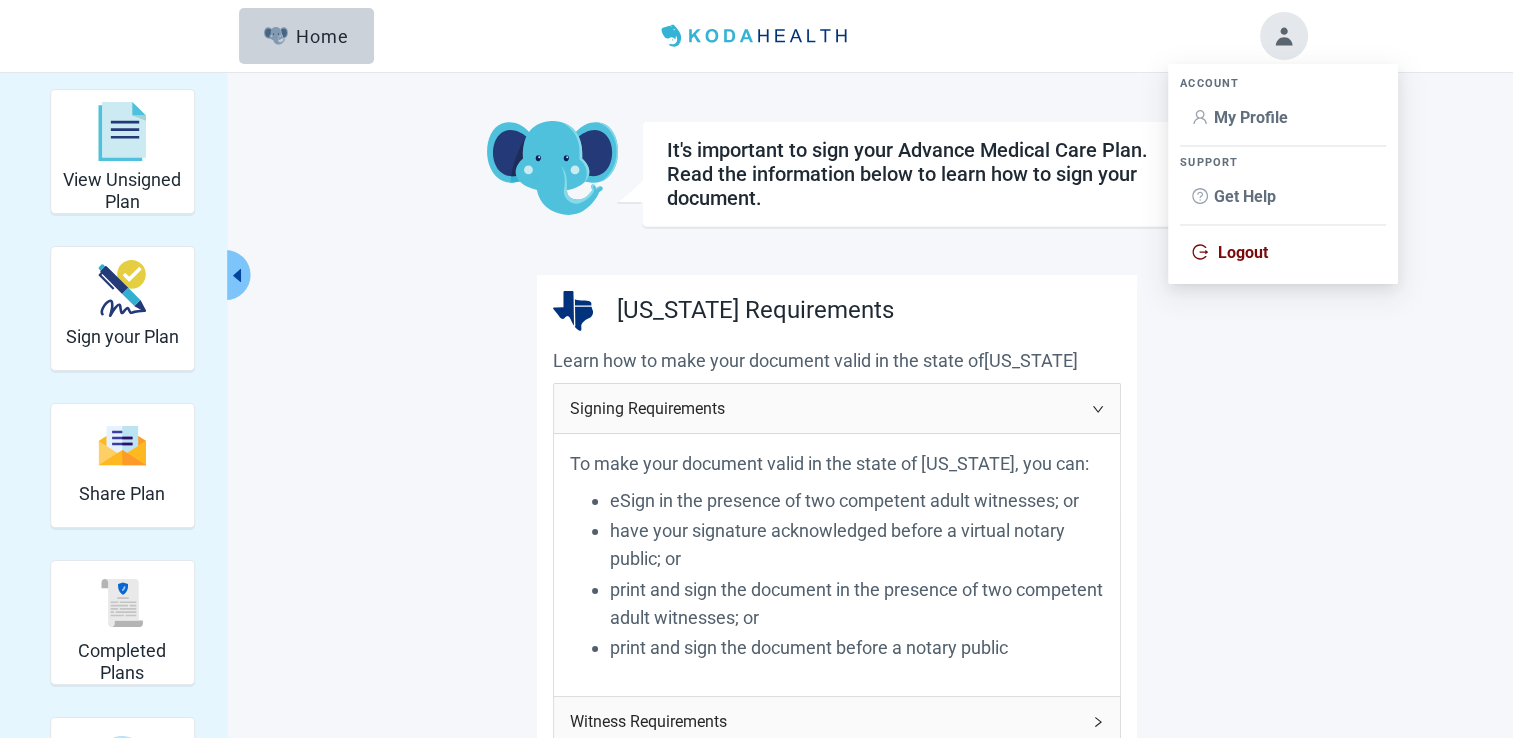 click on "My Profile" at bounding box center (1251, 117) 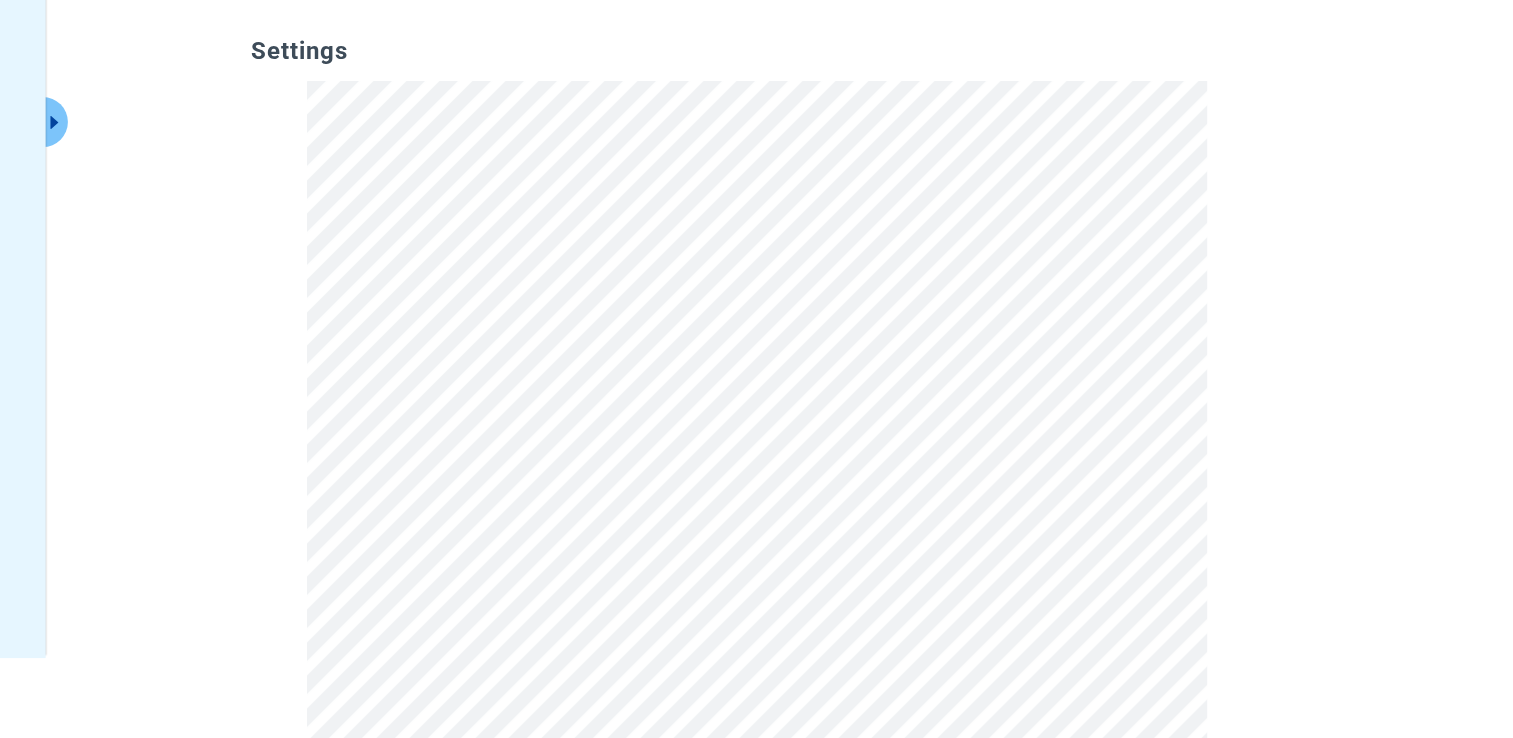 scroll, scrollTop: 0, scrollLeft: 0, axis: both 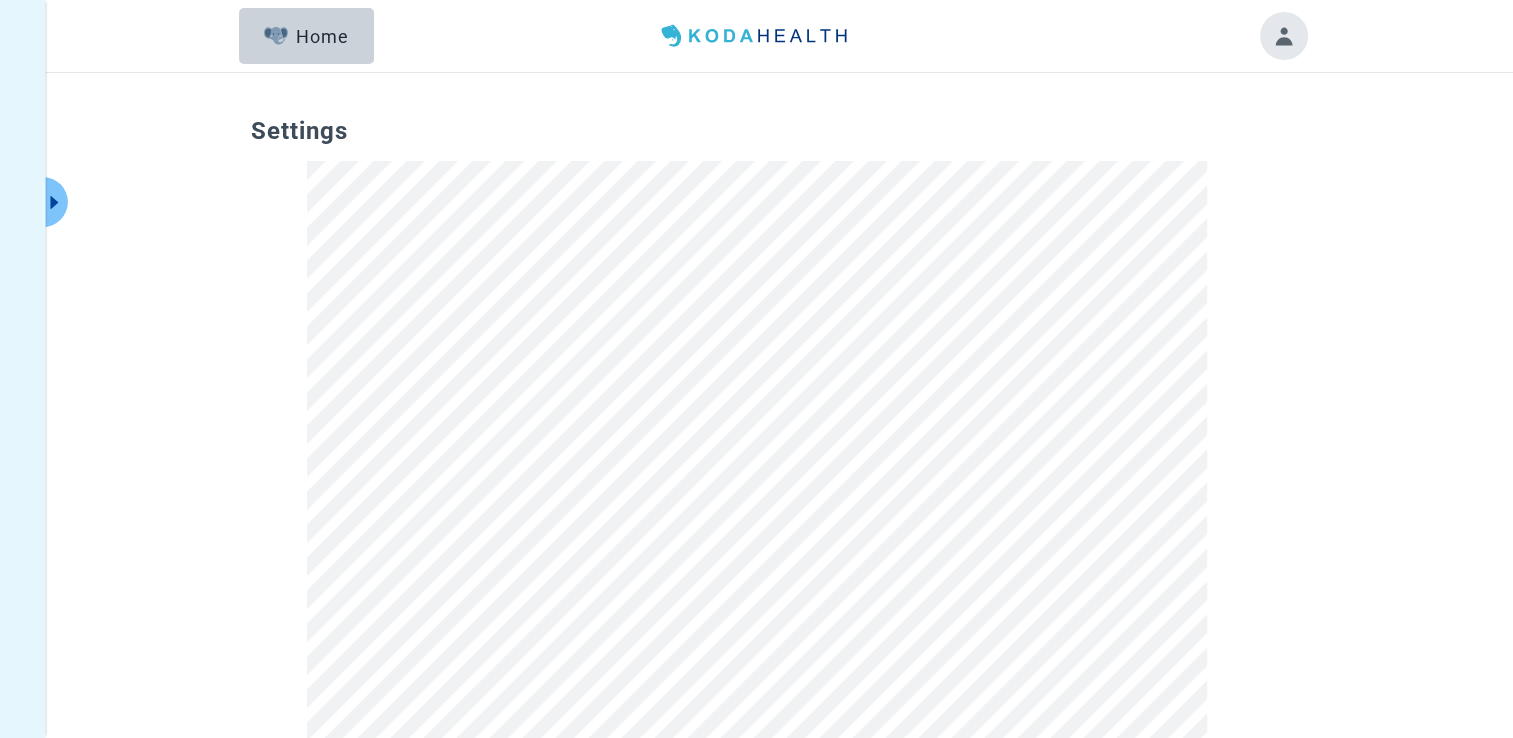 click at bounding box center [1284, 36] 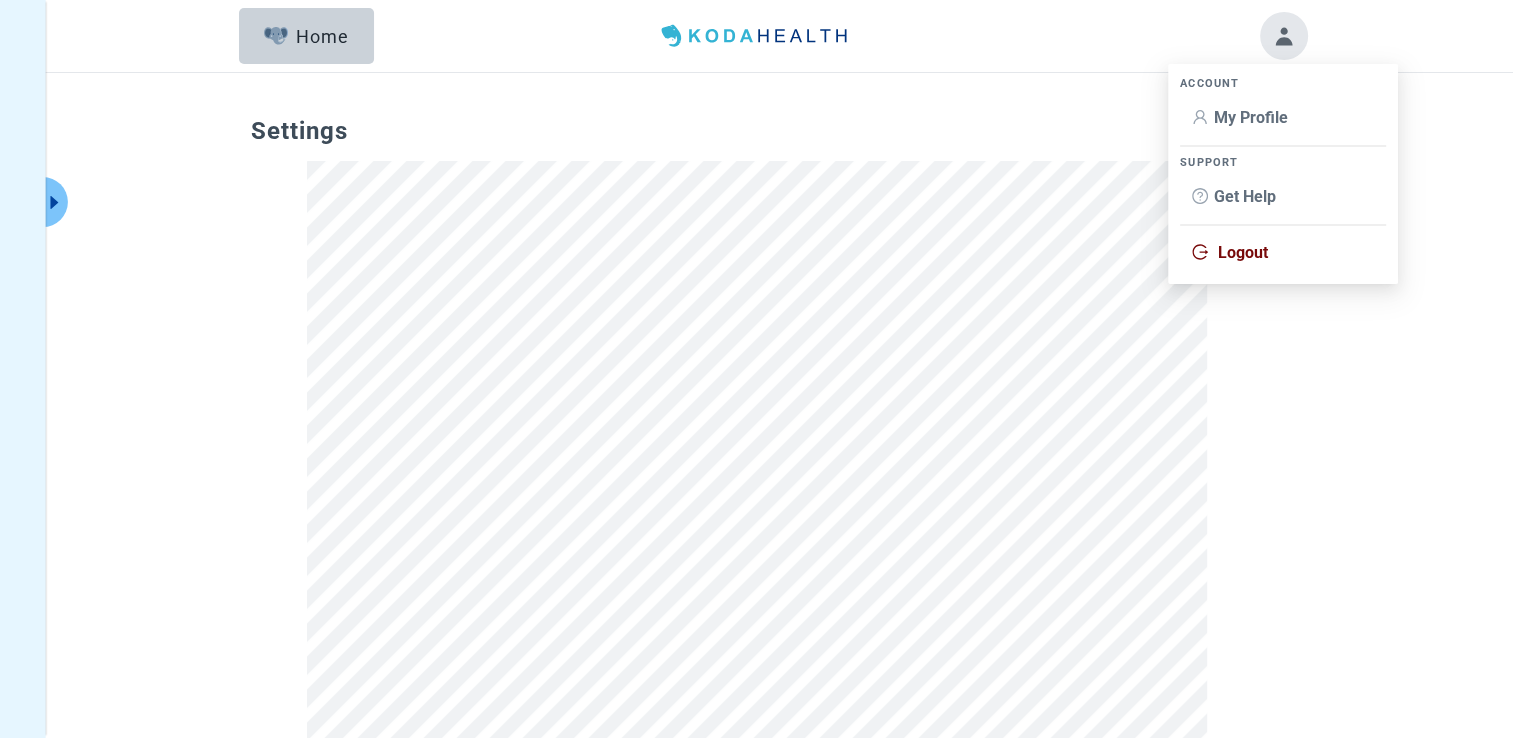 click on "Logout" at bounding box center (1243, 252) 